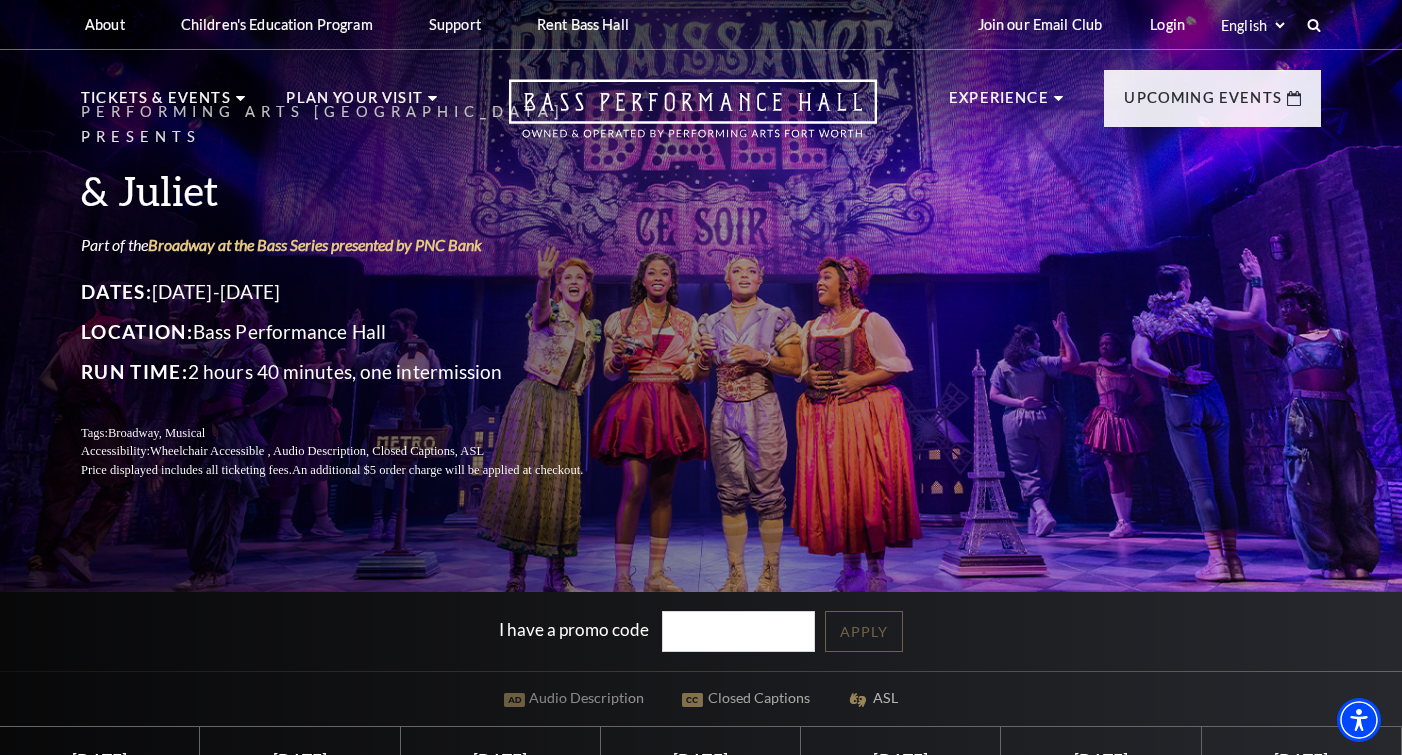 scroll, scrollTop: 0, scrollLeft: 0, axis: both 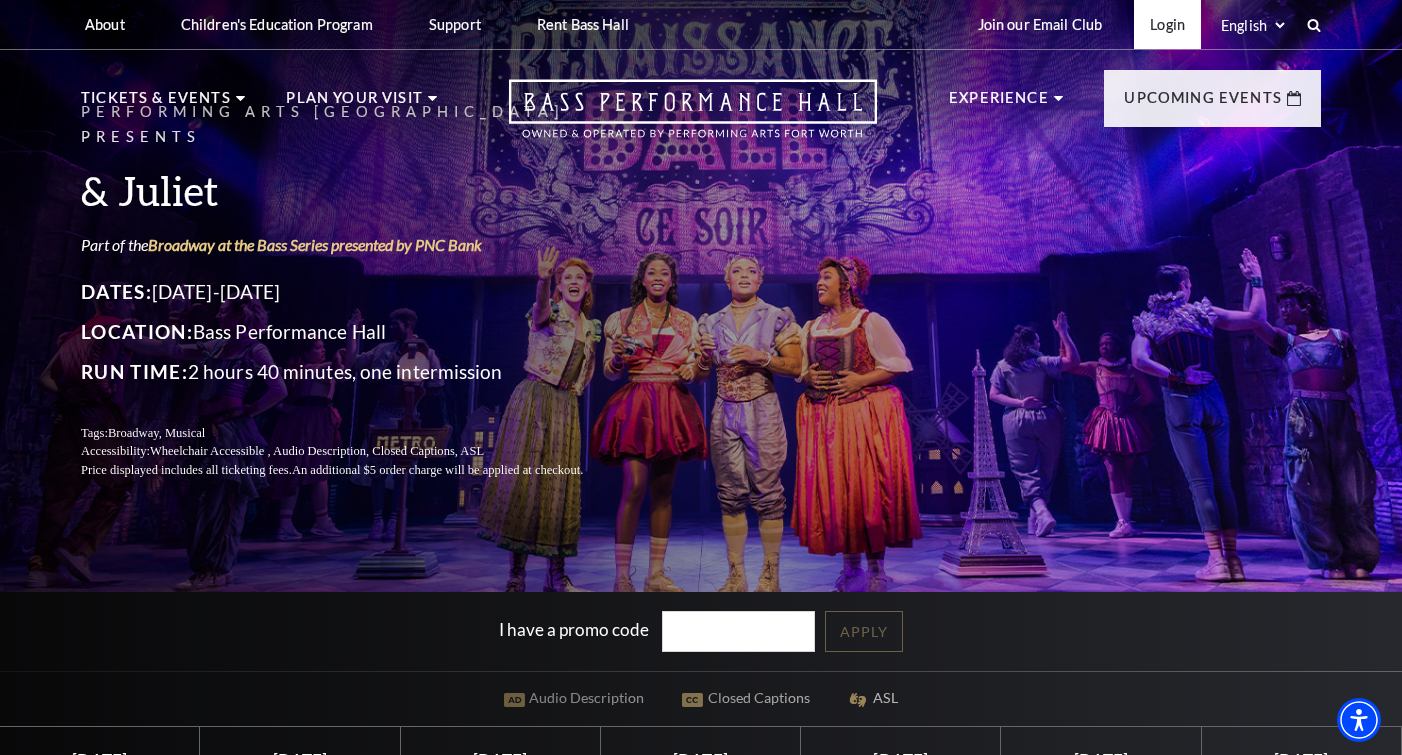 click on "Login" at bounding box center [1167, 24] 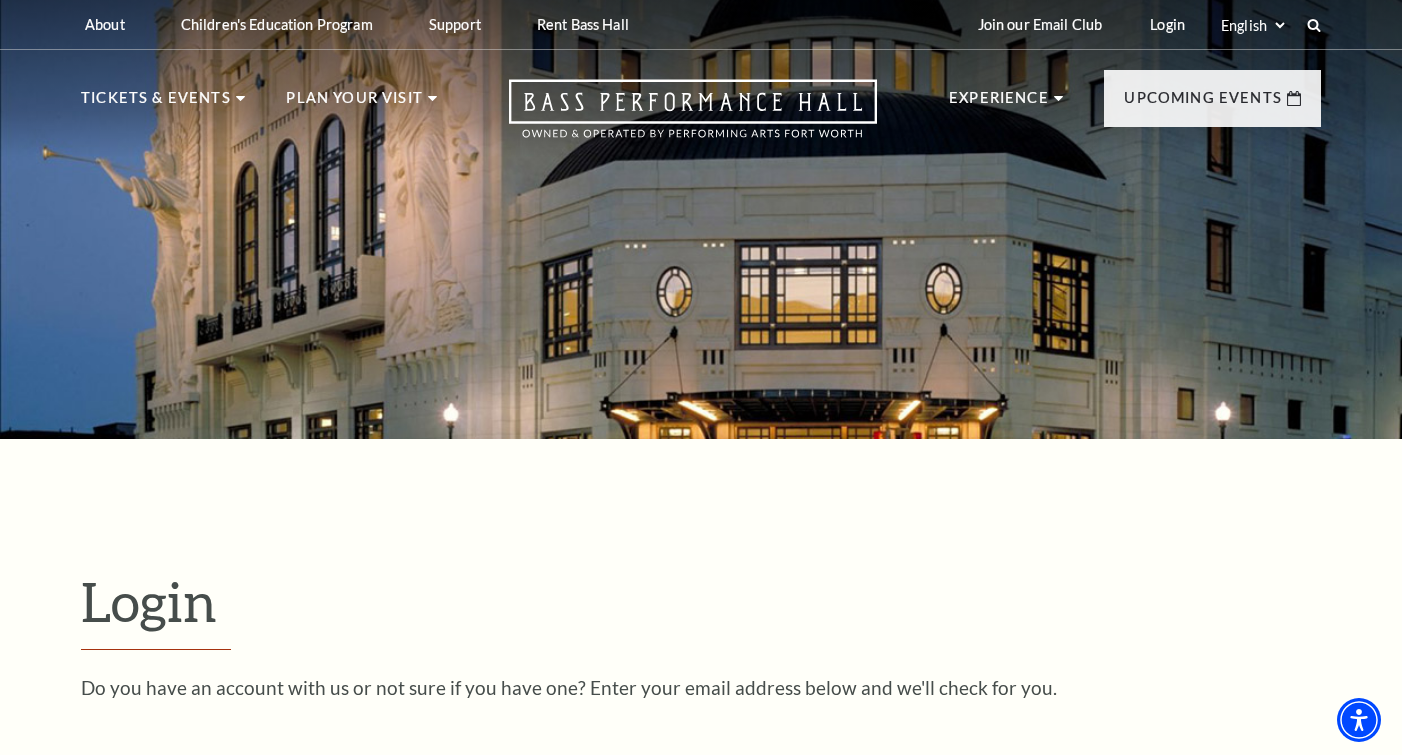 scroll, scrollTop: 567, scrollLeft: 0, axis: vertical 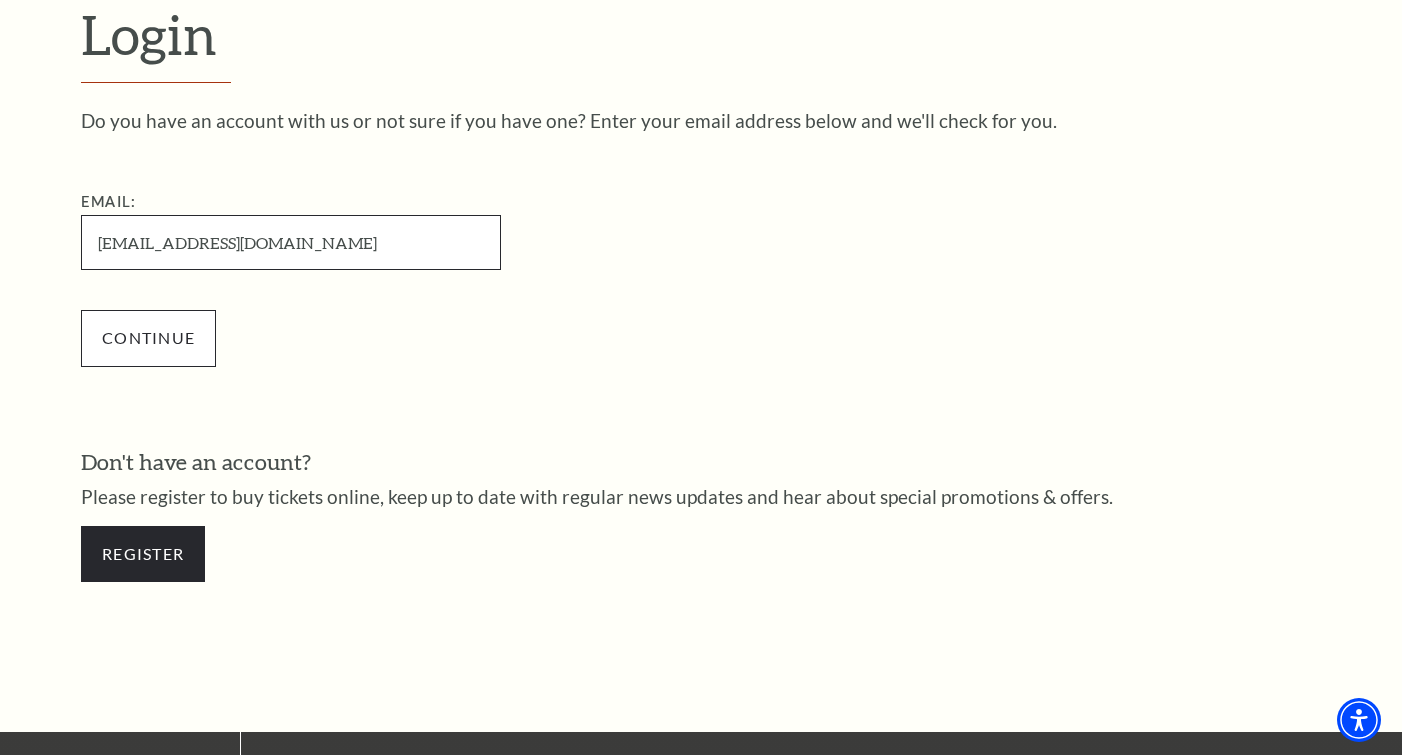 type on "sherryjfrench@gmail.com" 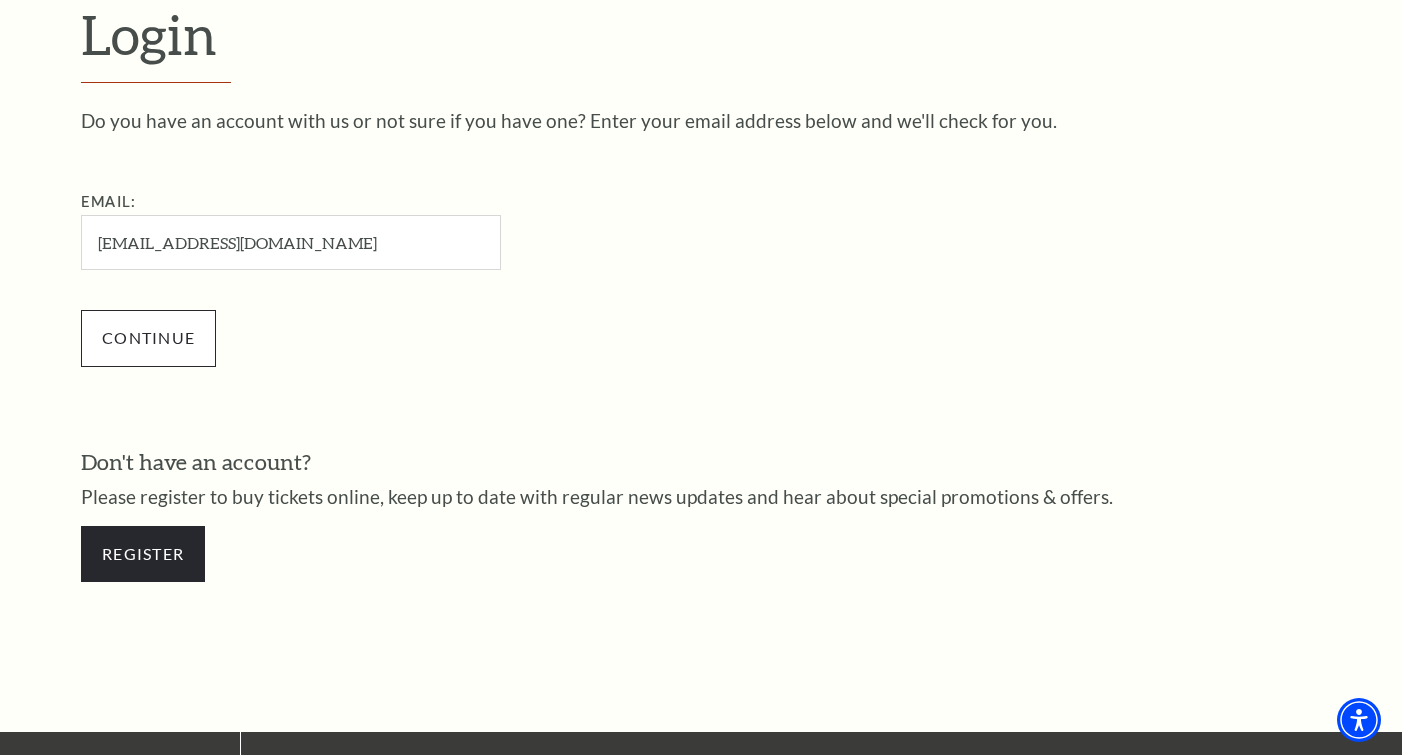 click on "Continue" at bounding box center (148, 338) 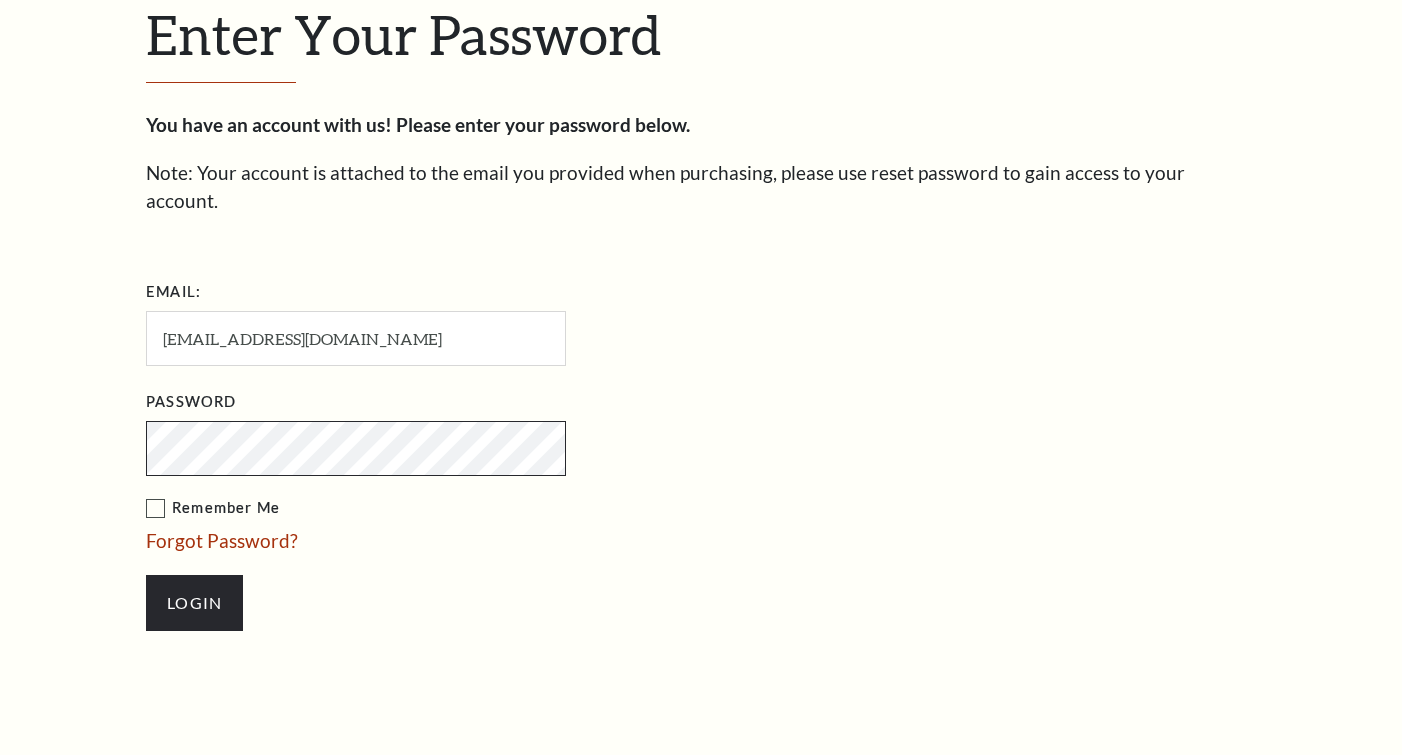 scroll, scrollTop: 0, scrollLeft: 0, axis: both 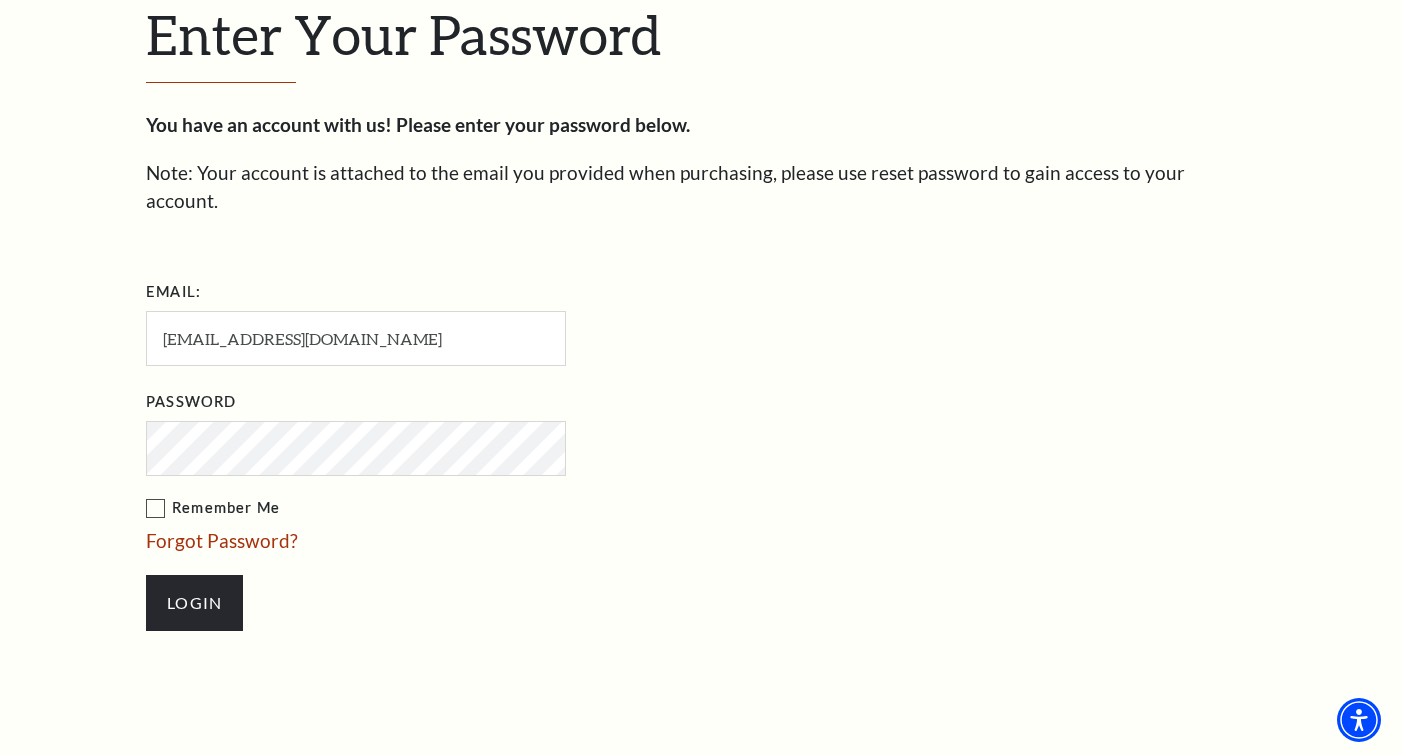 click on "Remember Me" at bounding box center [456, 508] 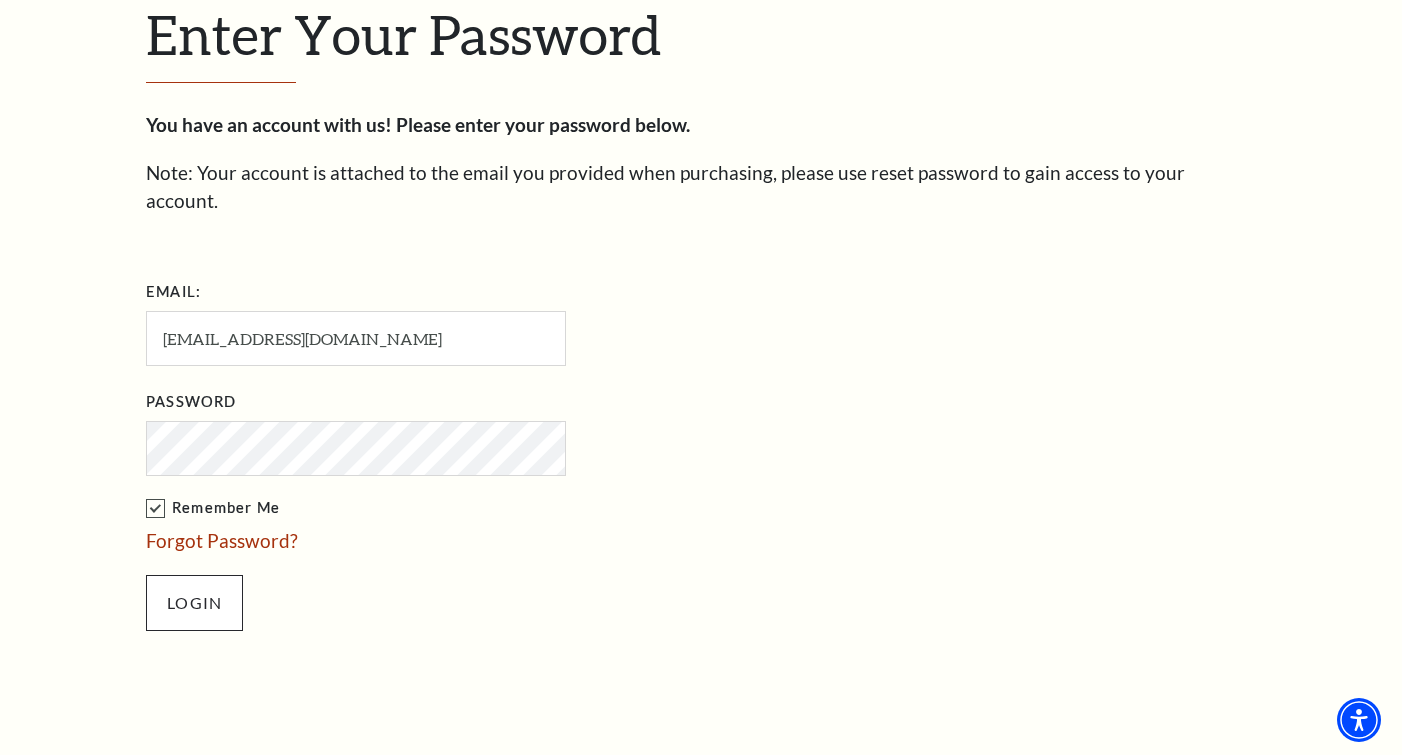 click on "Login" at bounding box center [194, 603] 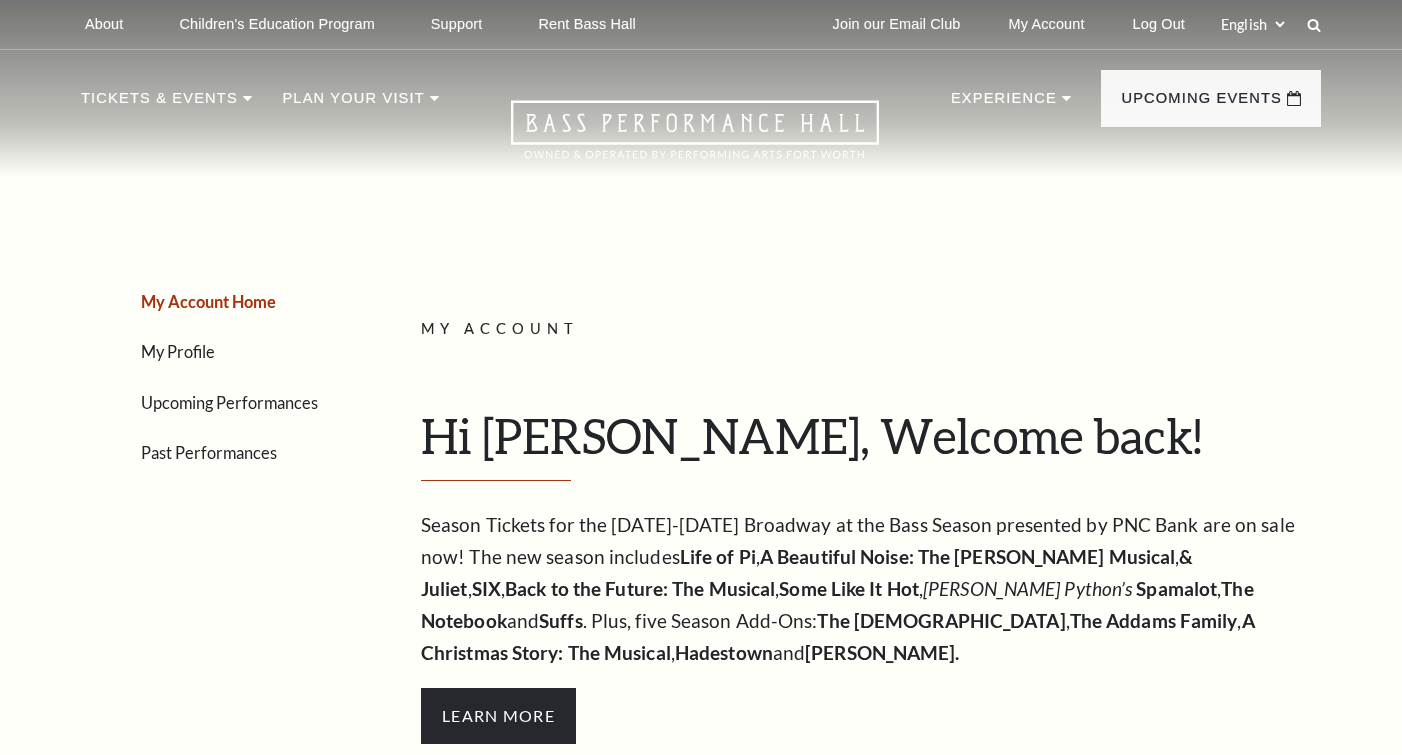 scroll, scrollTop: 0, scrollLeft: 0, axis: both 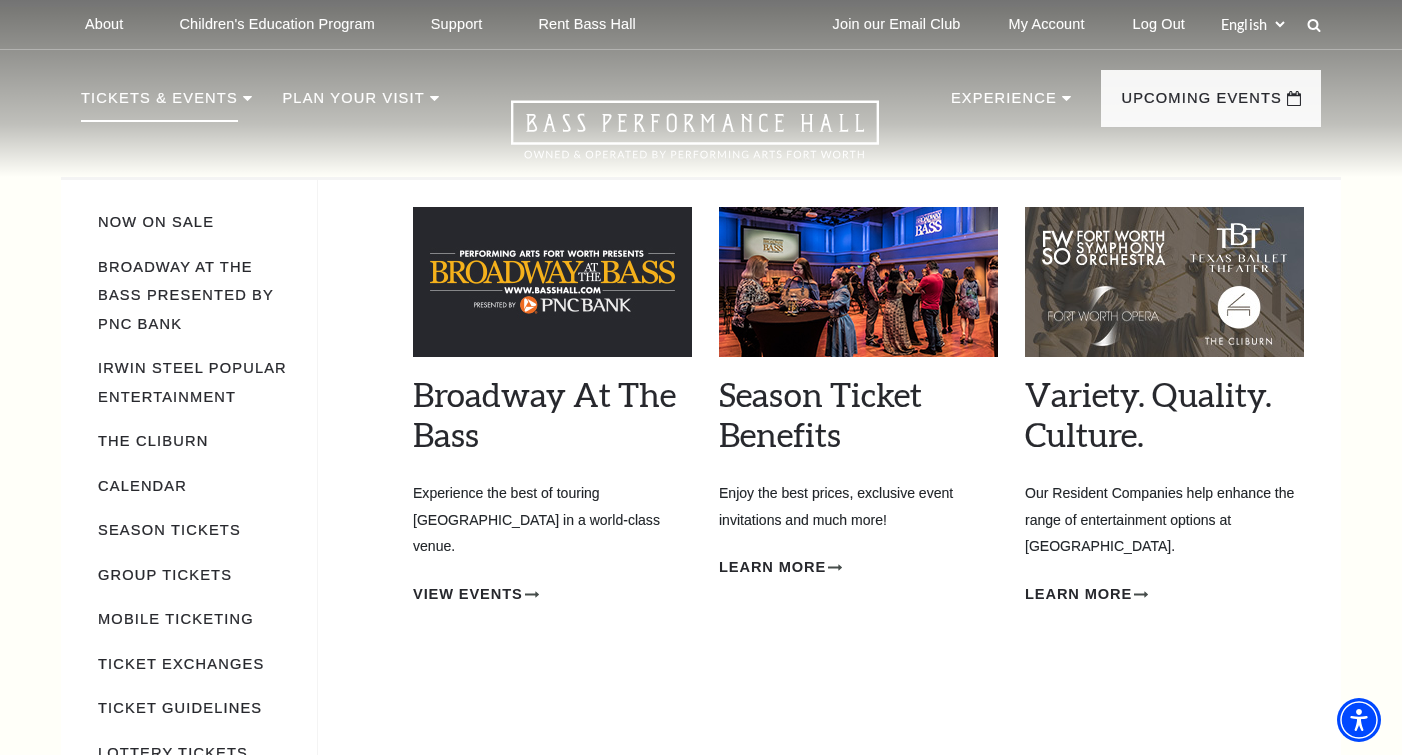 click on "Tickets & Events" at bounding box center [159, 104] 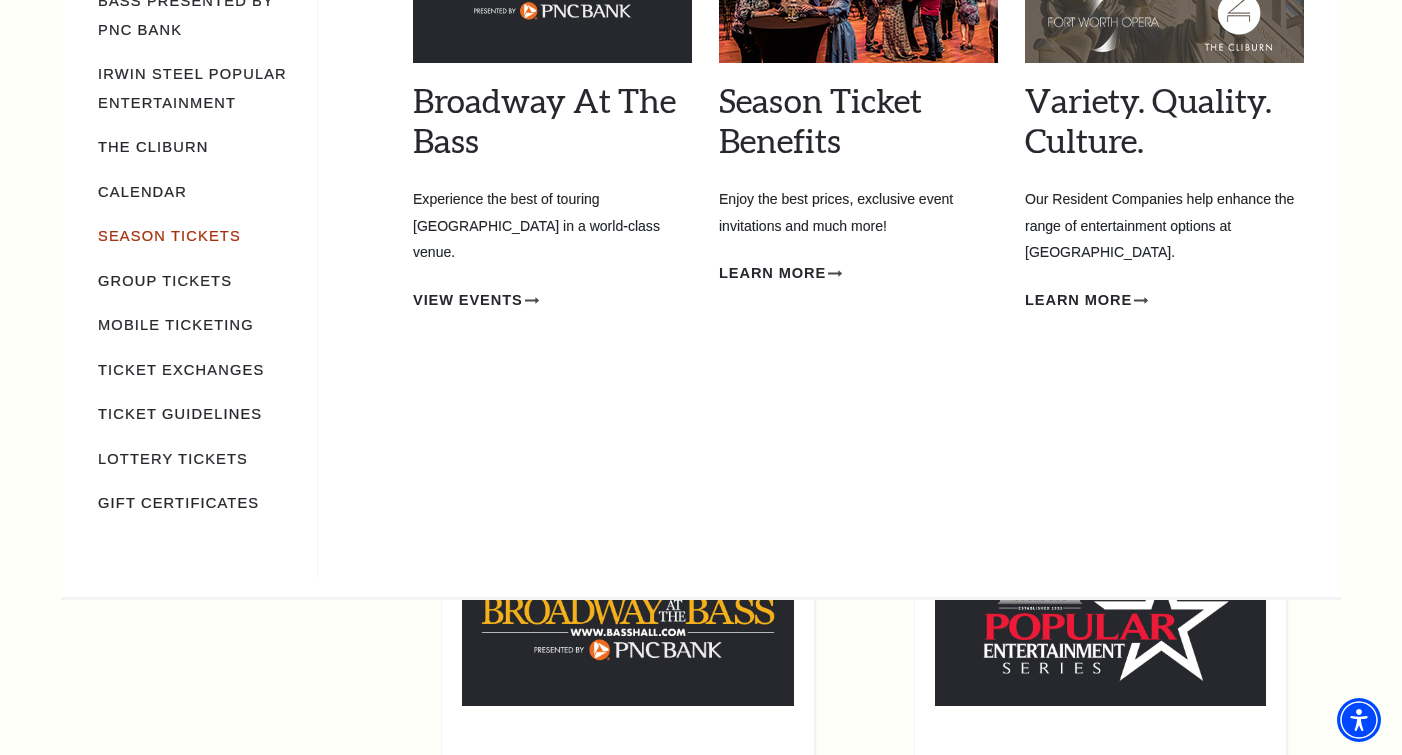 scroll, scrollTop: 321, scrollLeft: 0, axis: vertical 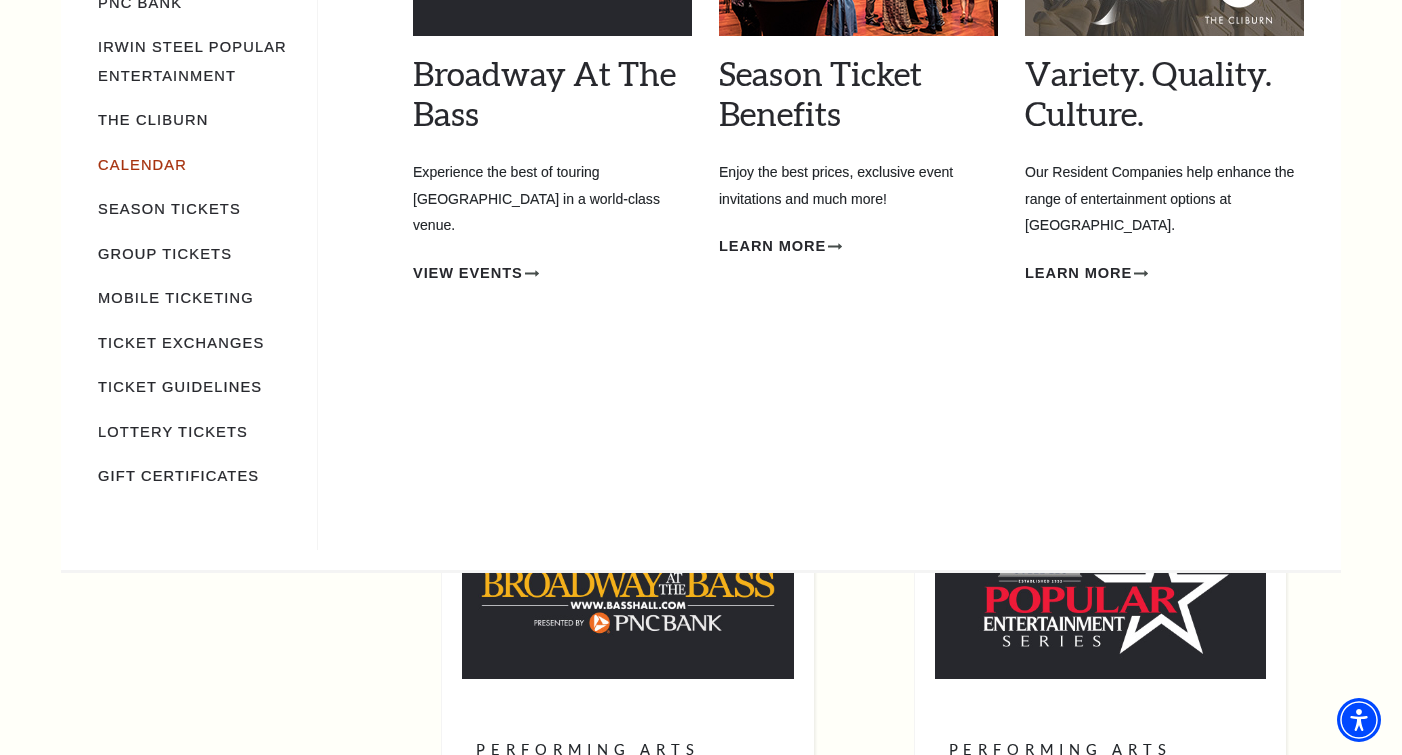 click on "Calendar" at bounding box center [142, 165] 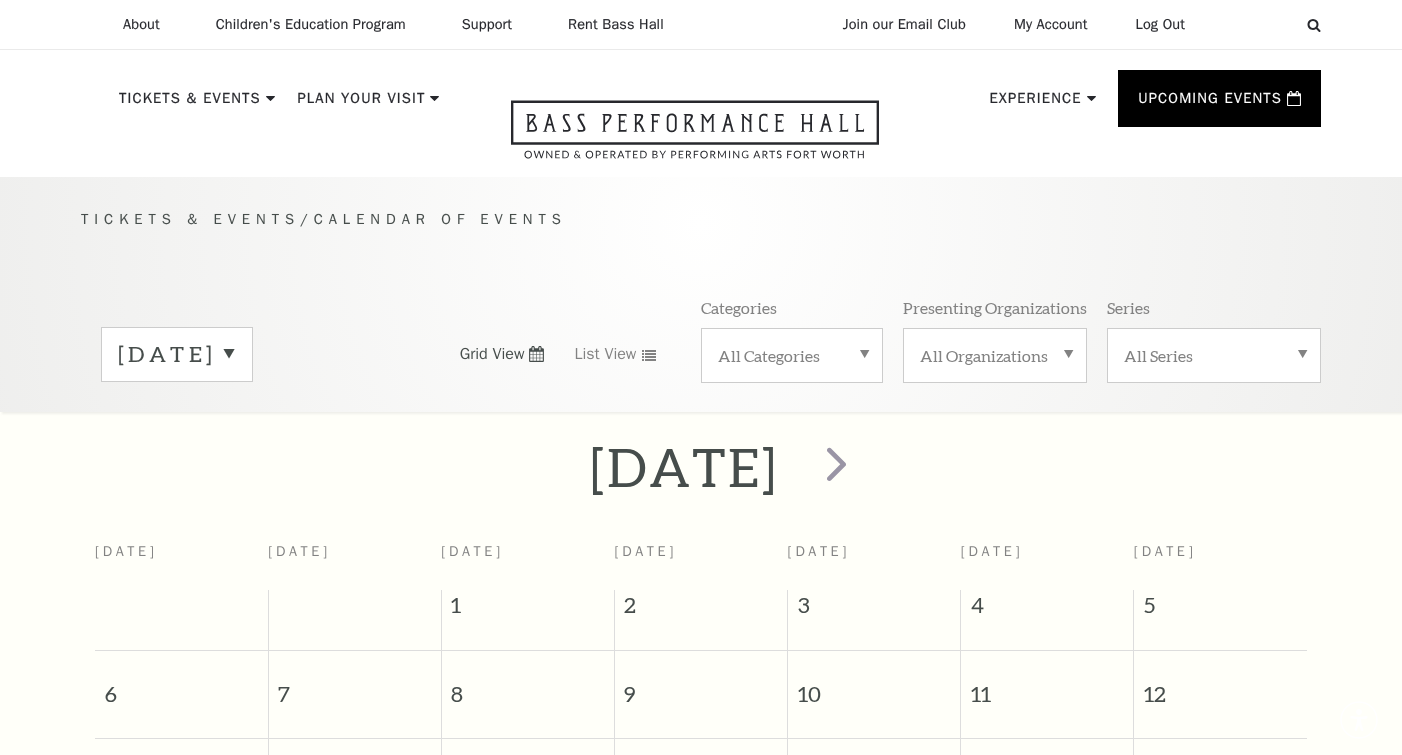scroll, scrollTop: 428, scrollLeft: 0, axis: vertical 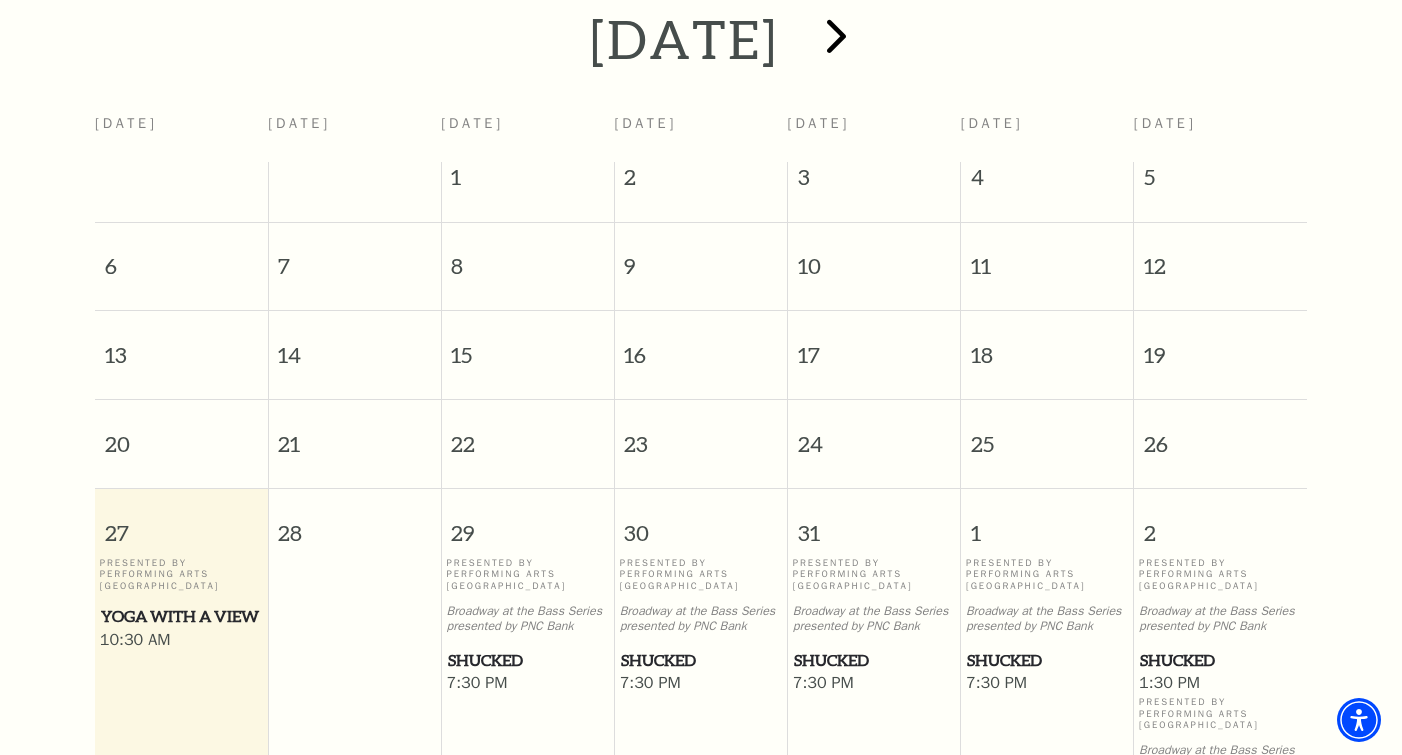click at bounding box center (836, 35) 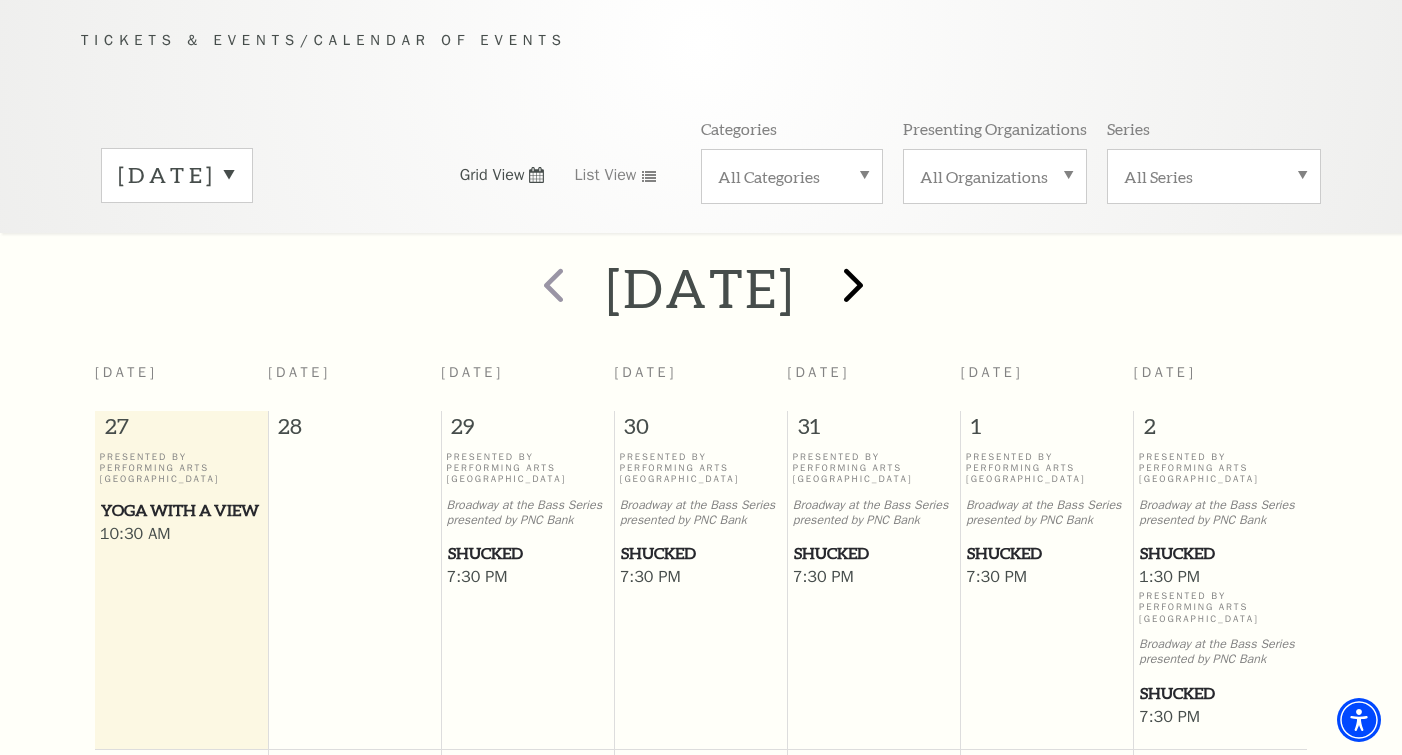 scroll, scrollTop: 176, scrollLeft: 0, axis: vertical 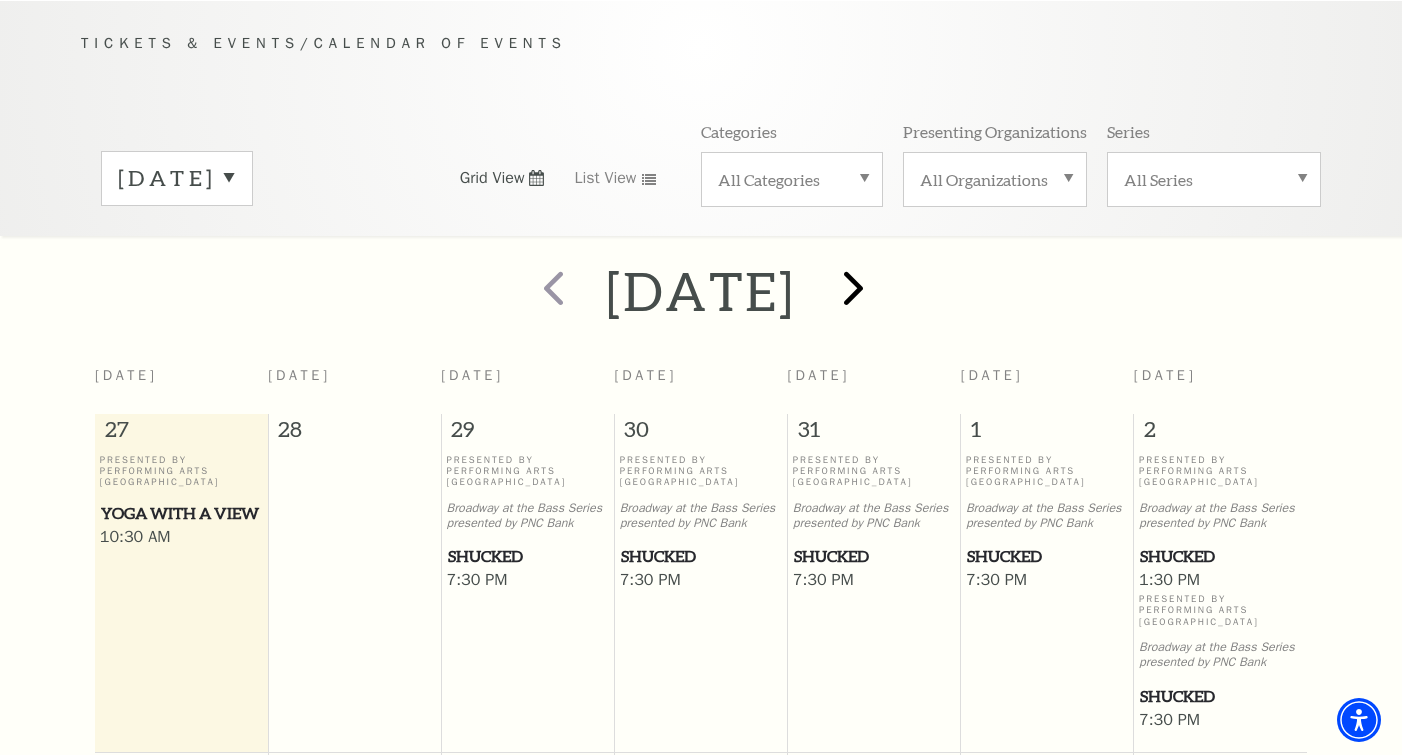 click at bounding box center [853, 287] 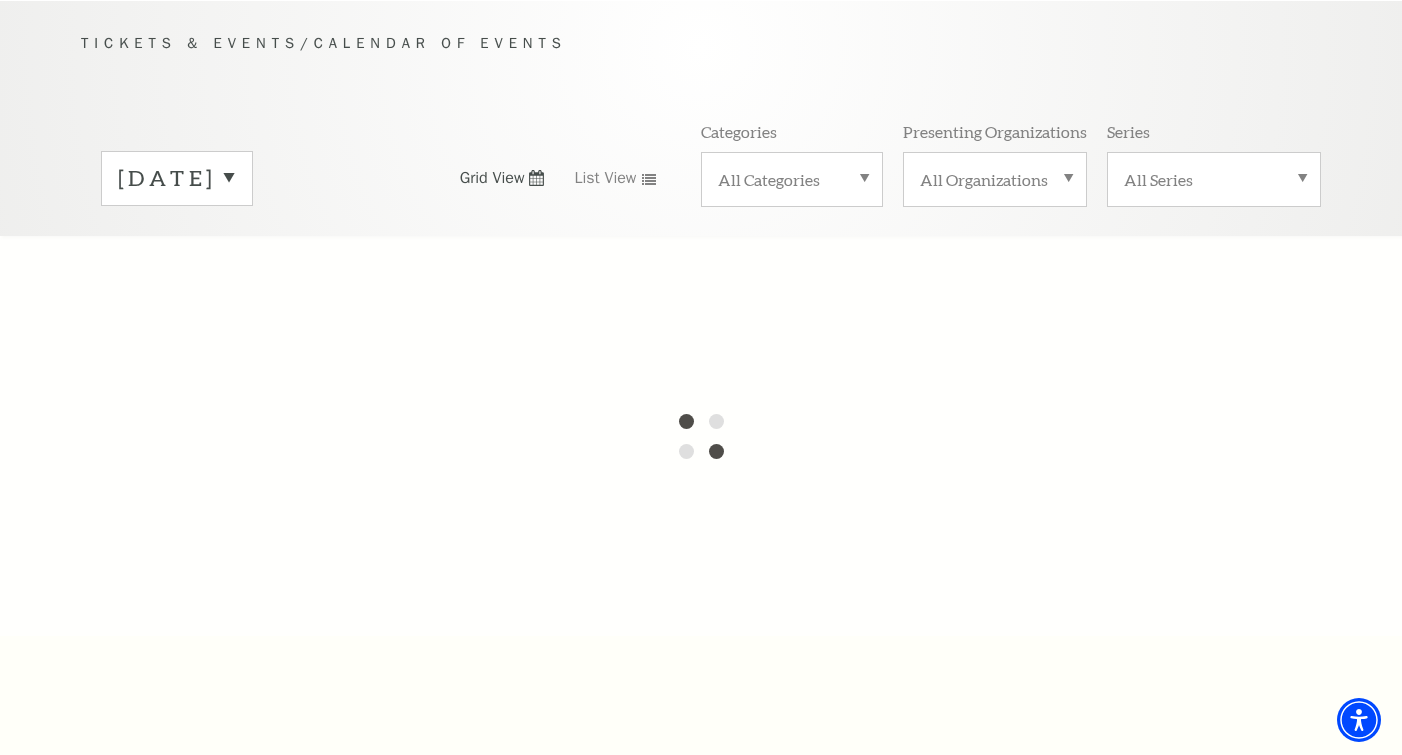 click on "[DATE]" at bounding box center [177, 178] 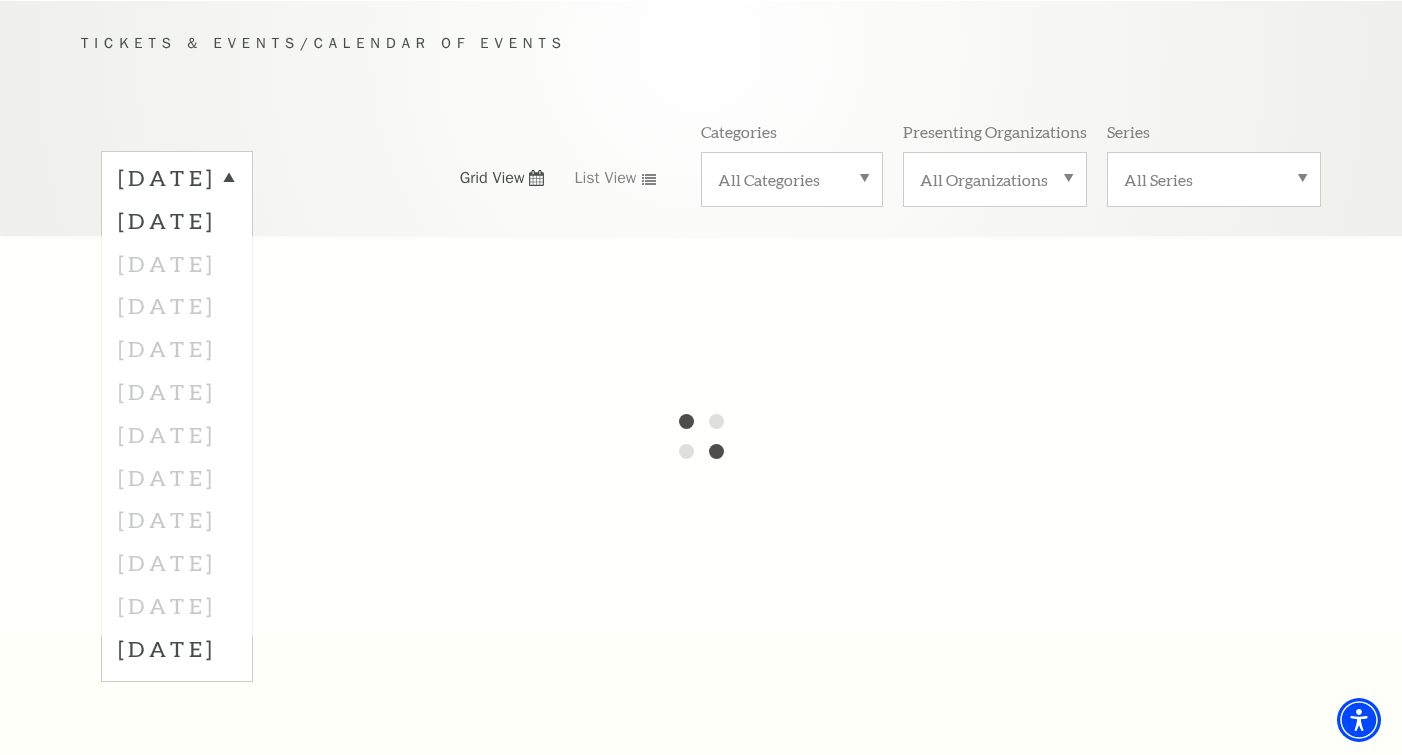 click at bounding box center (701, 436) 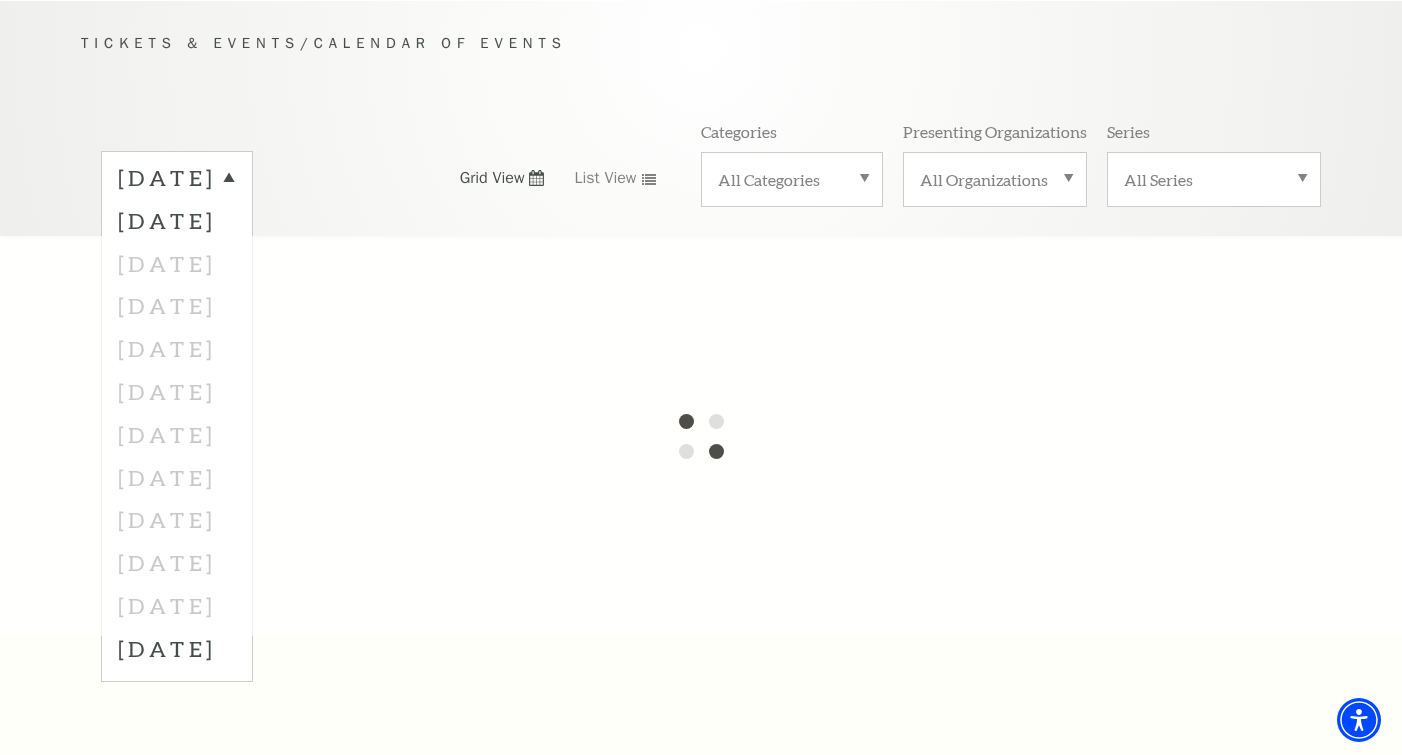 click at bounding box center [701, 436] 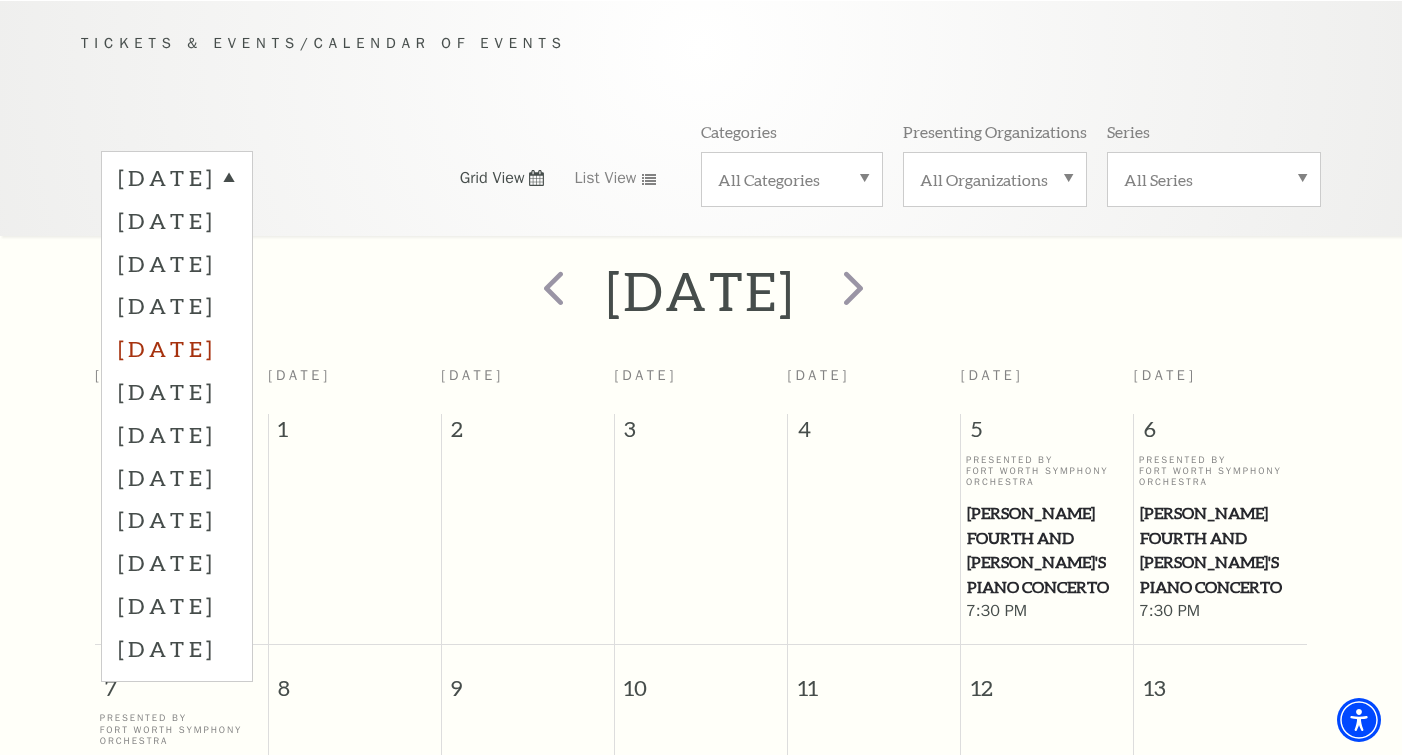 click on "November 2025" at bounding box center (177, 348) 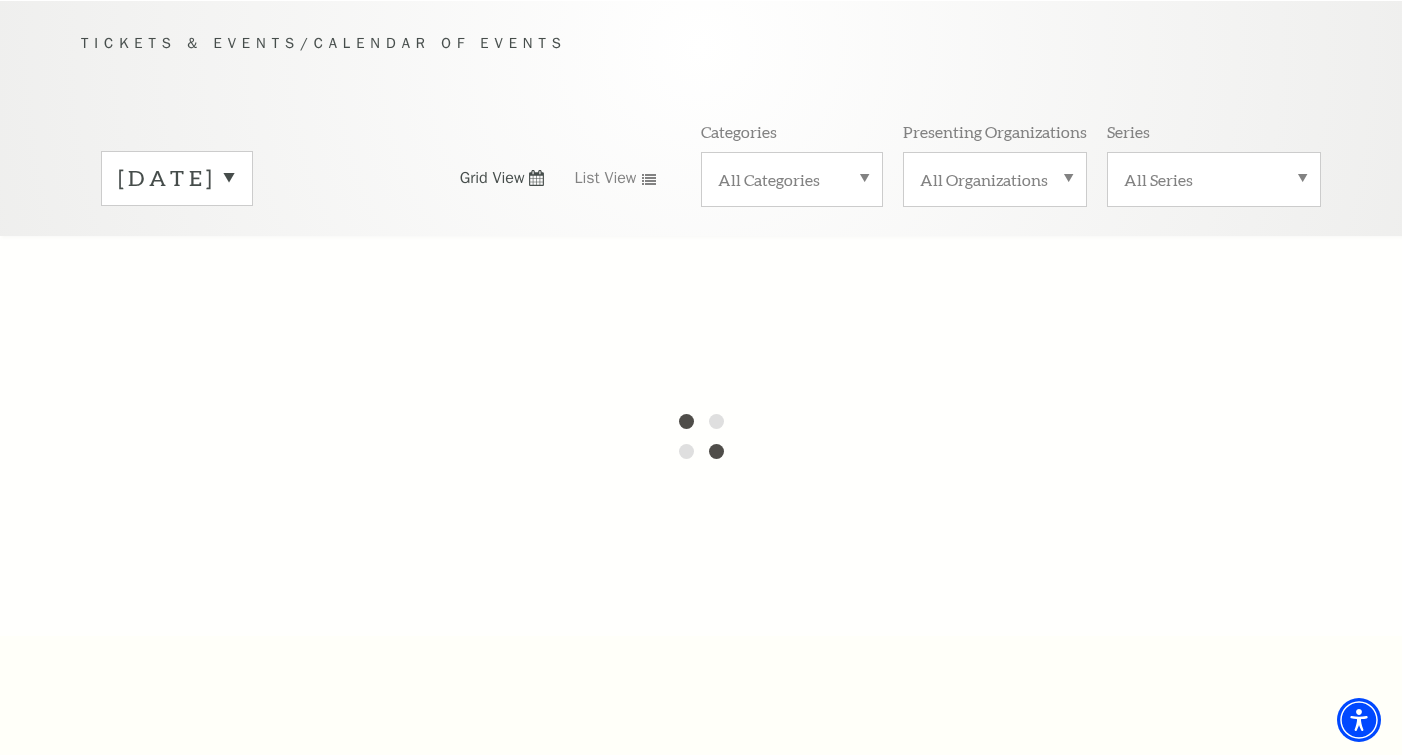 click on "September 2025" at bounding box center (177, 178) 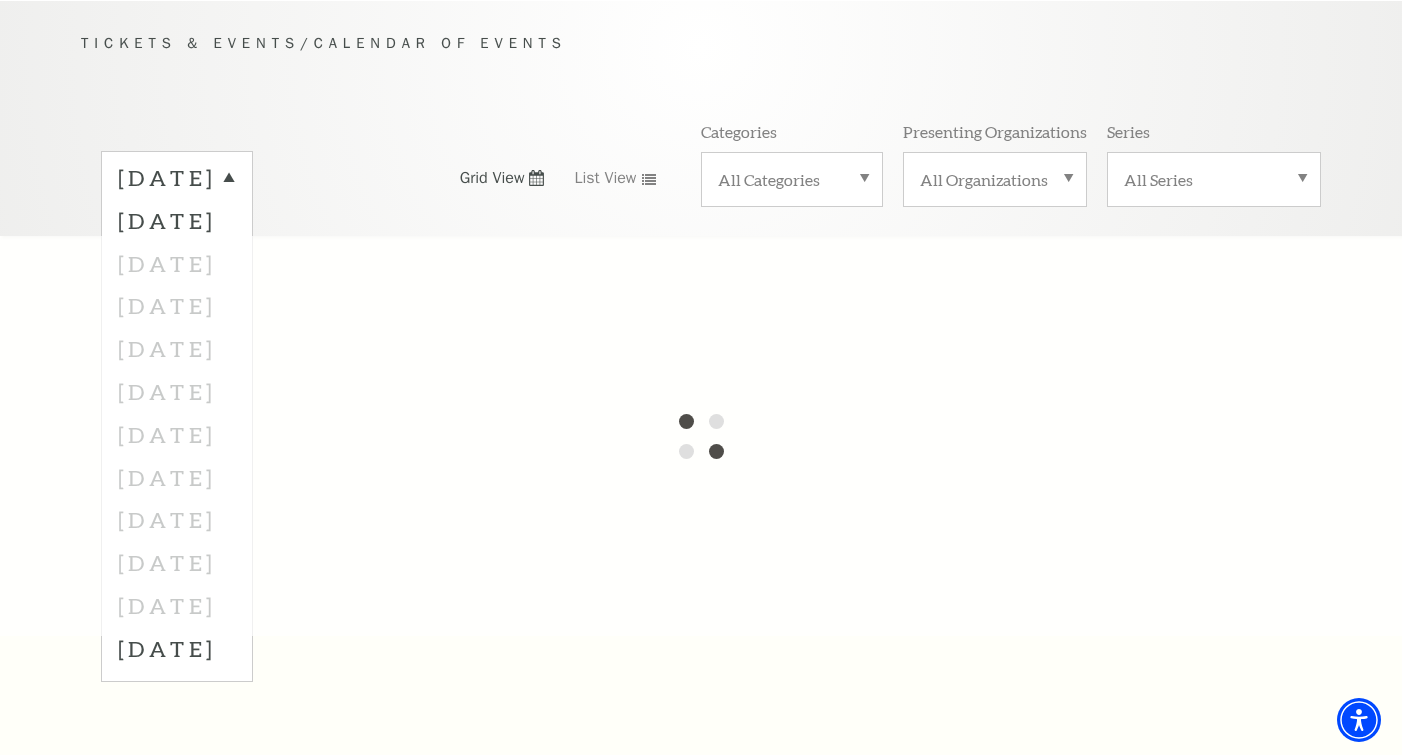 click at bounding box center [701, 436] 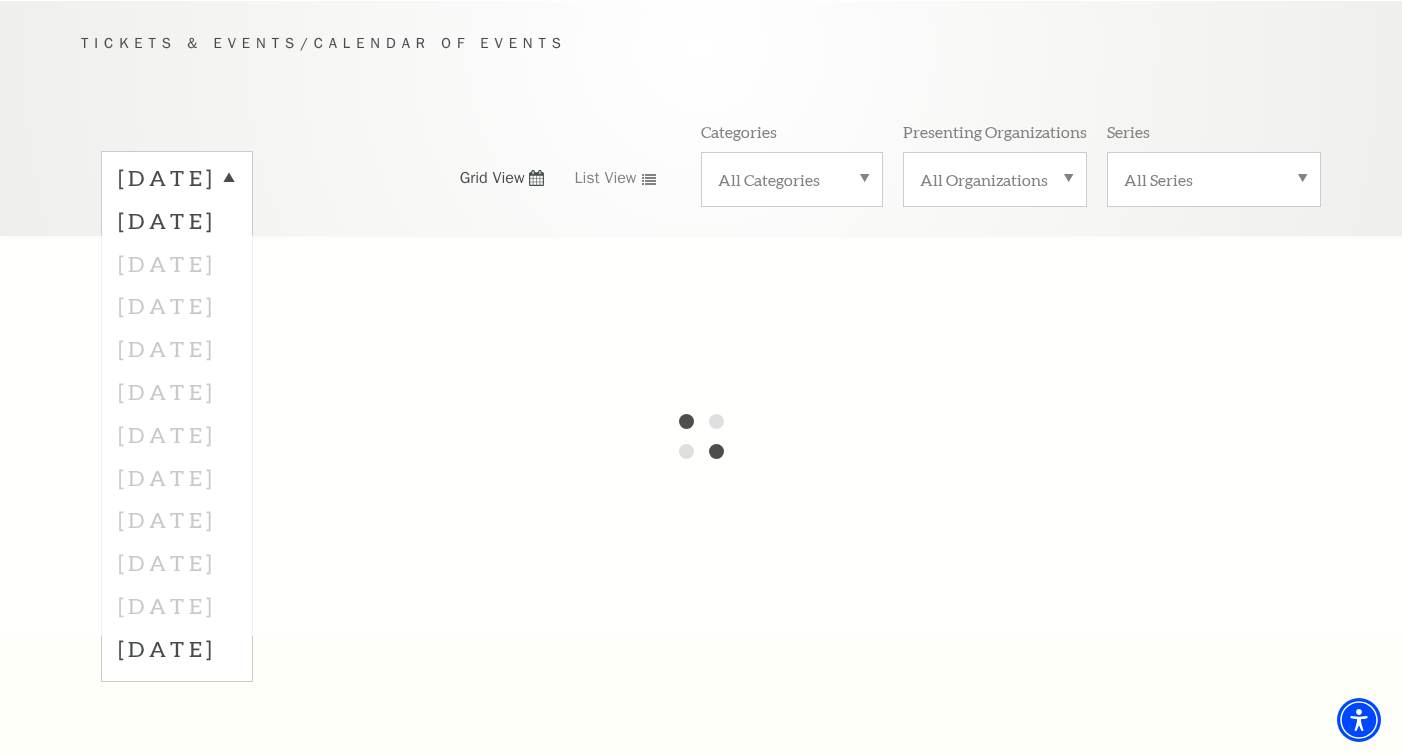 click at bounding box center [701, 436] 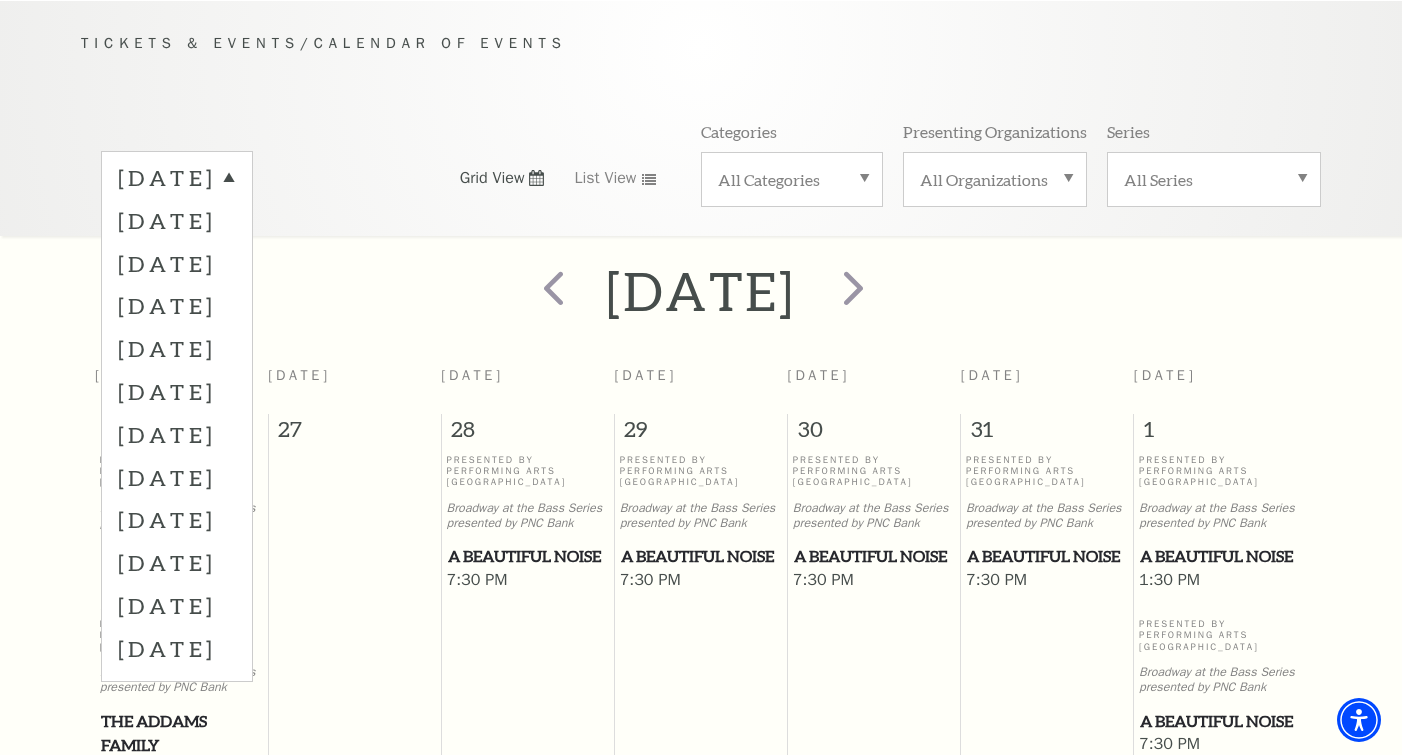 click at bounding box center (553, 287) 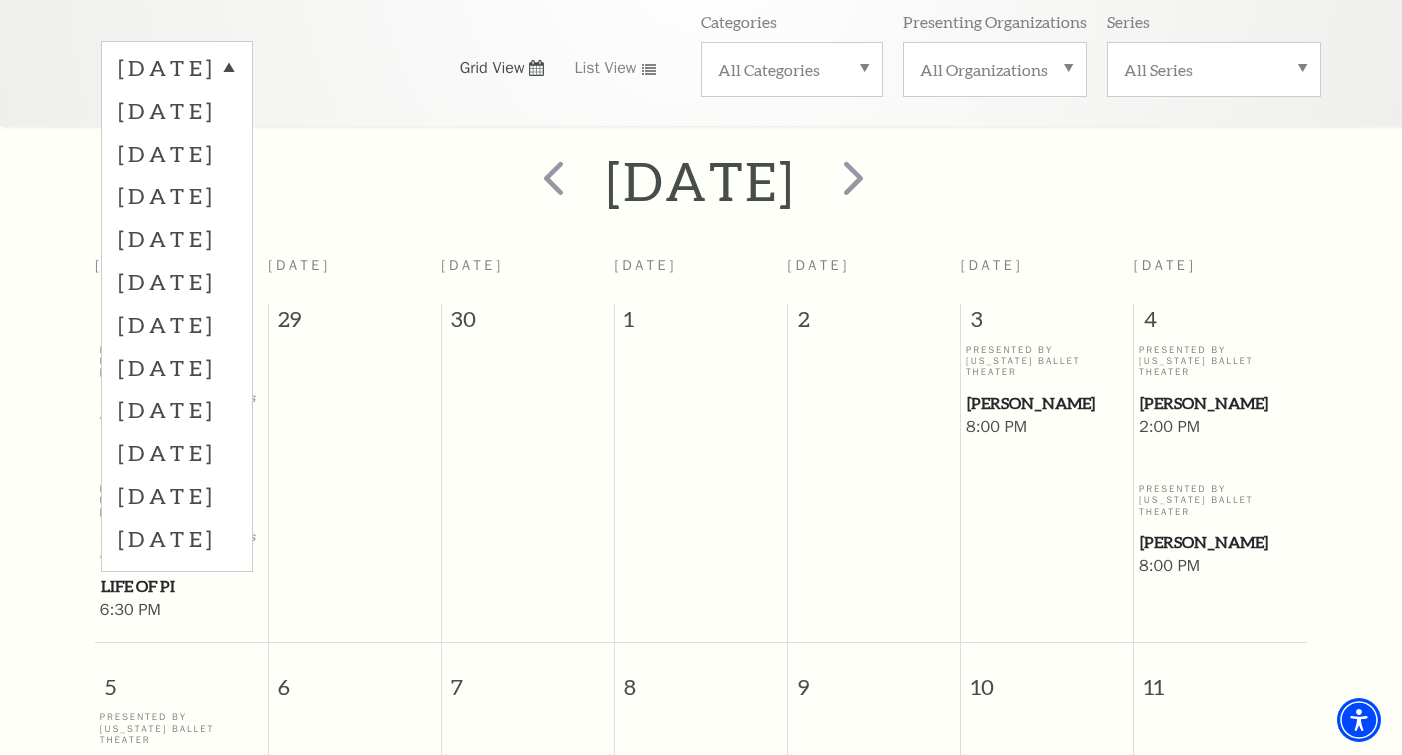 scroll, scrollTop: 64, scrollLeft: 0, axis: vertical 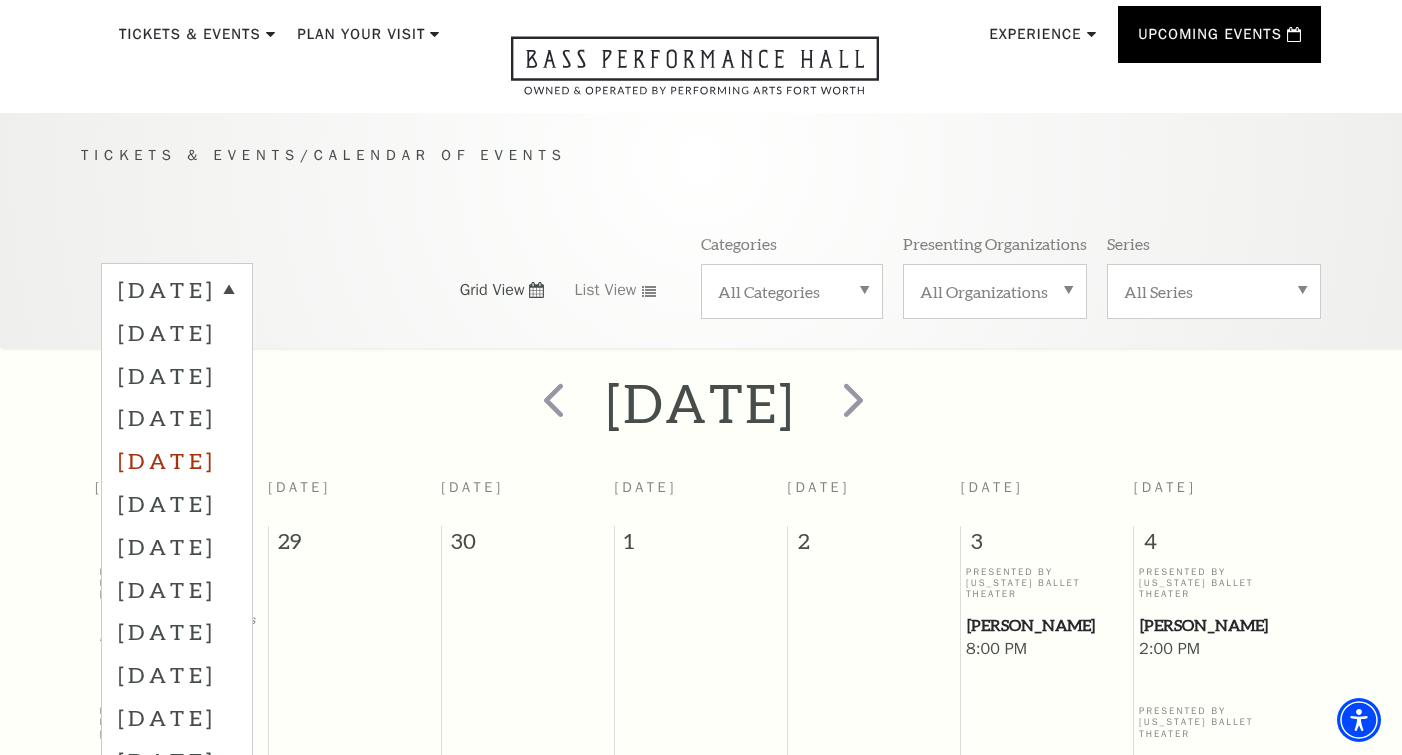 click on "November 2025" at bounding box center (177, 460) 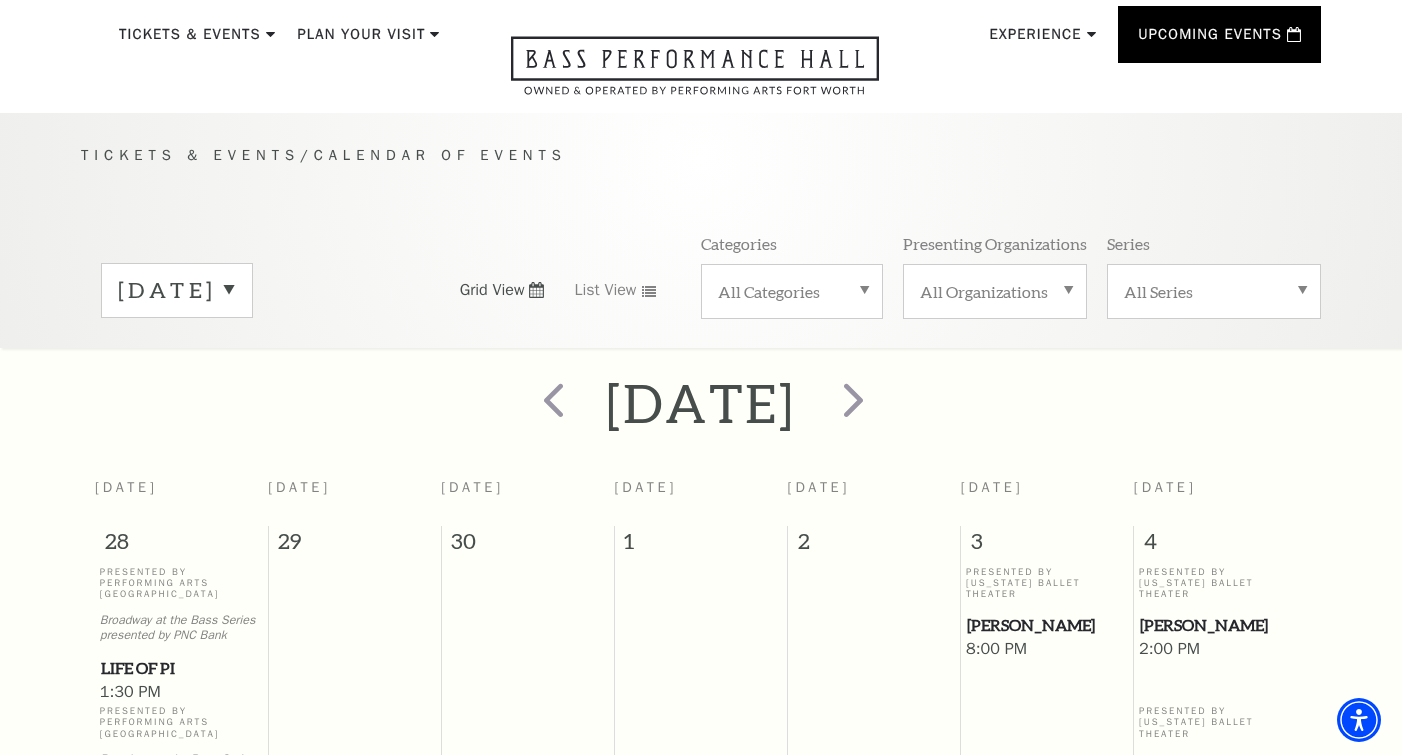 click on "October 2025" at bounding box center [177, 290] 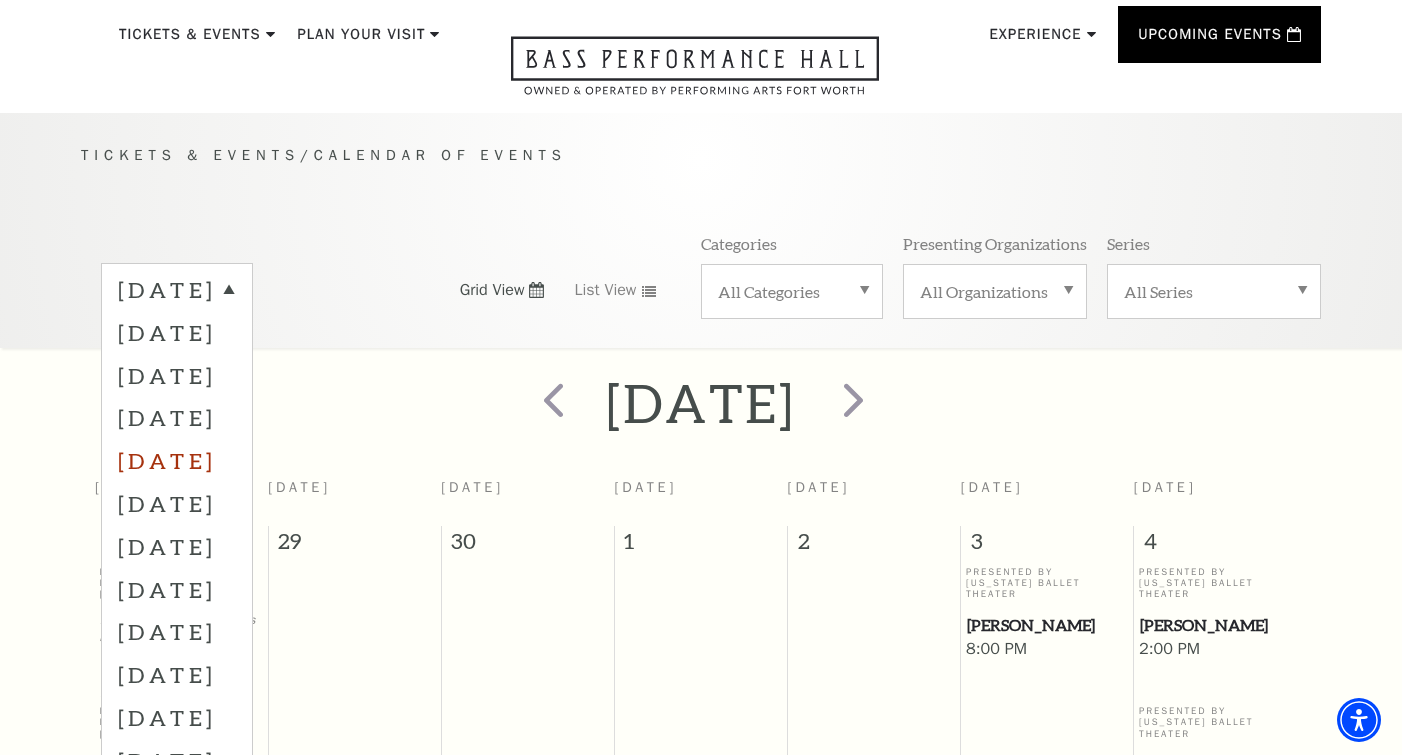 click on "November 2025" at bounding box center (177, 460) 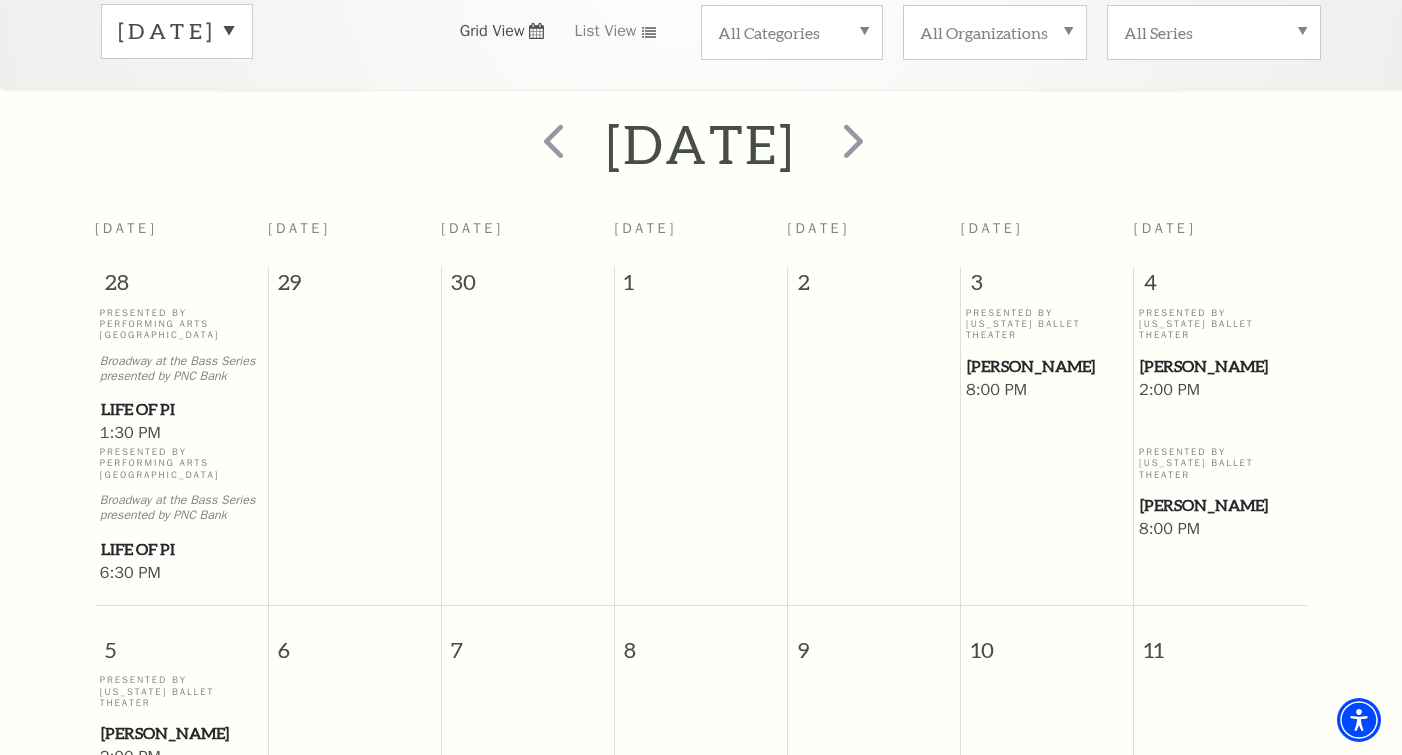 scroll, scrollTop: 342, scrollLeft: 0, axis: vertical 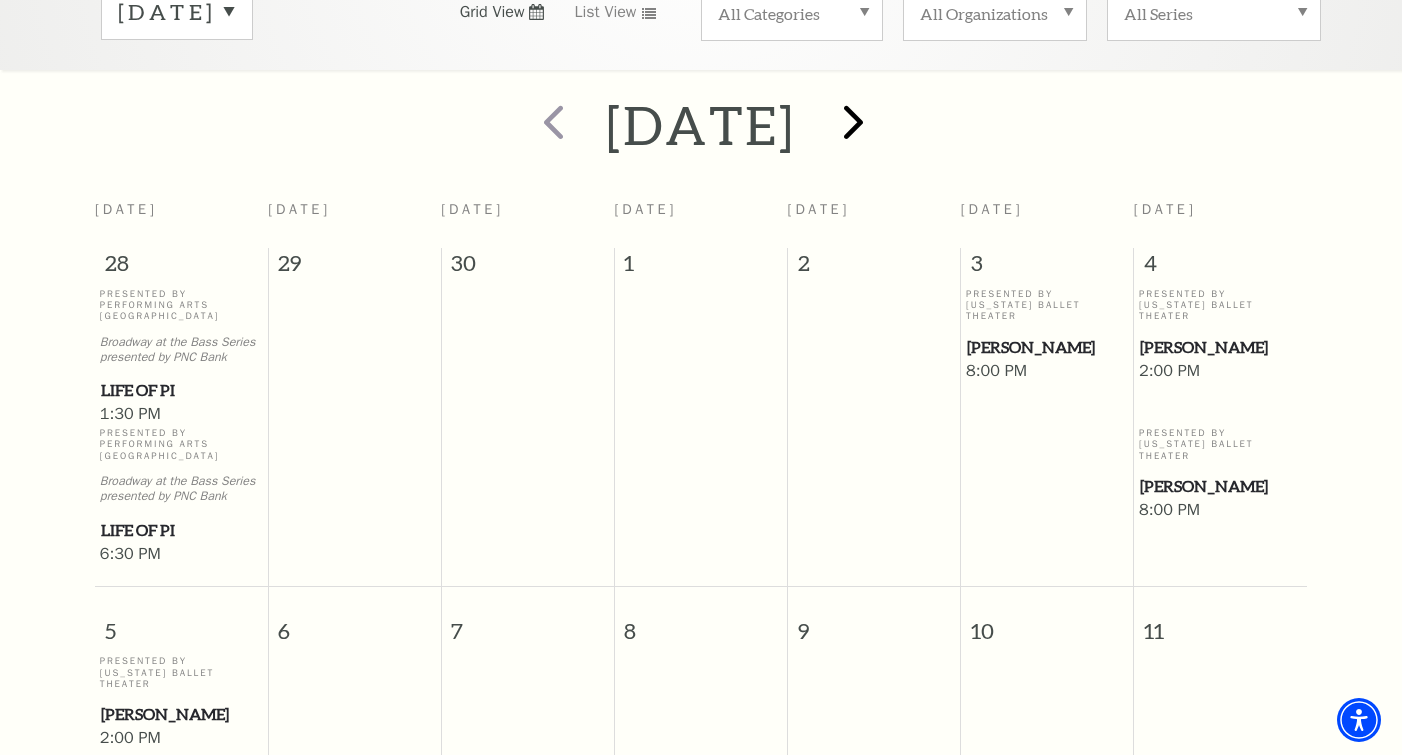 click at bounding box center (853, 121) 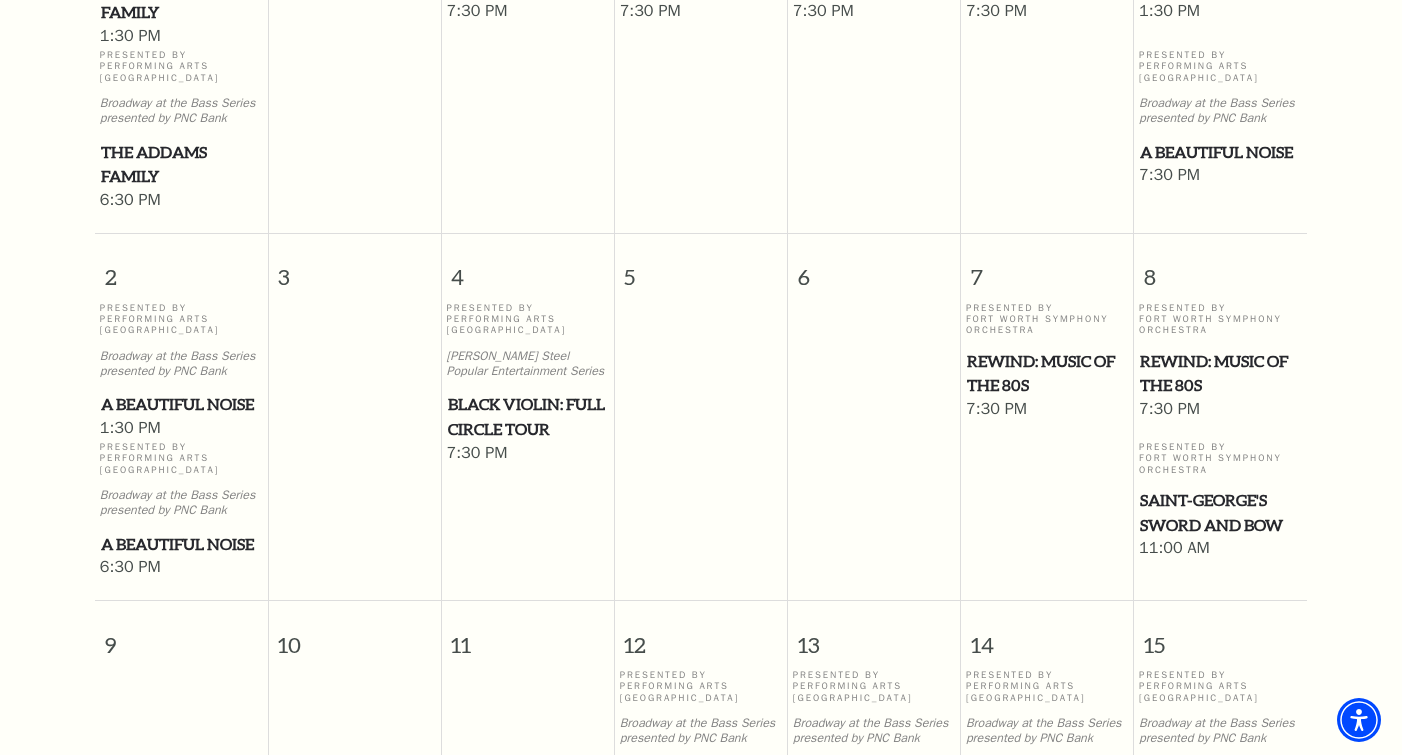 scroll, scrollTop: 1215, scrollLeft: 0, axis: vertical 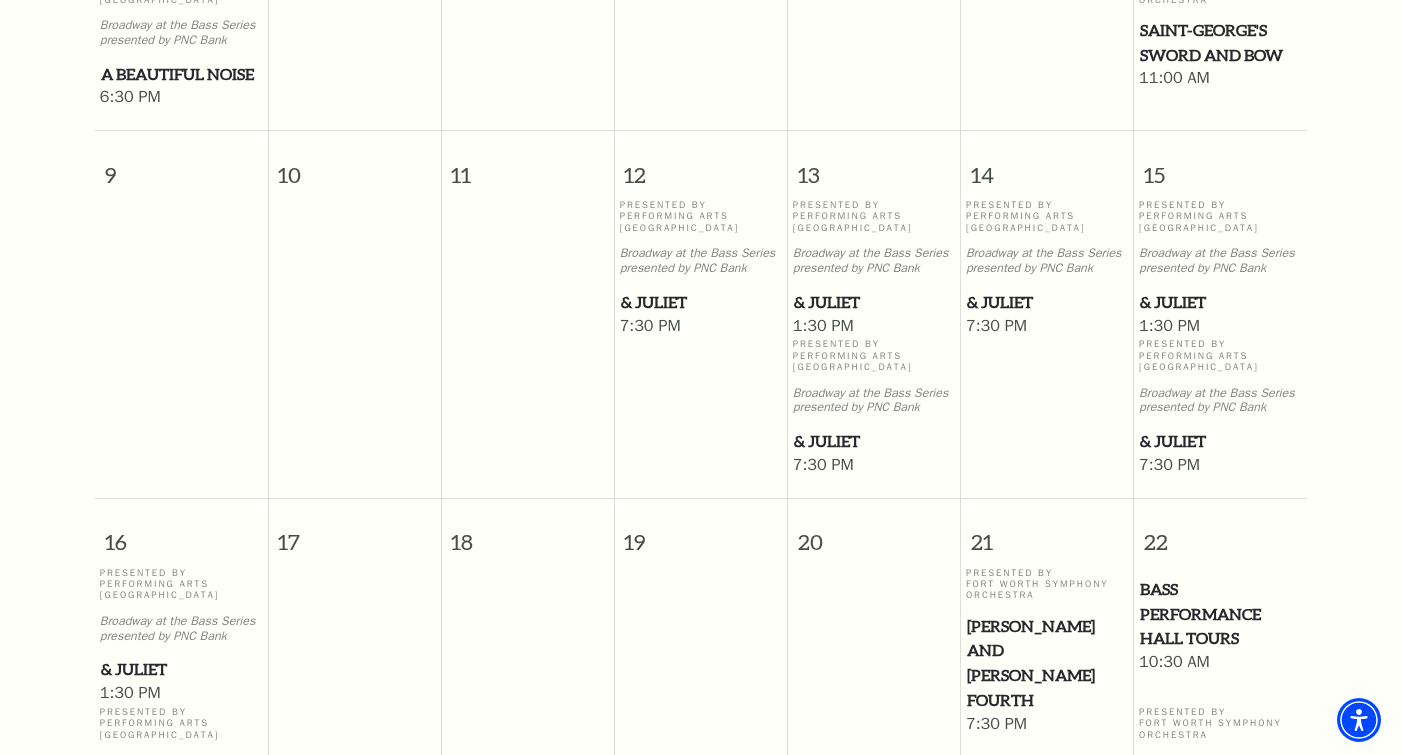 click on "& Juliet" at bounding box center [1047, 302] 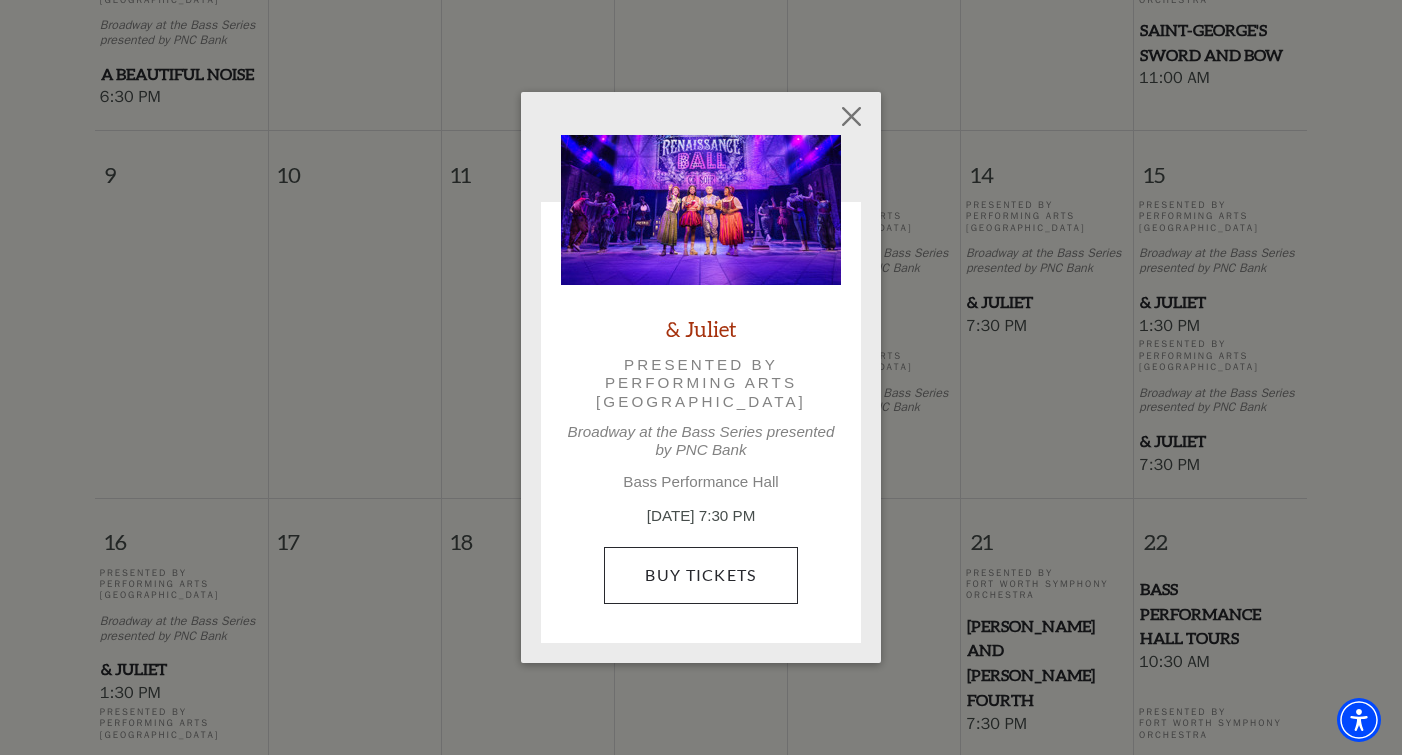 click on "Buy Tickets" at bounding box center (700, 575) 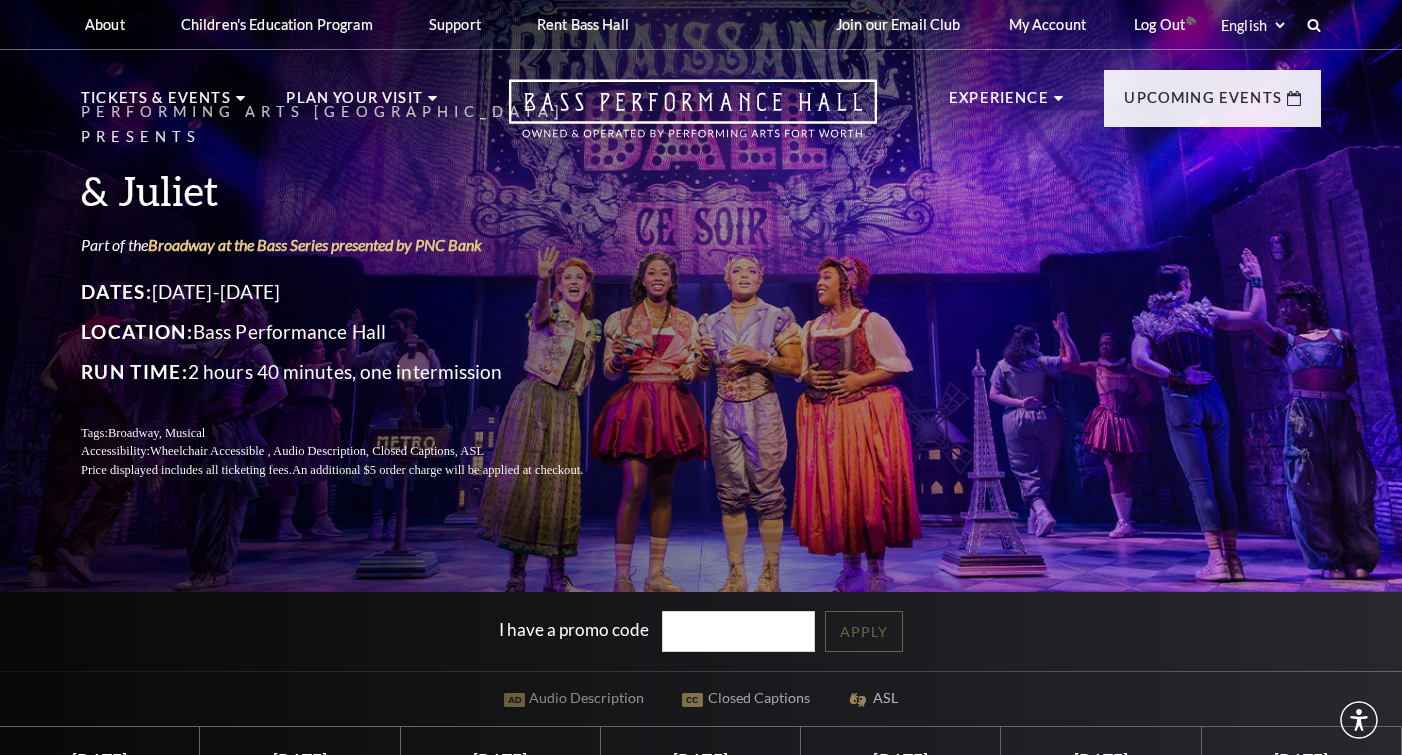 scroll, scrollTop: 0, scrollLeft: 0, axis: both 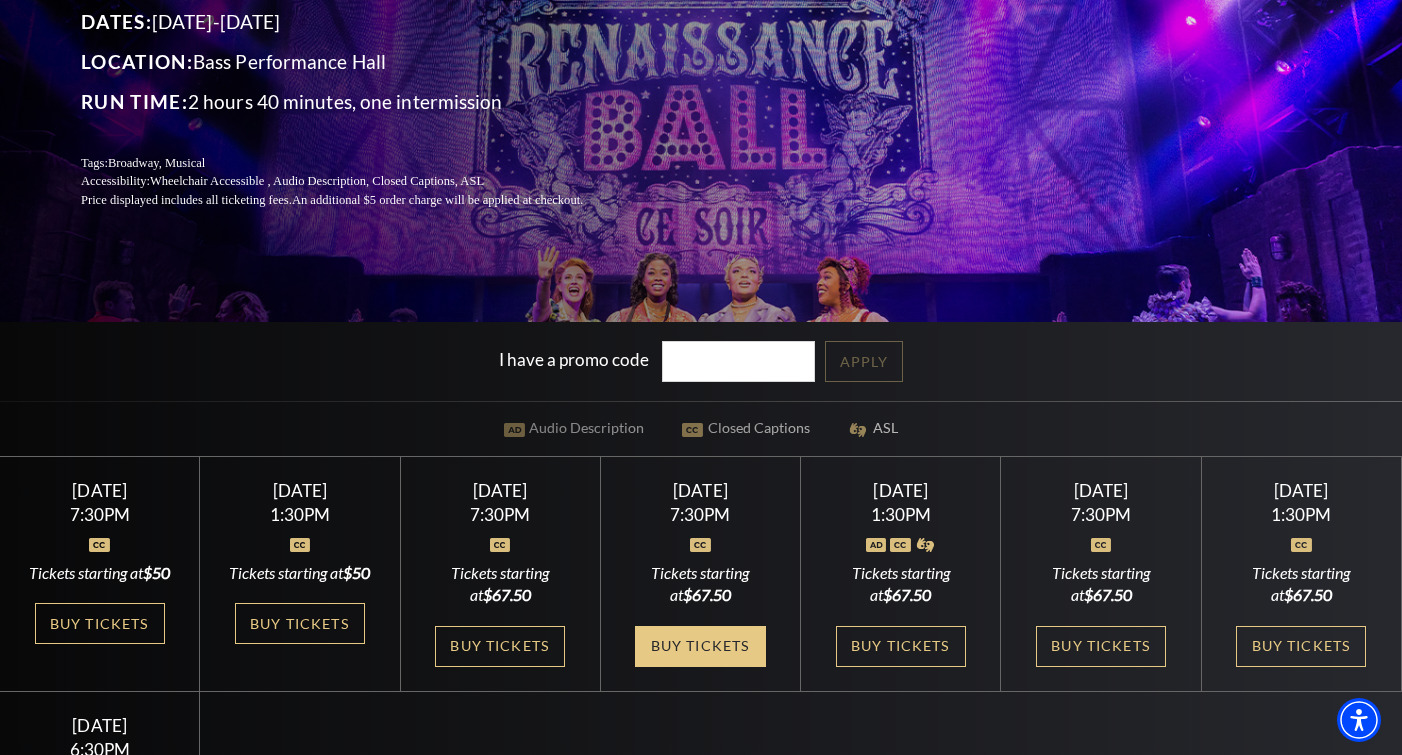 click on "Buy Tickets" at bounding box center [700, 646] 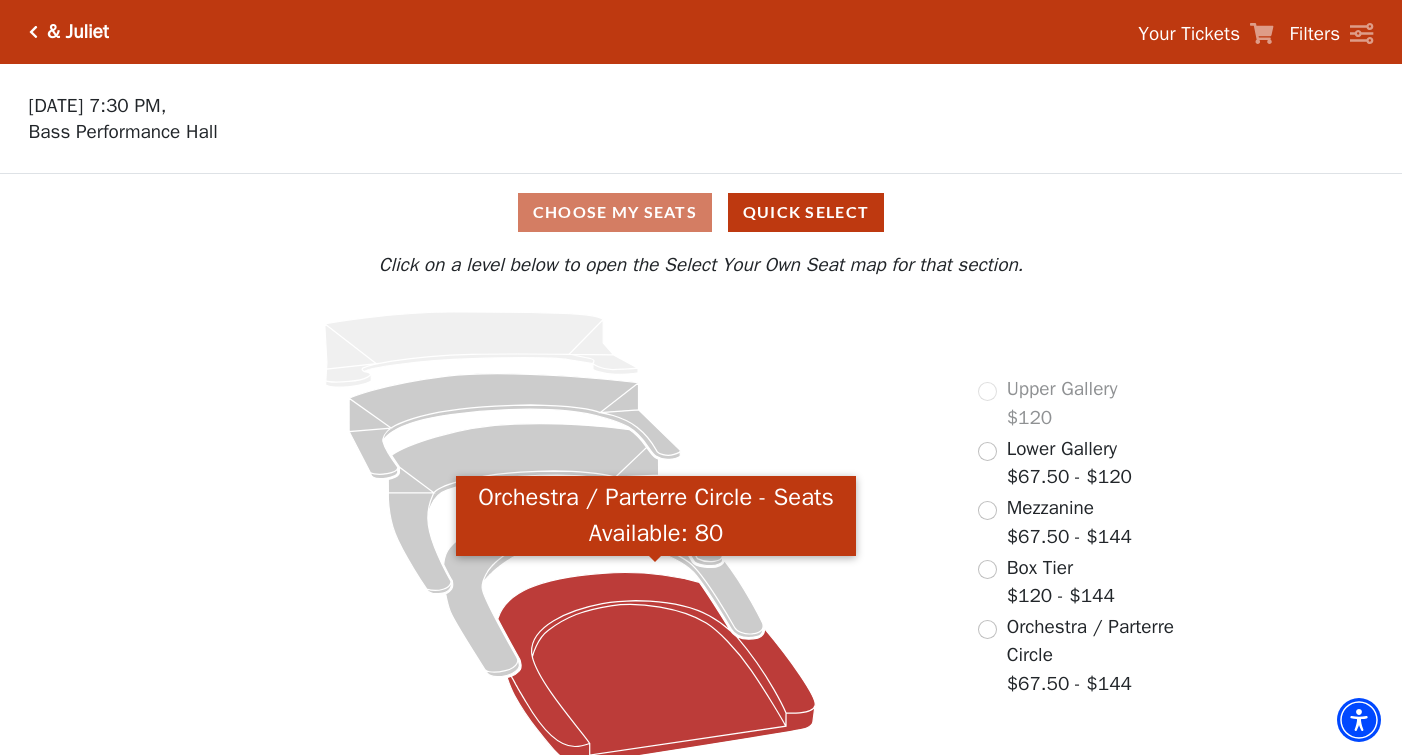 click 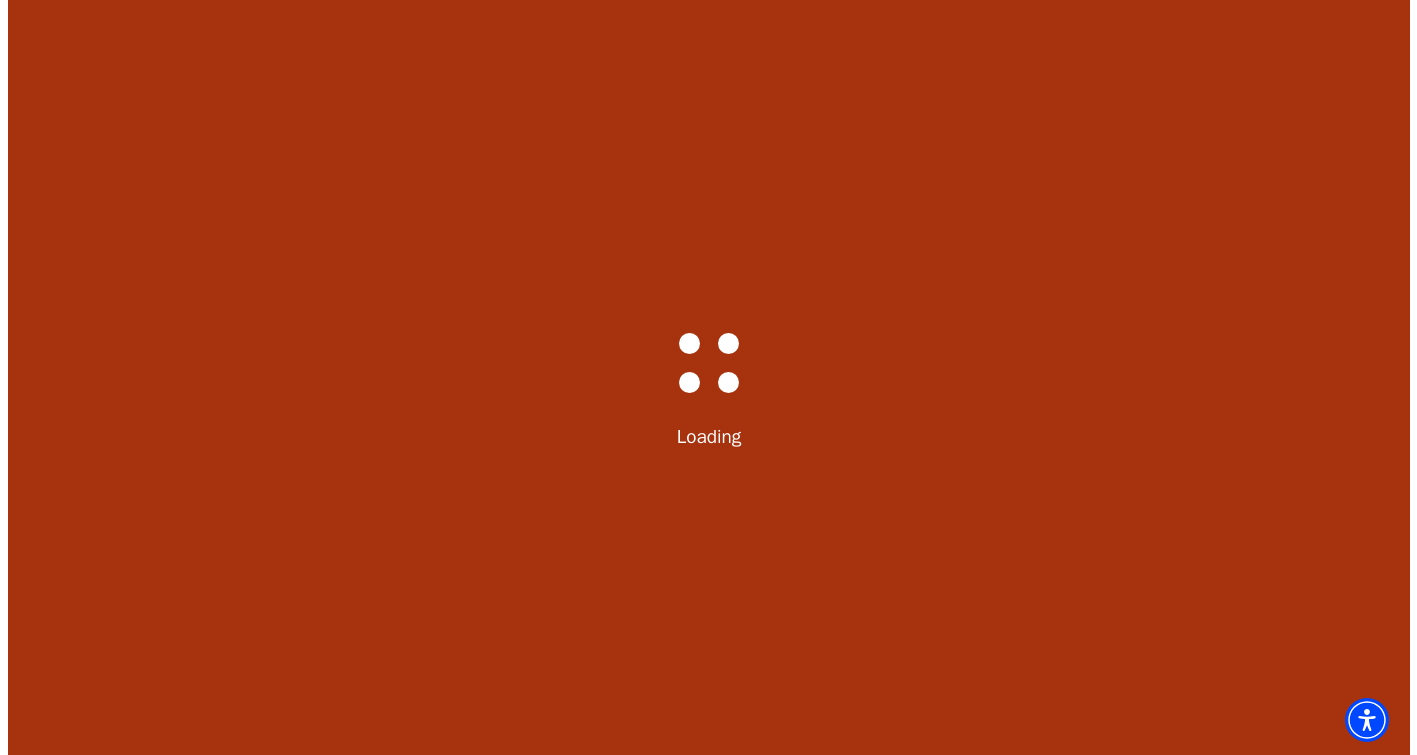 scroll, scrollTop: 0, scrollLeft: 0, axis: both 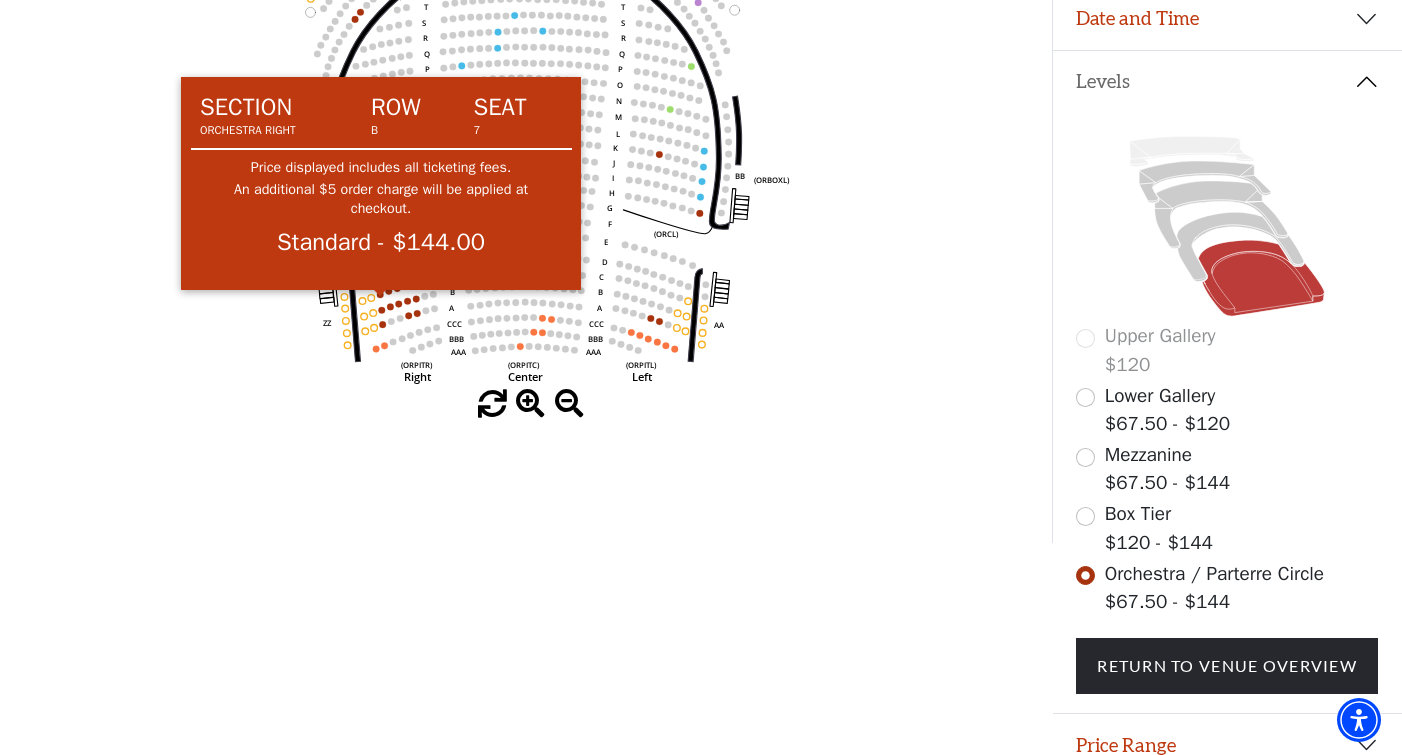 click 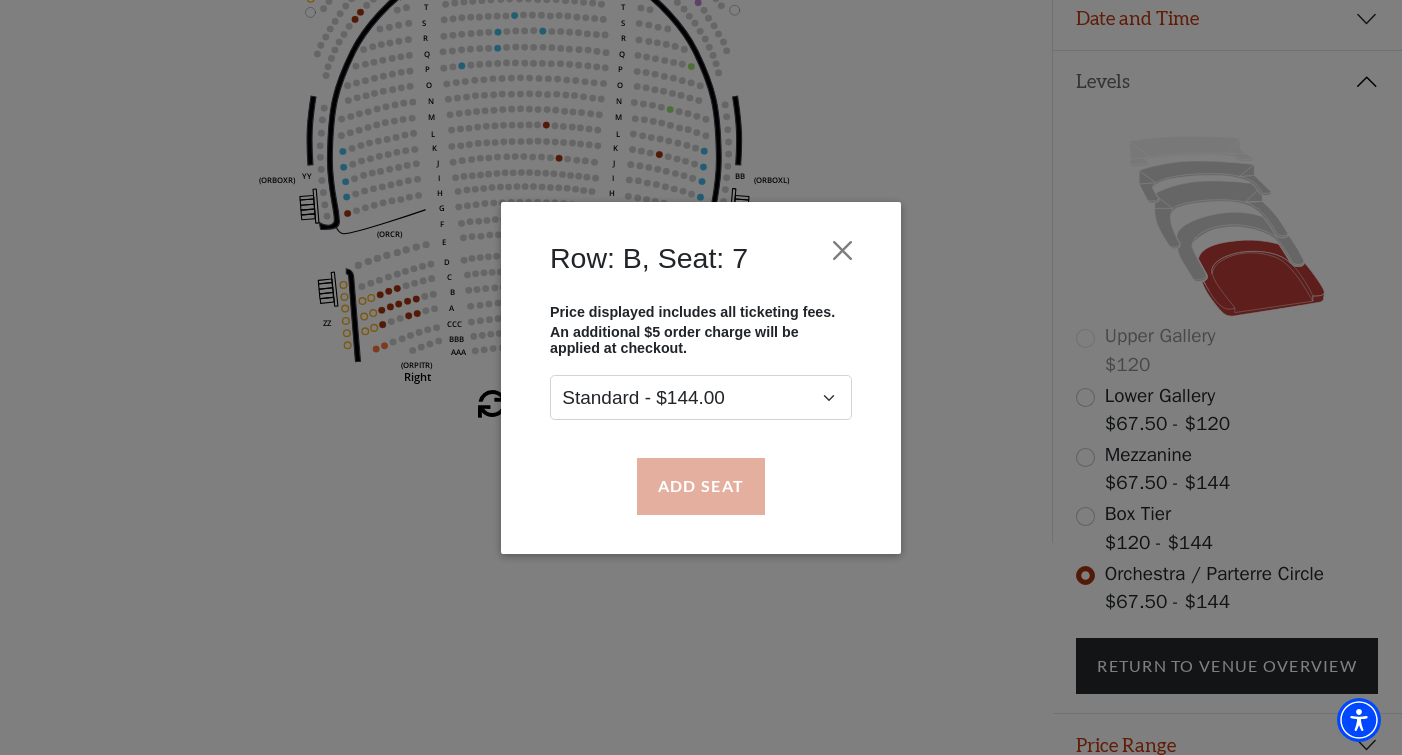 click on "Add Seat" at bounding box center [701, 486] 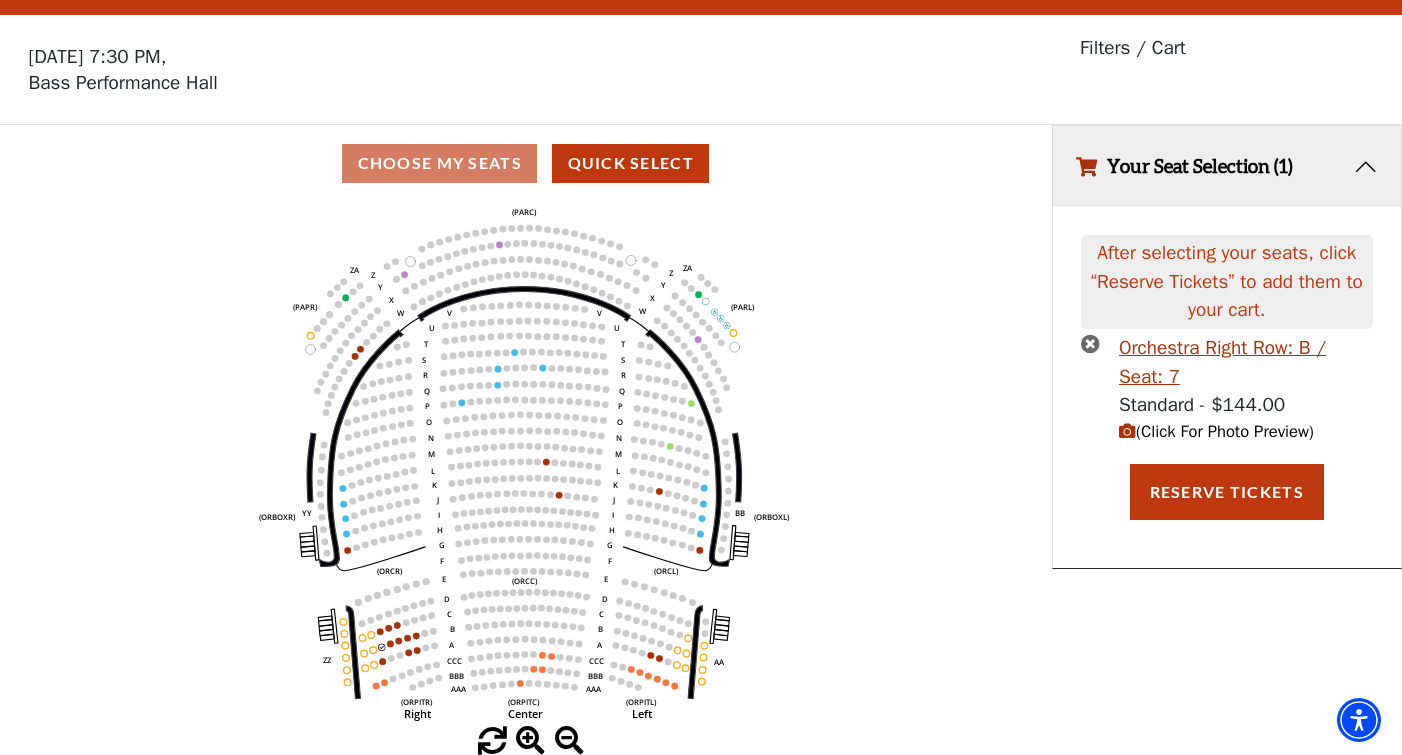 scroll, scrollTop: 0, scrollLeft: 0, axis: both 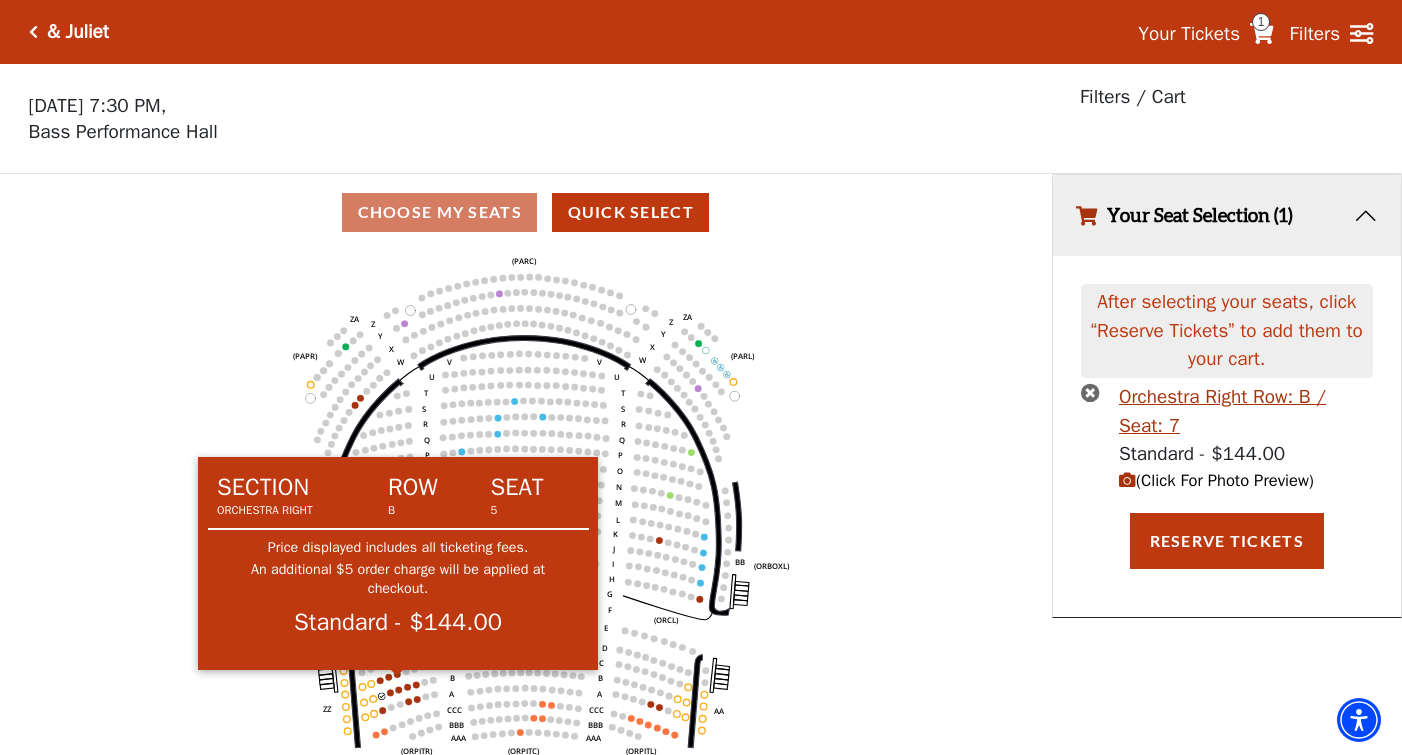 click 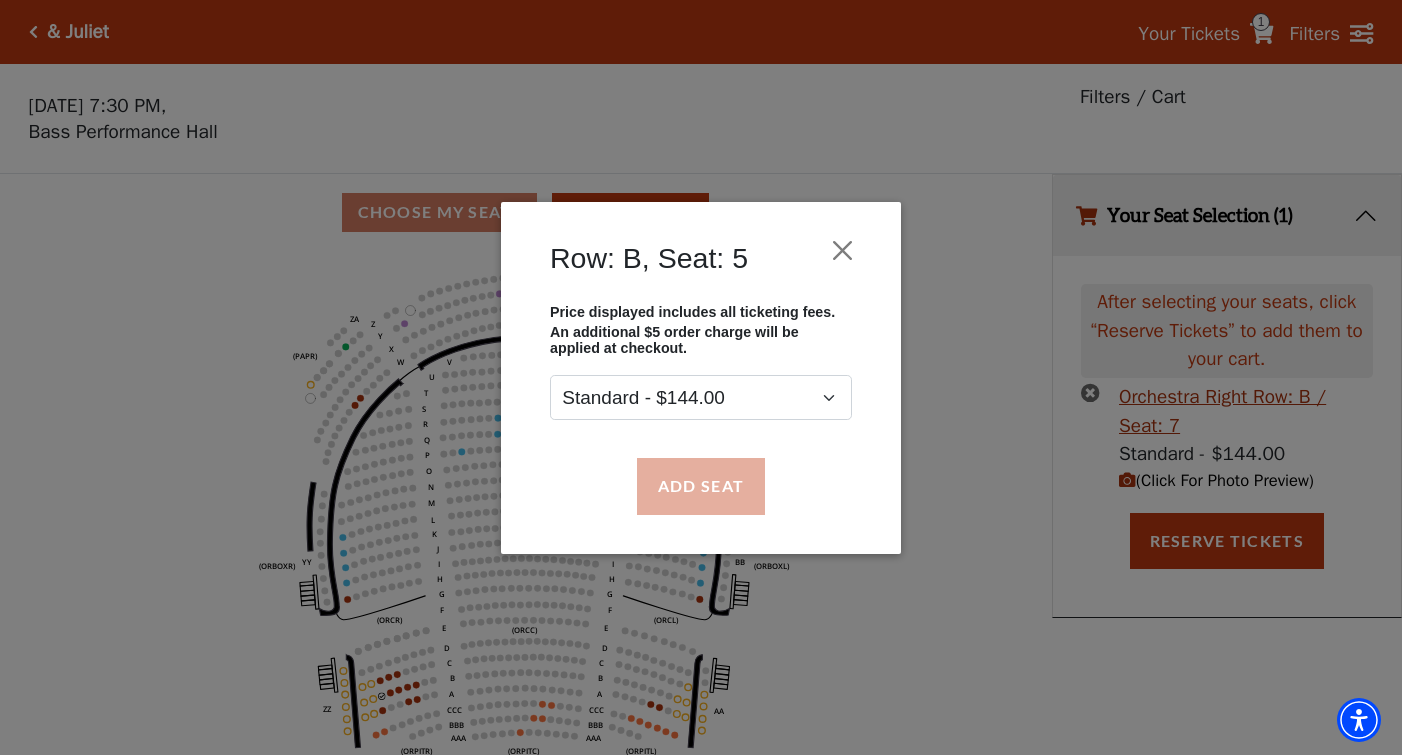 click on "Add Seat" at bounding box center [701, 486] 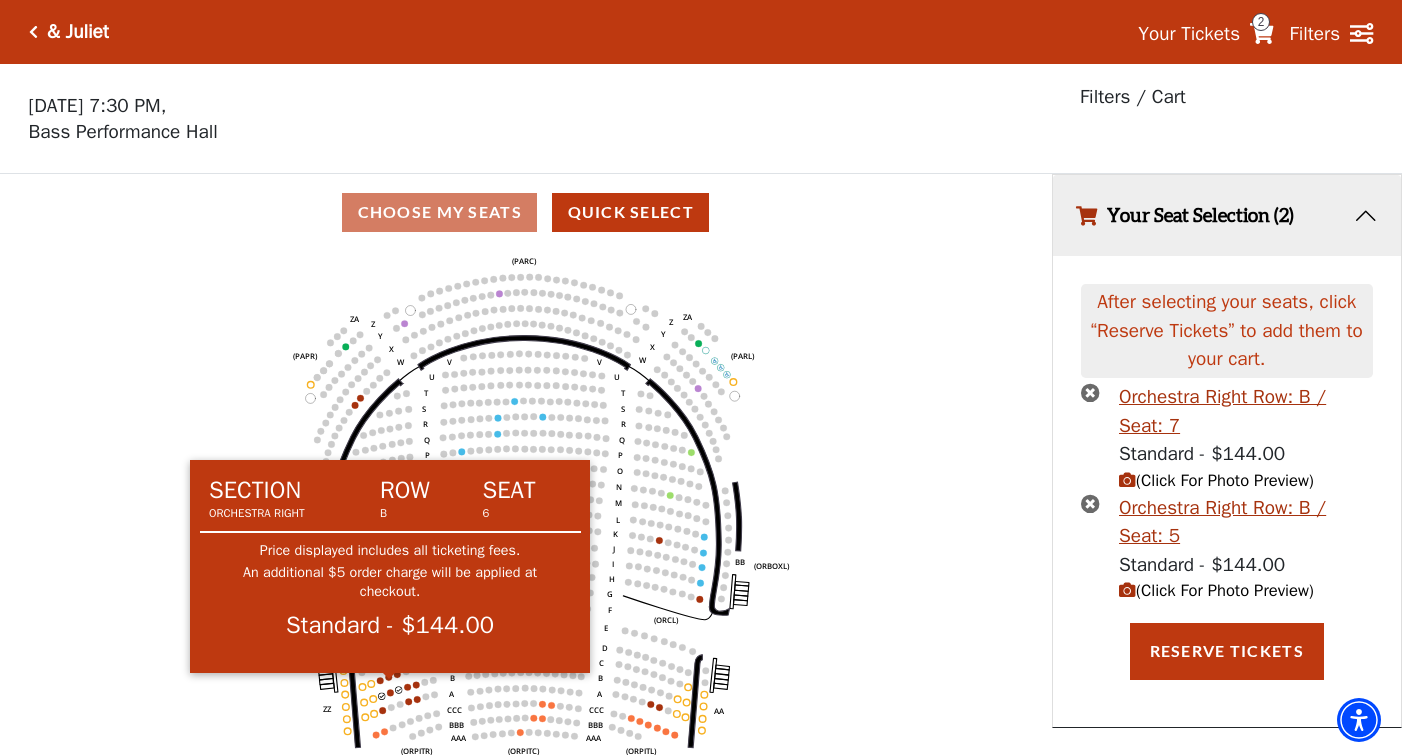 click 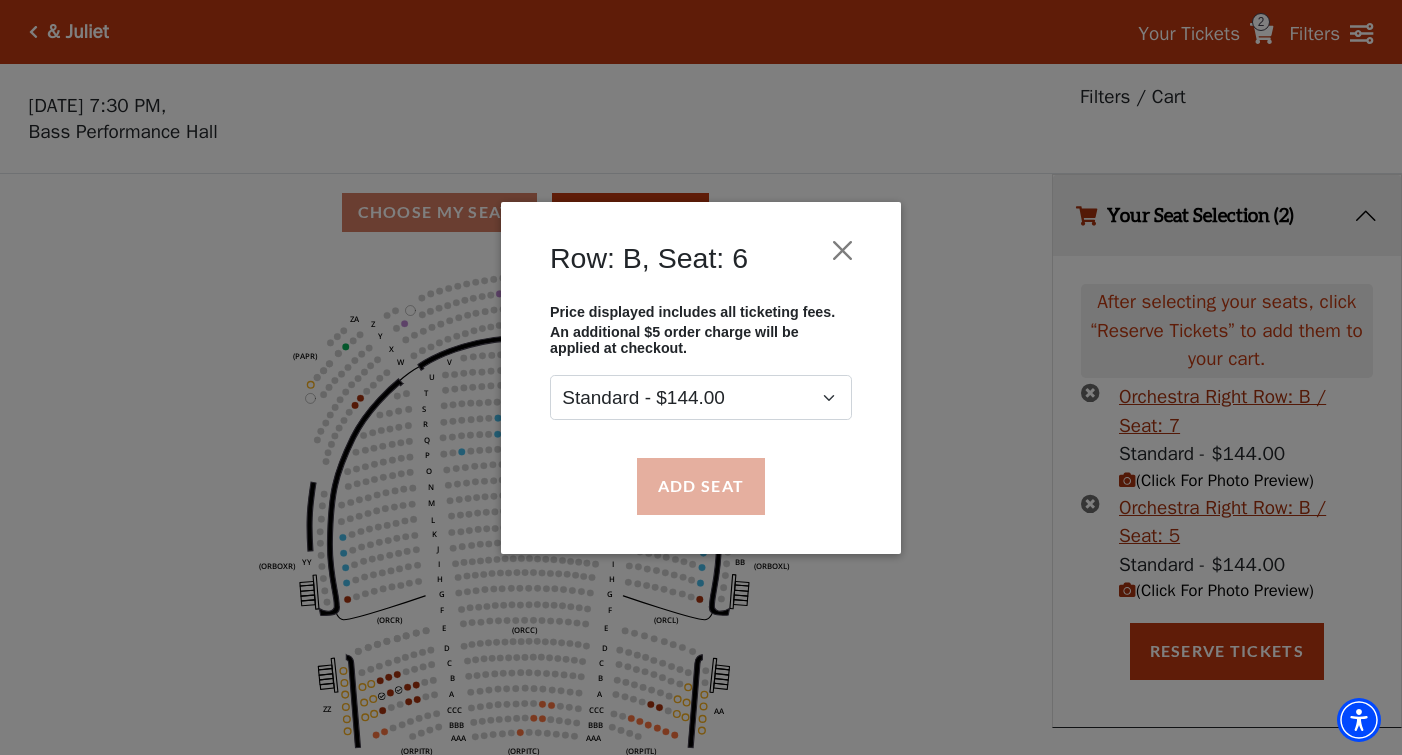 click on "Add Seat" at bounding box center [701, 486] 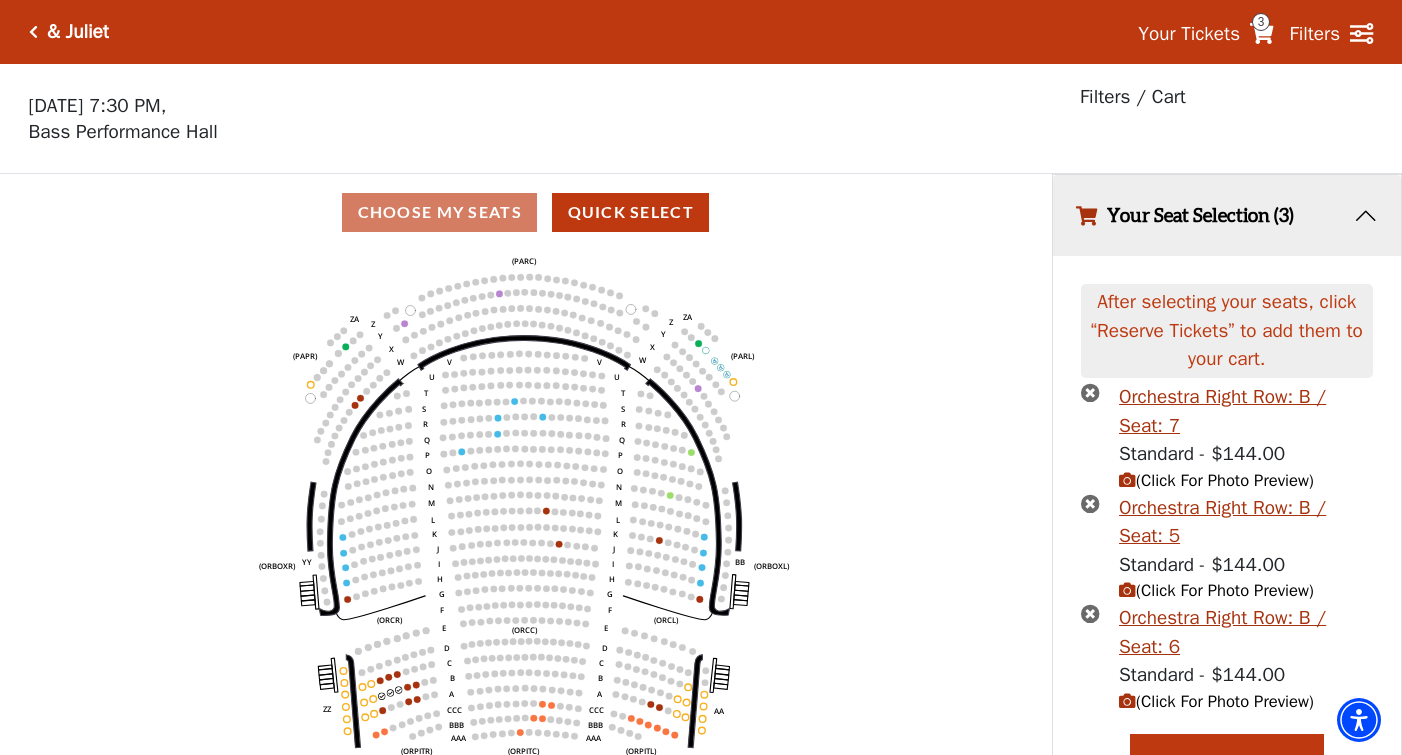 scroll, scrollTop: 18, scrollLeft: 0, axis: vertical 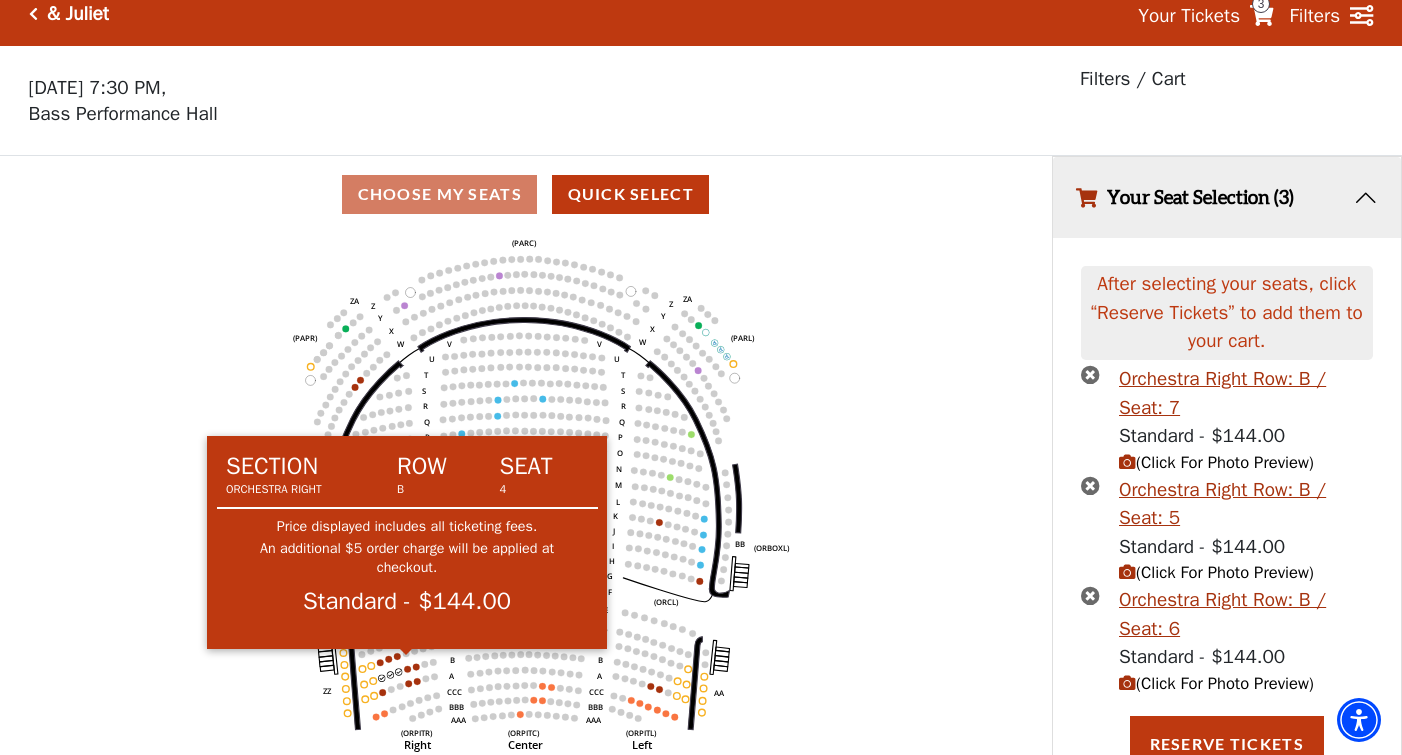 click 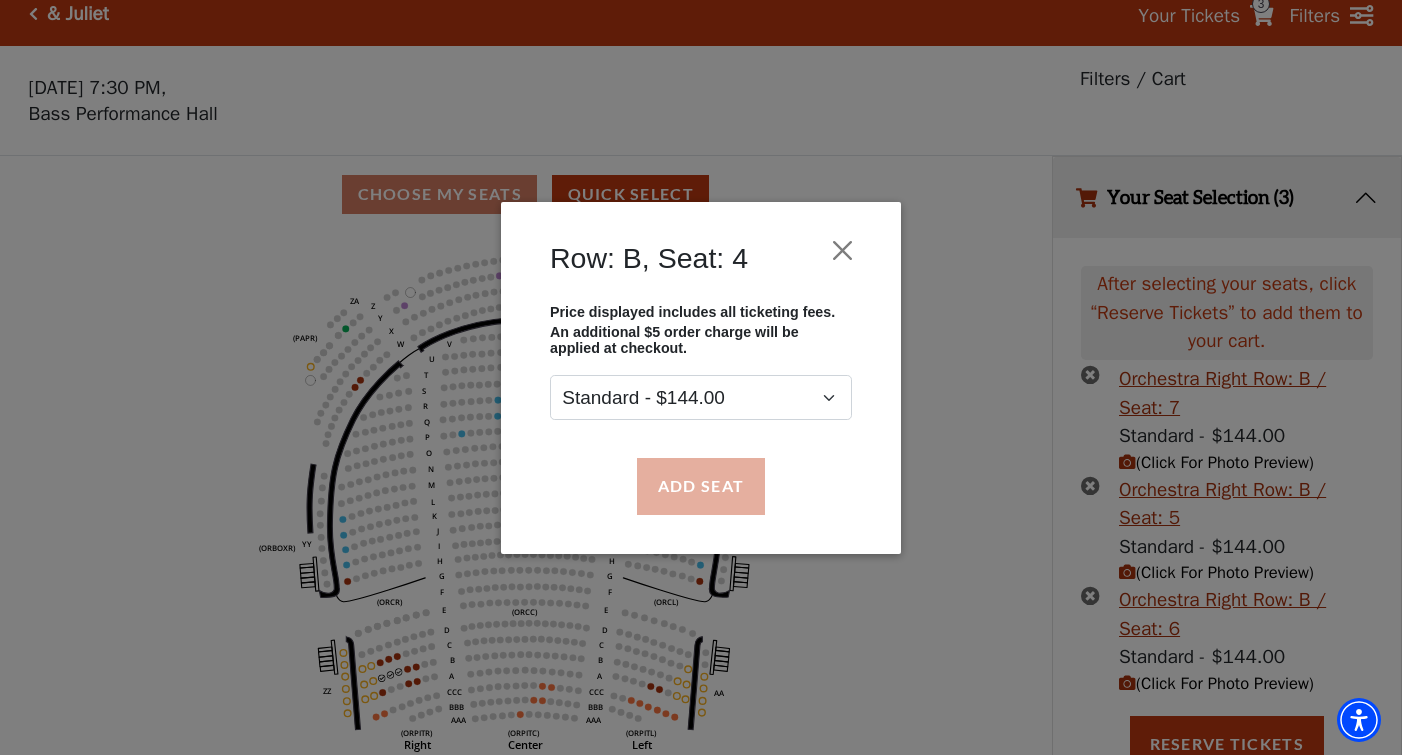 click on "Add Seat" at bounding box center [701, 486] 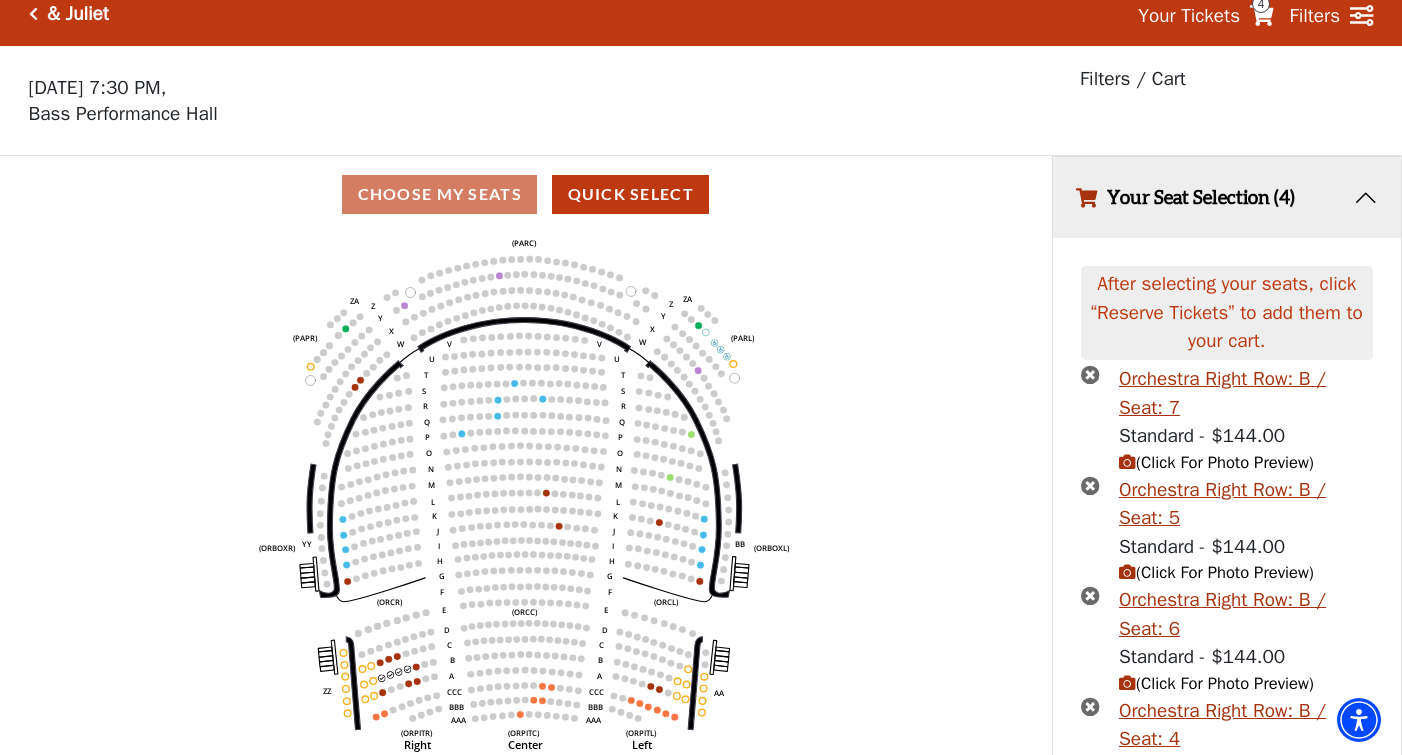 scroll, scrollTop: 126, scrollLeft: 0, axis: vertical 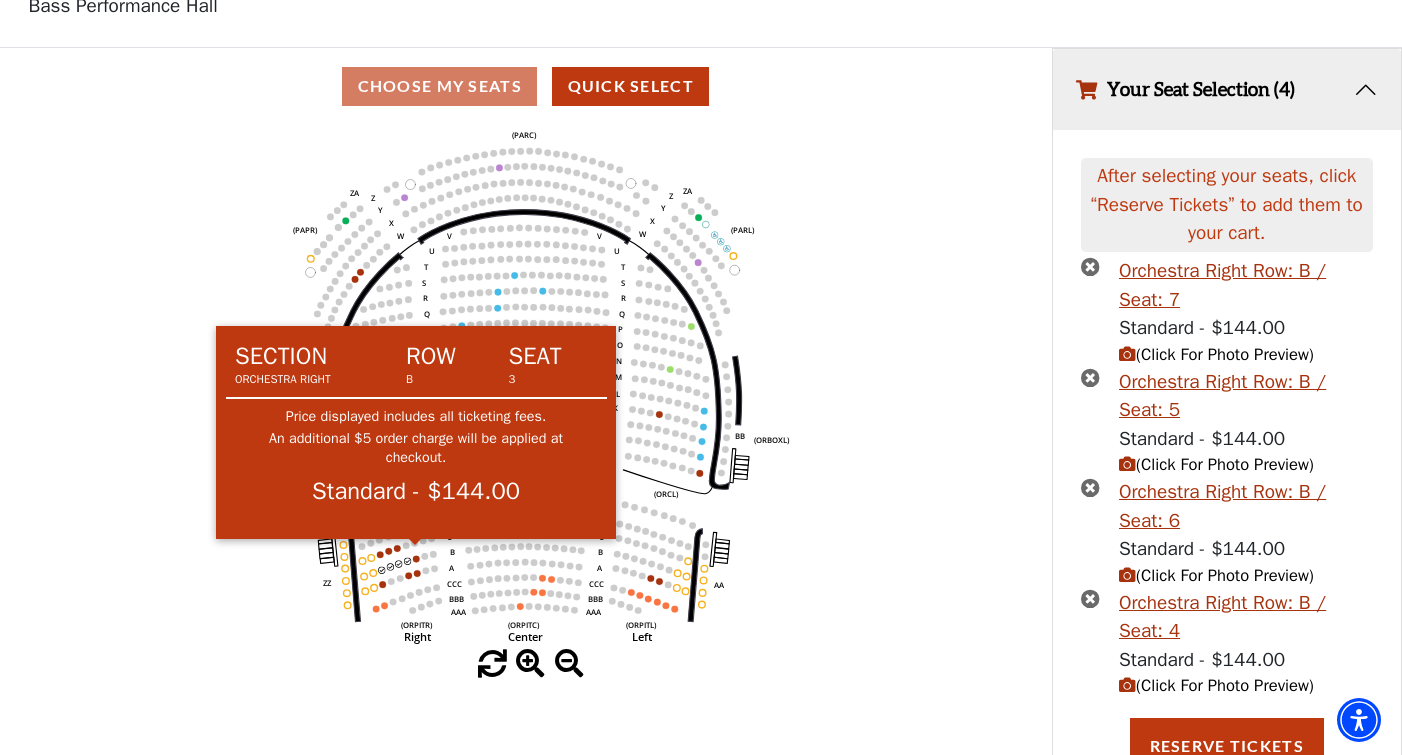 click 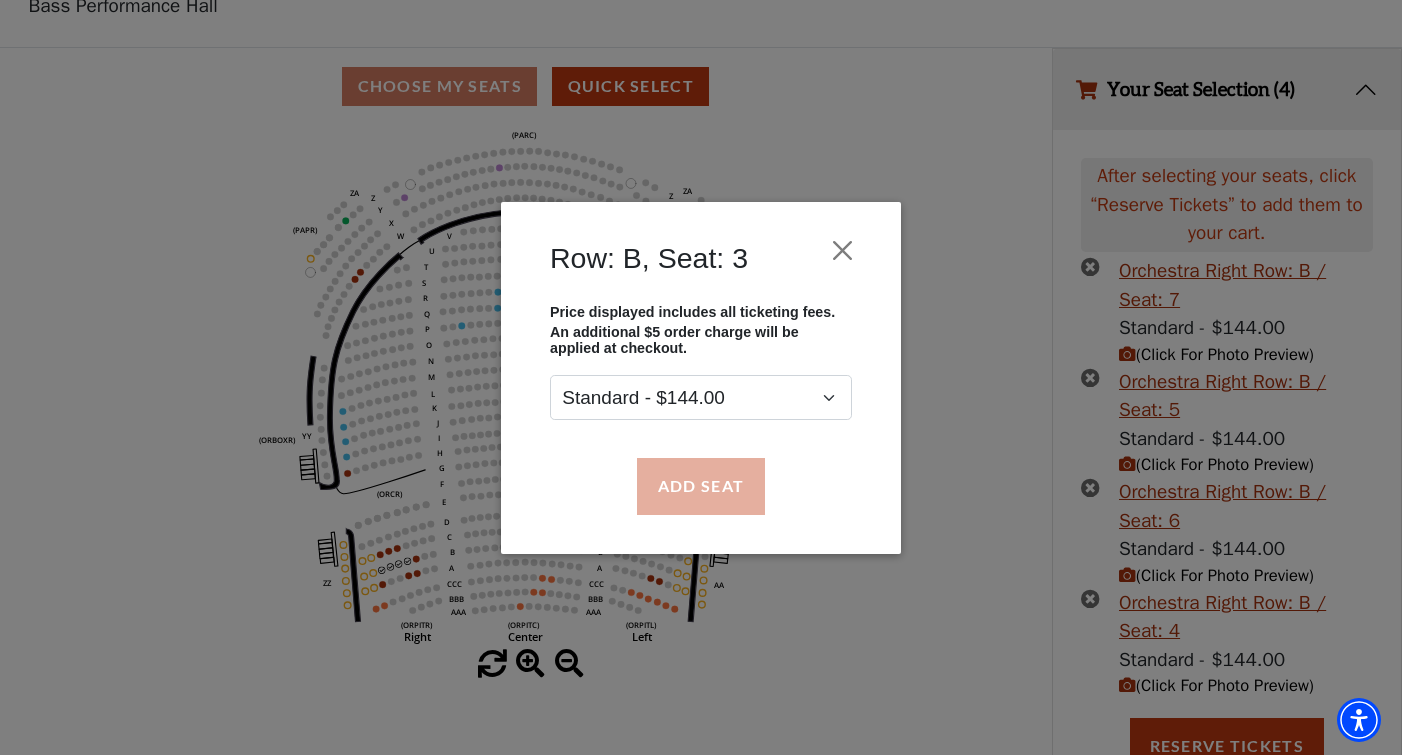 click on "Add Seat" at bounding box center [701, 486] 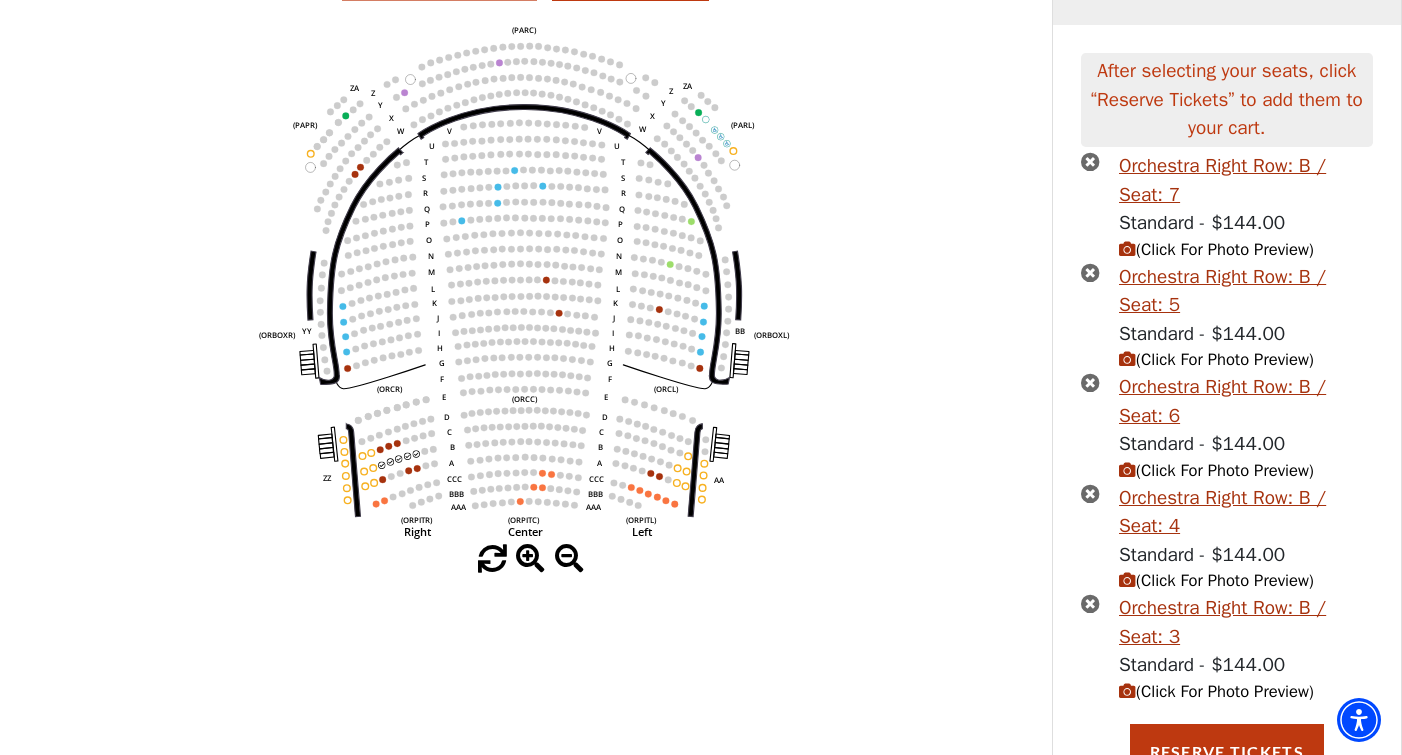 scroll, scrollTop: 234, scrollLeft: 0, axis: vertical 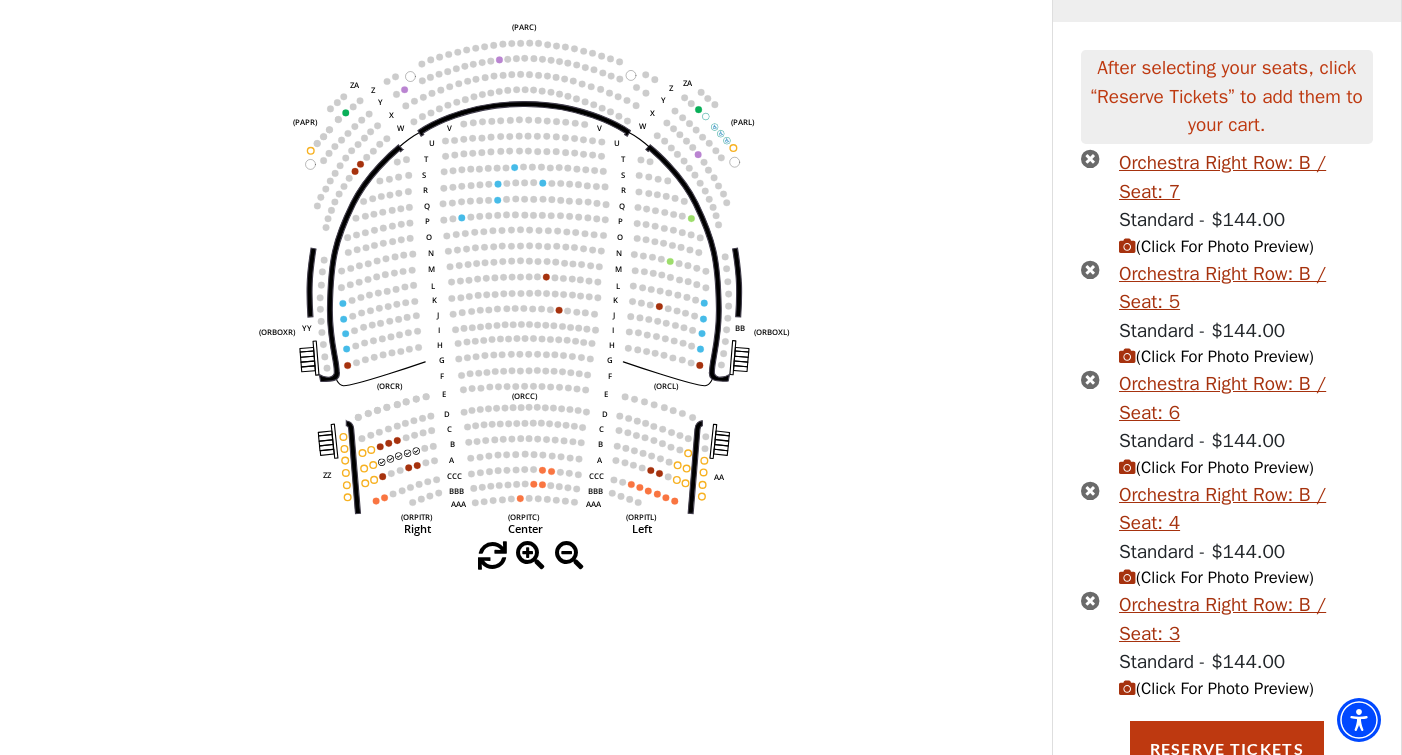 click at bounding box center (1090, 158) 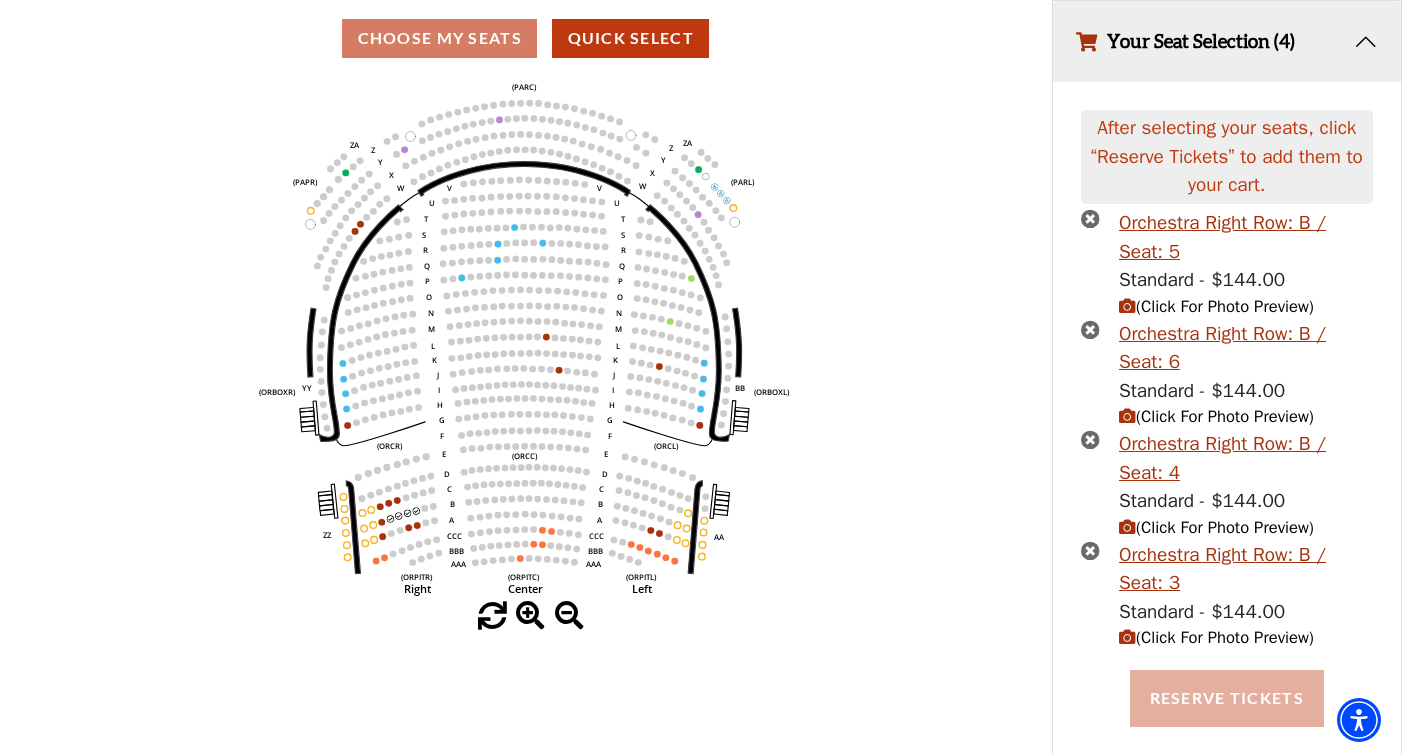 click on "Reserve Tickets" at bounding box center (1227, 698) 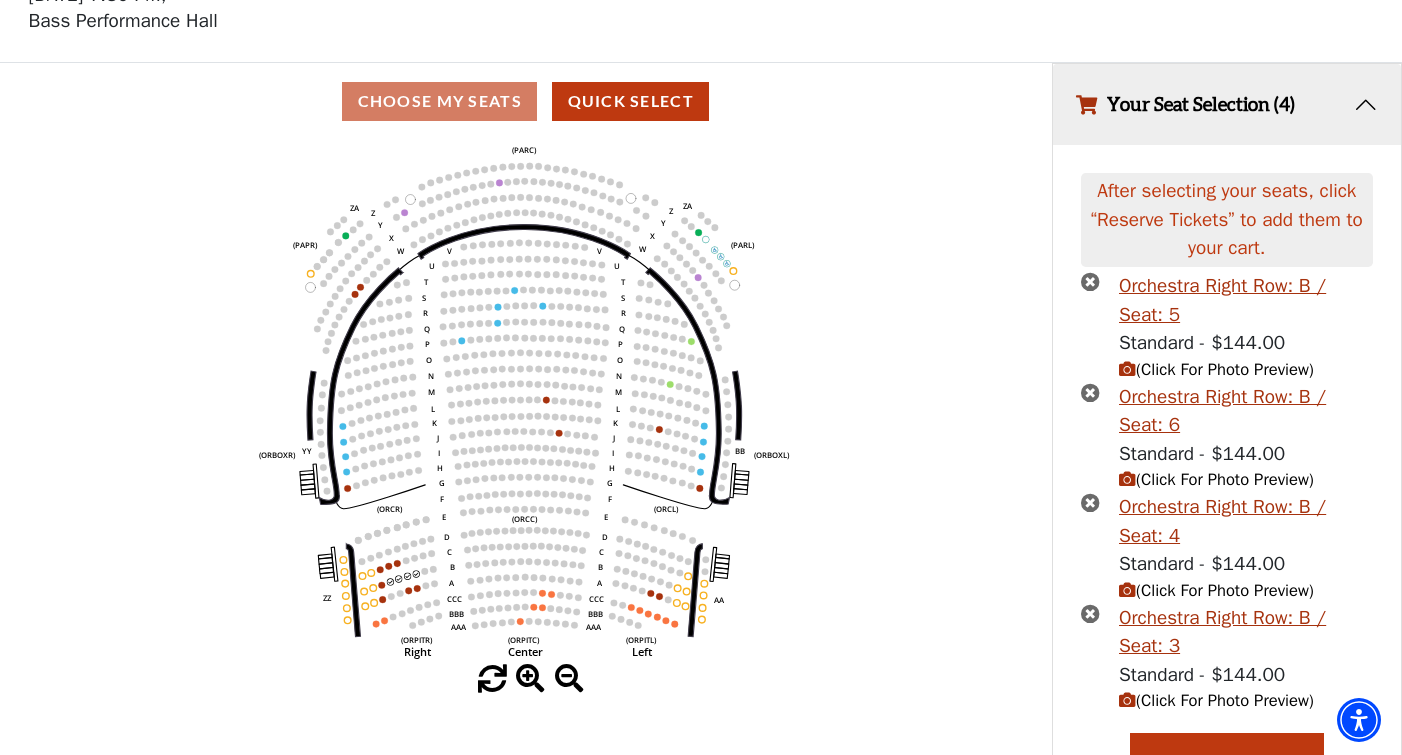scroll, scrollTop: 174, scrollLeft: 0, axis: vertical 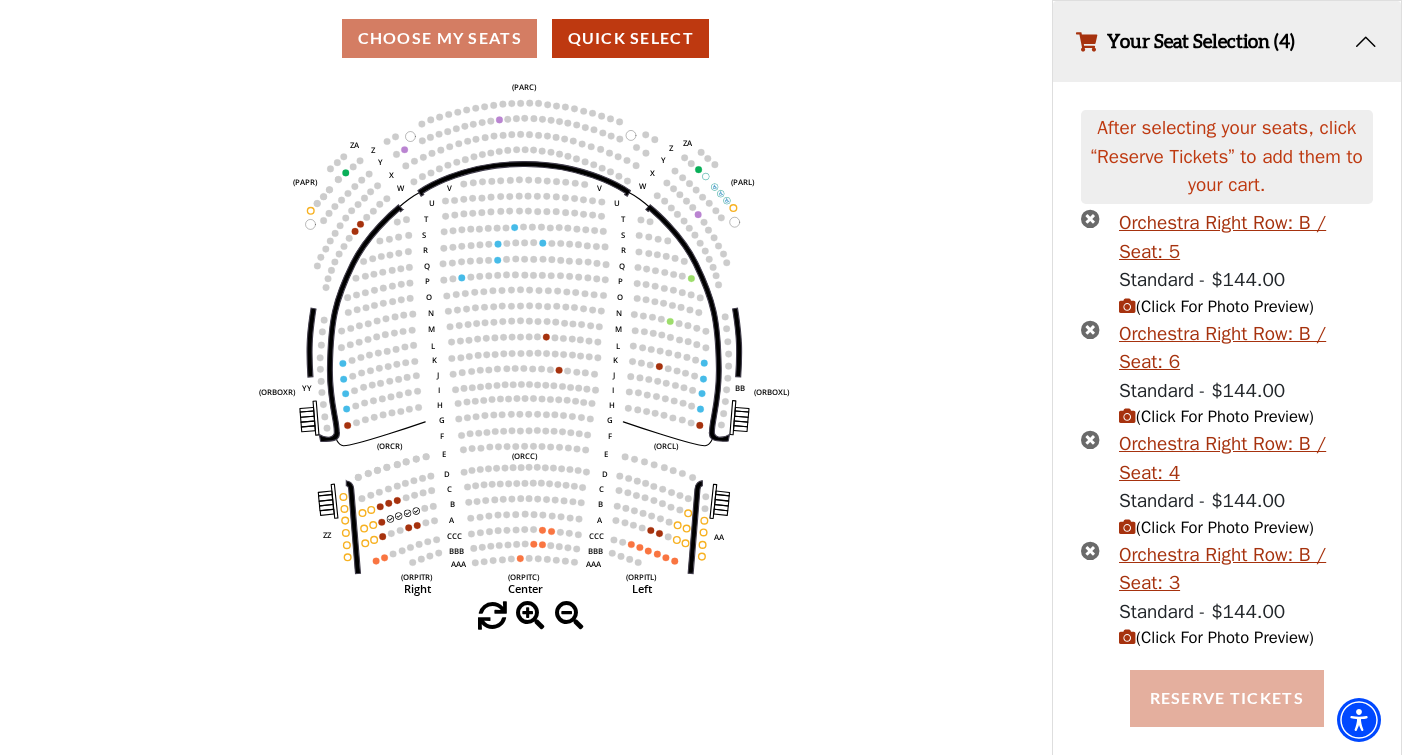 click on "Reserve Tickets" at bounding box center [1227, 698] 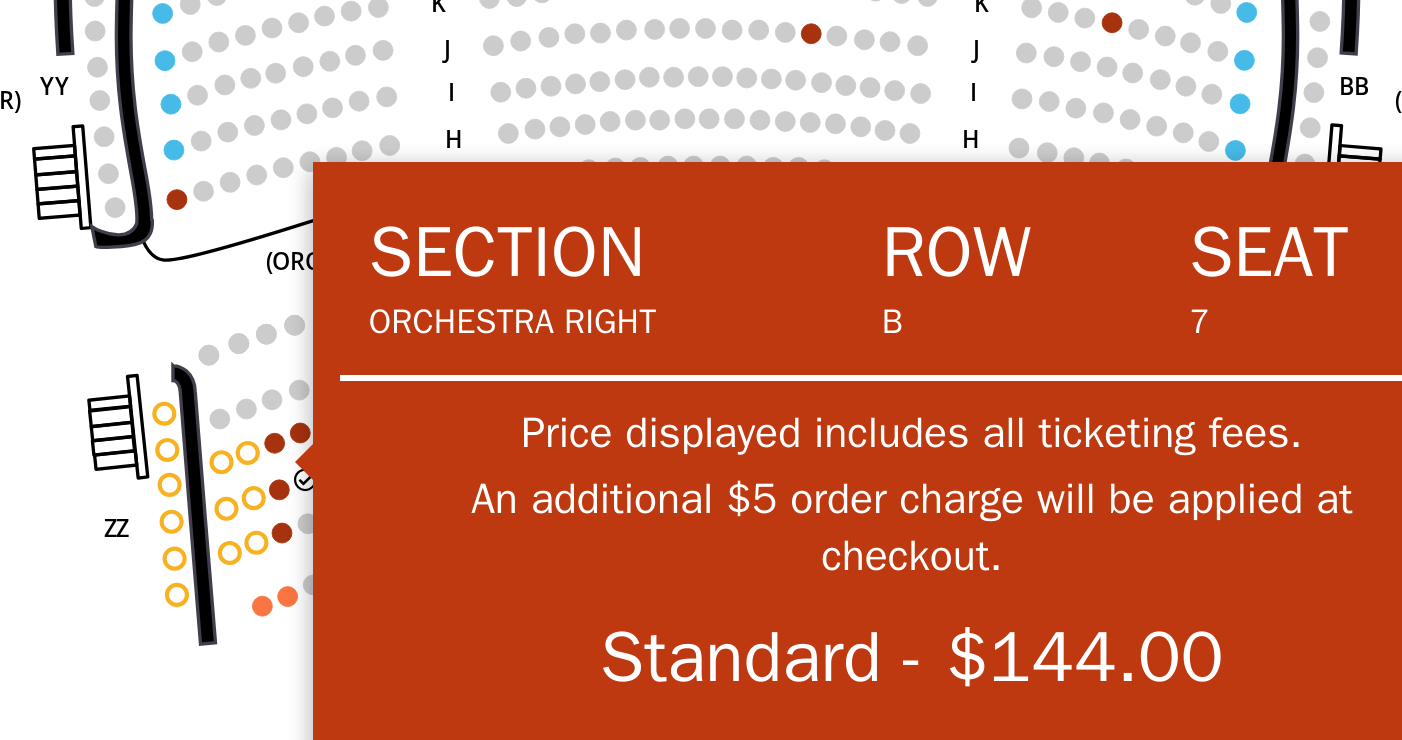scroll, scrollTop: 188, scrollLeft: 0, axis: vertical 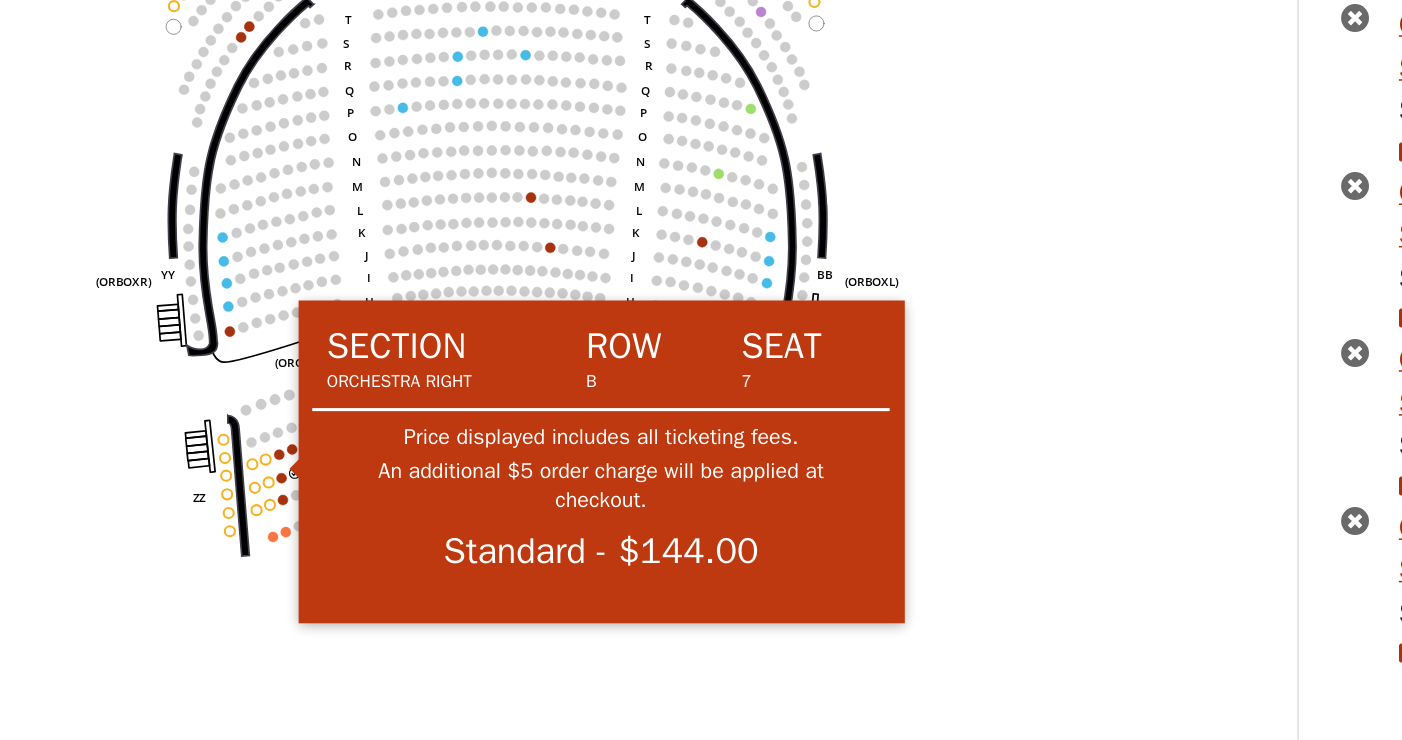 click 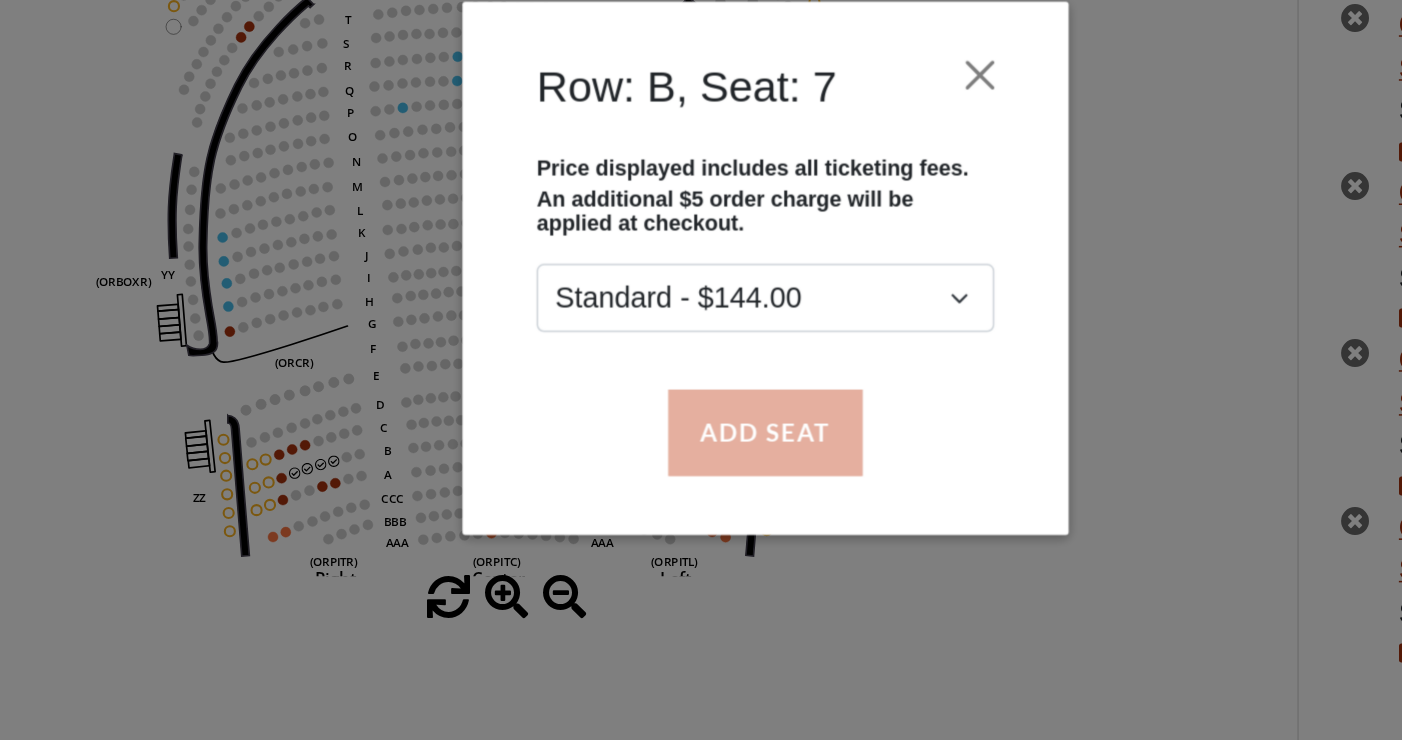 click on "Add Seat" at bounding box center [701, 478] 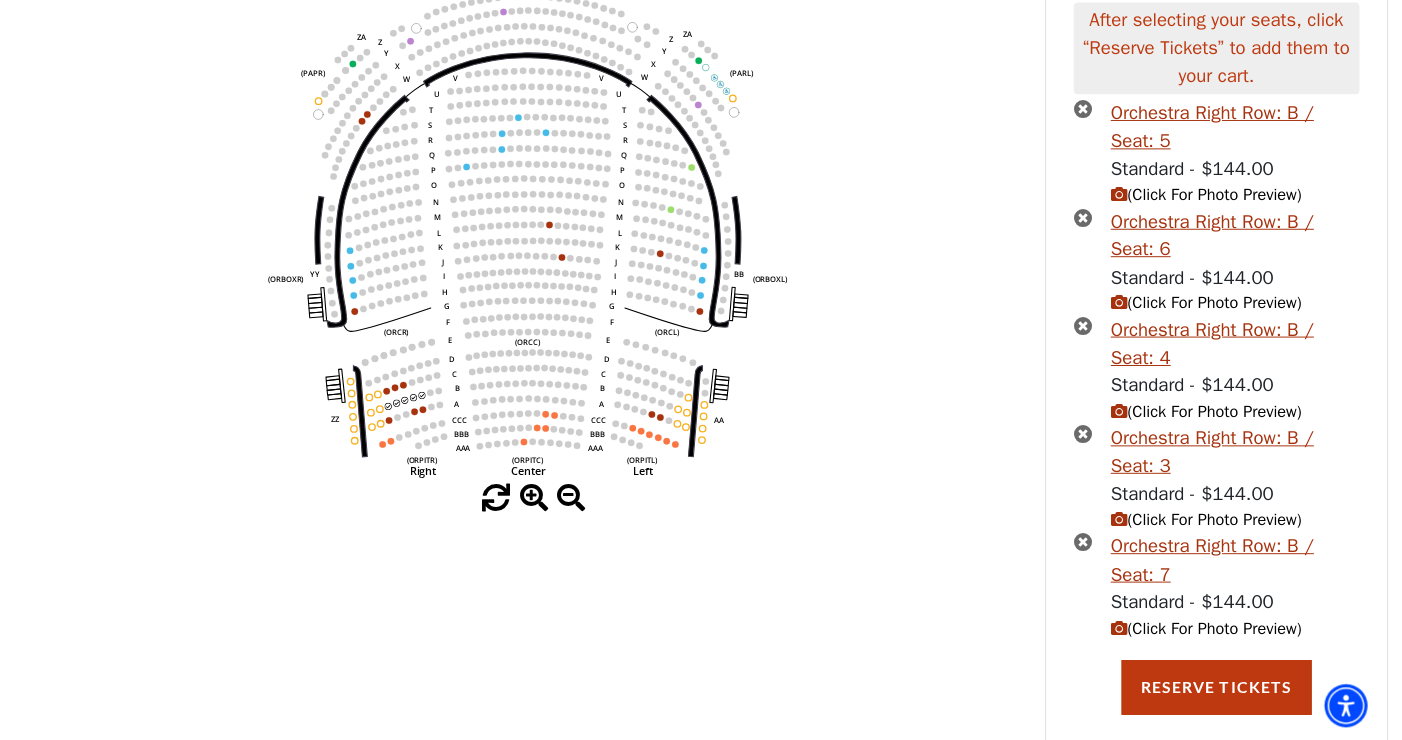scroll, scrollTop: 139, scrollLeft: 0, axis: vertical 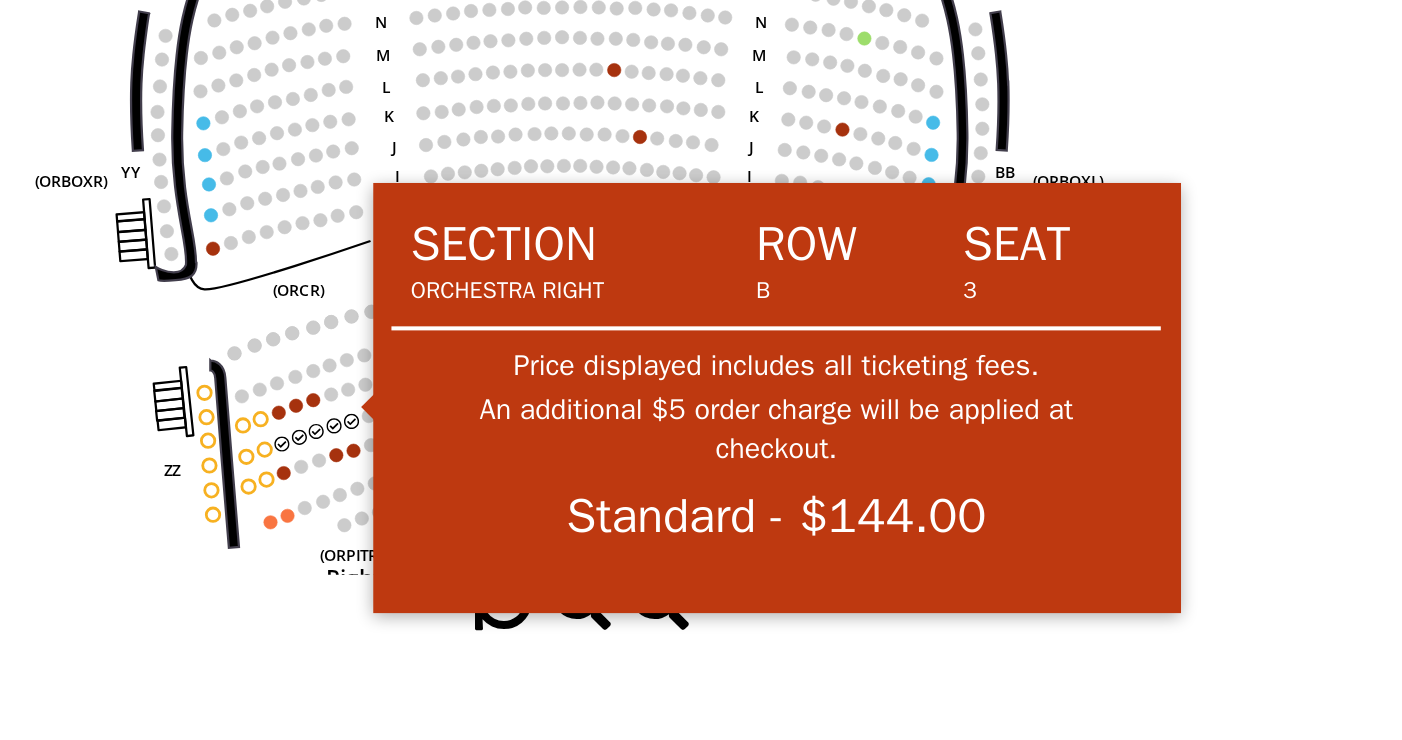 click 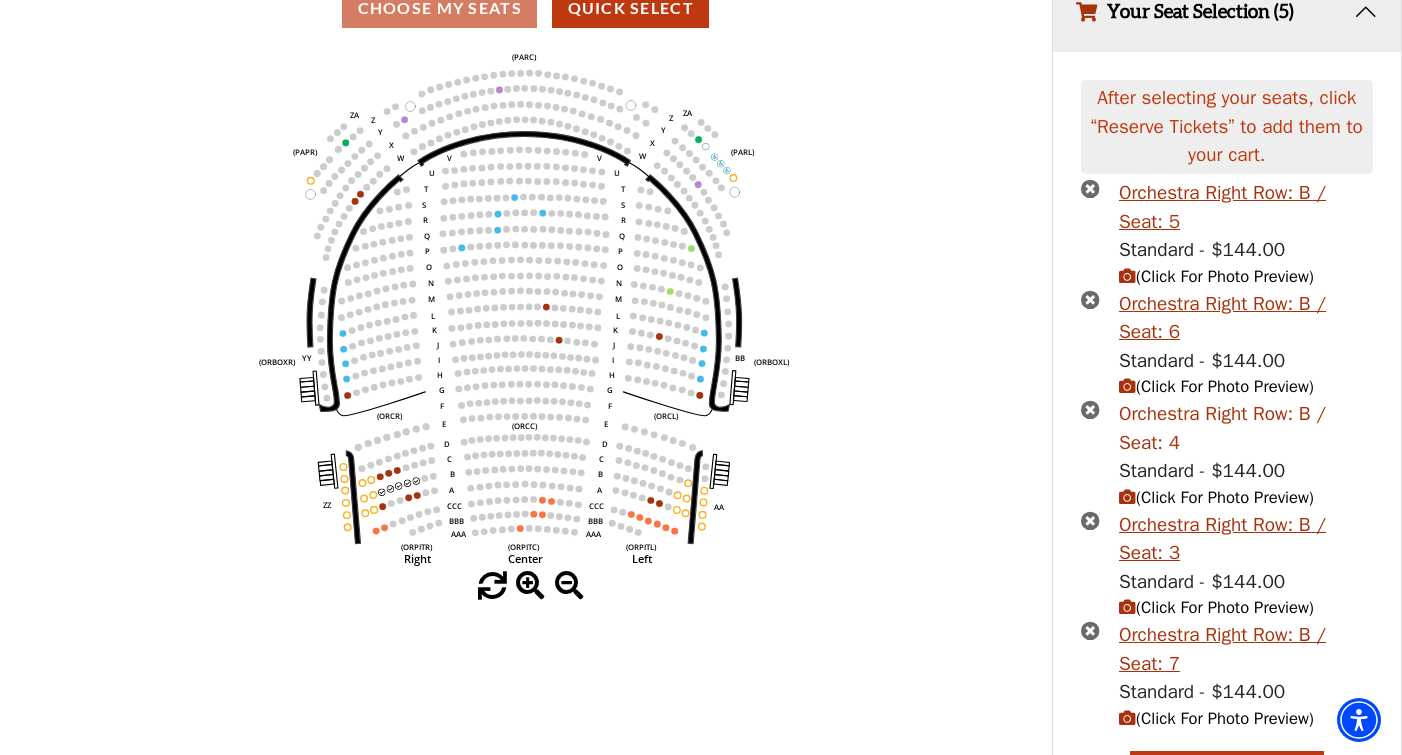 scroll, scrollTop: 216, scrollLeft: 1, axis: both 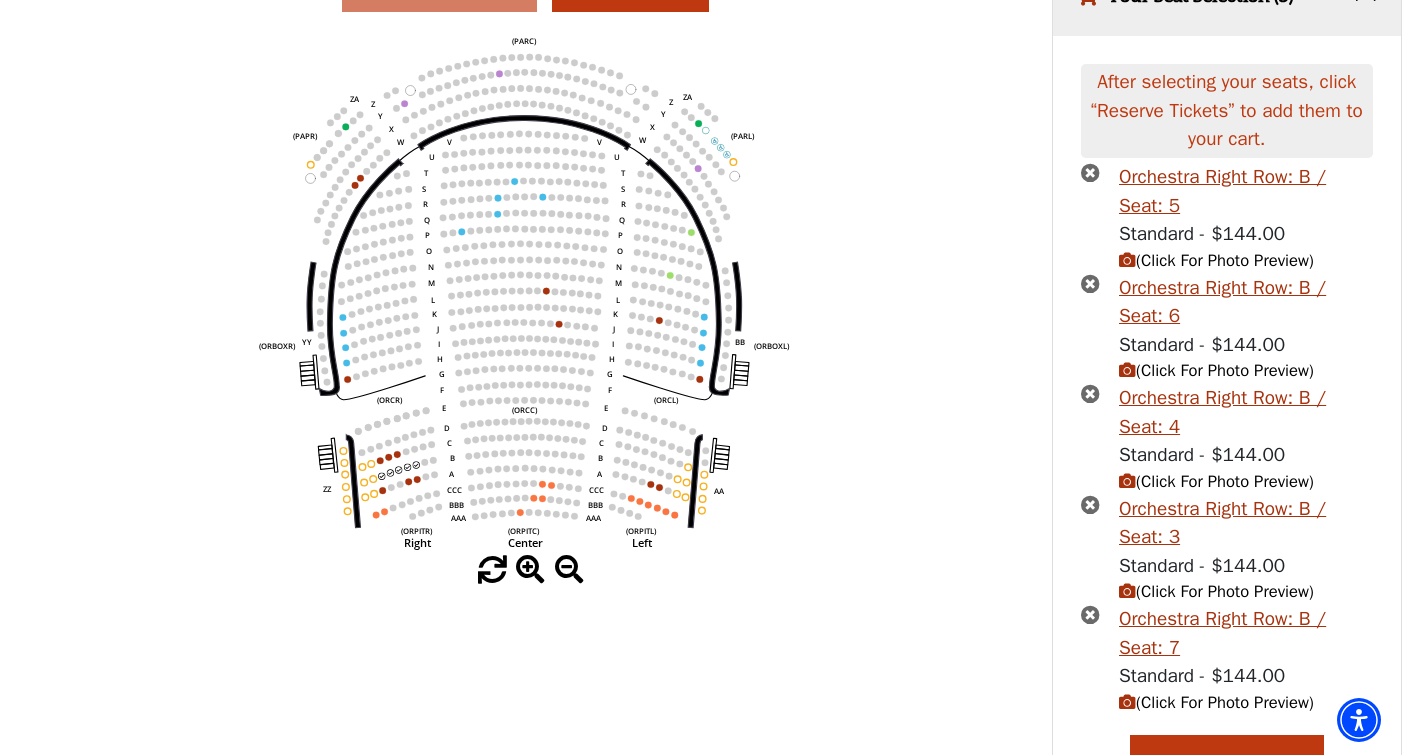 click at bounding box center (1090, 504) 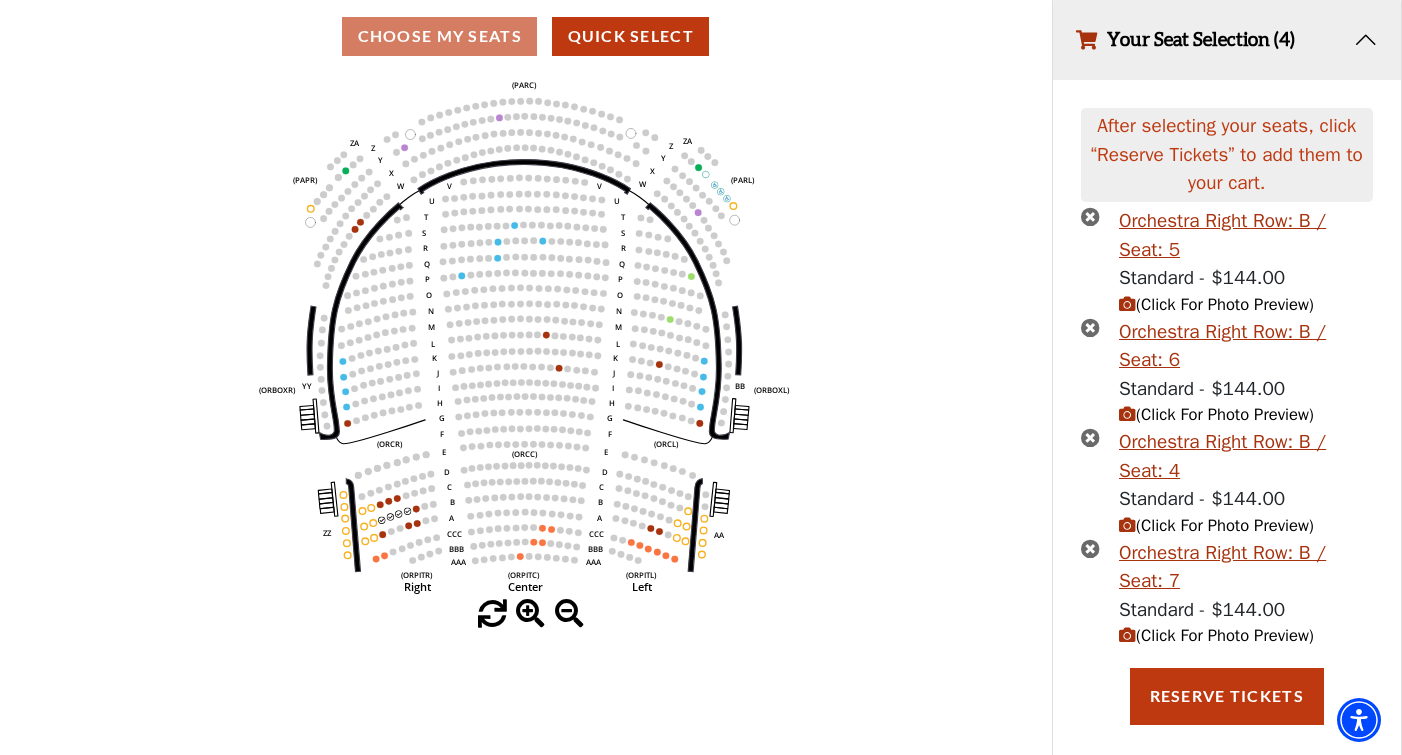 scroll, scrollTop: 174, scrollLeft: 0, axis: vertical 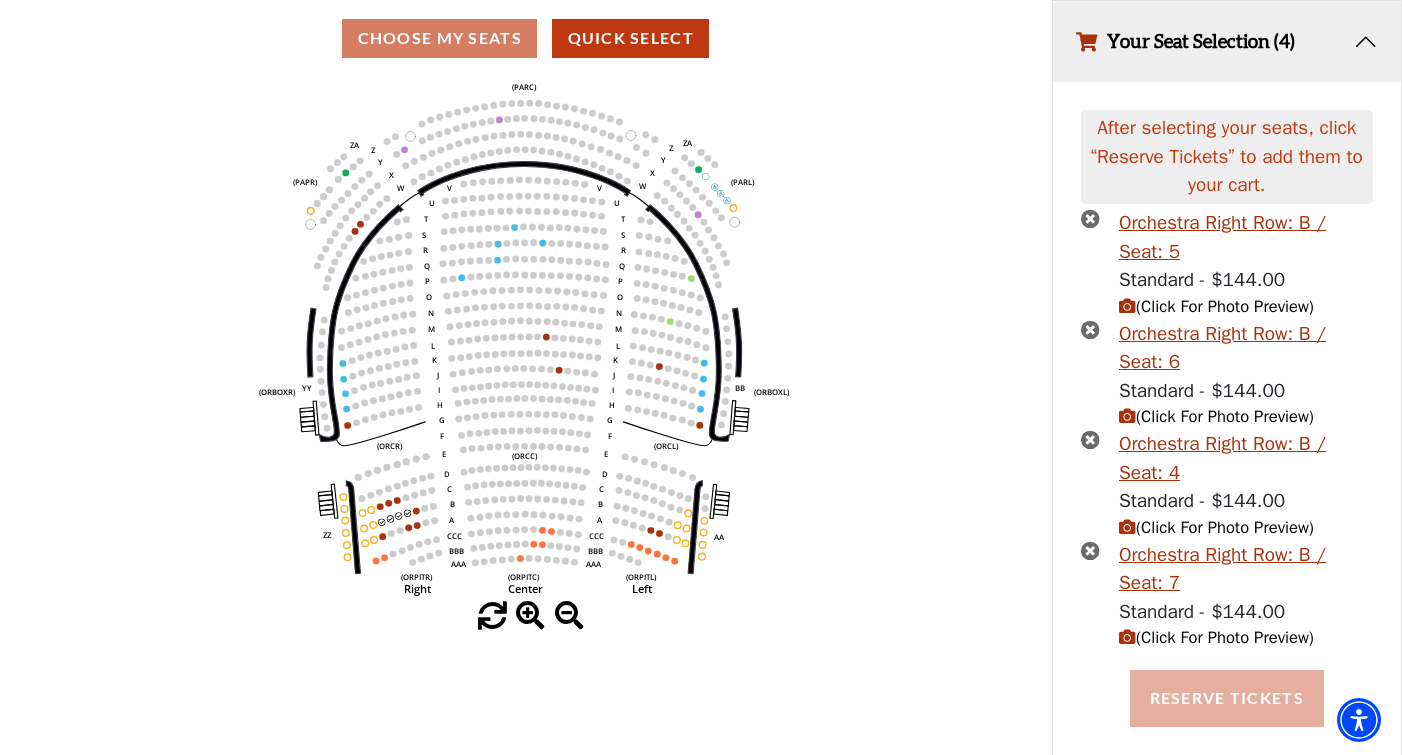 click on "Reserve Tickets" at bounding box center [1227, 698] 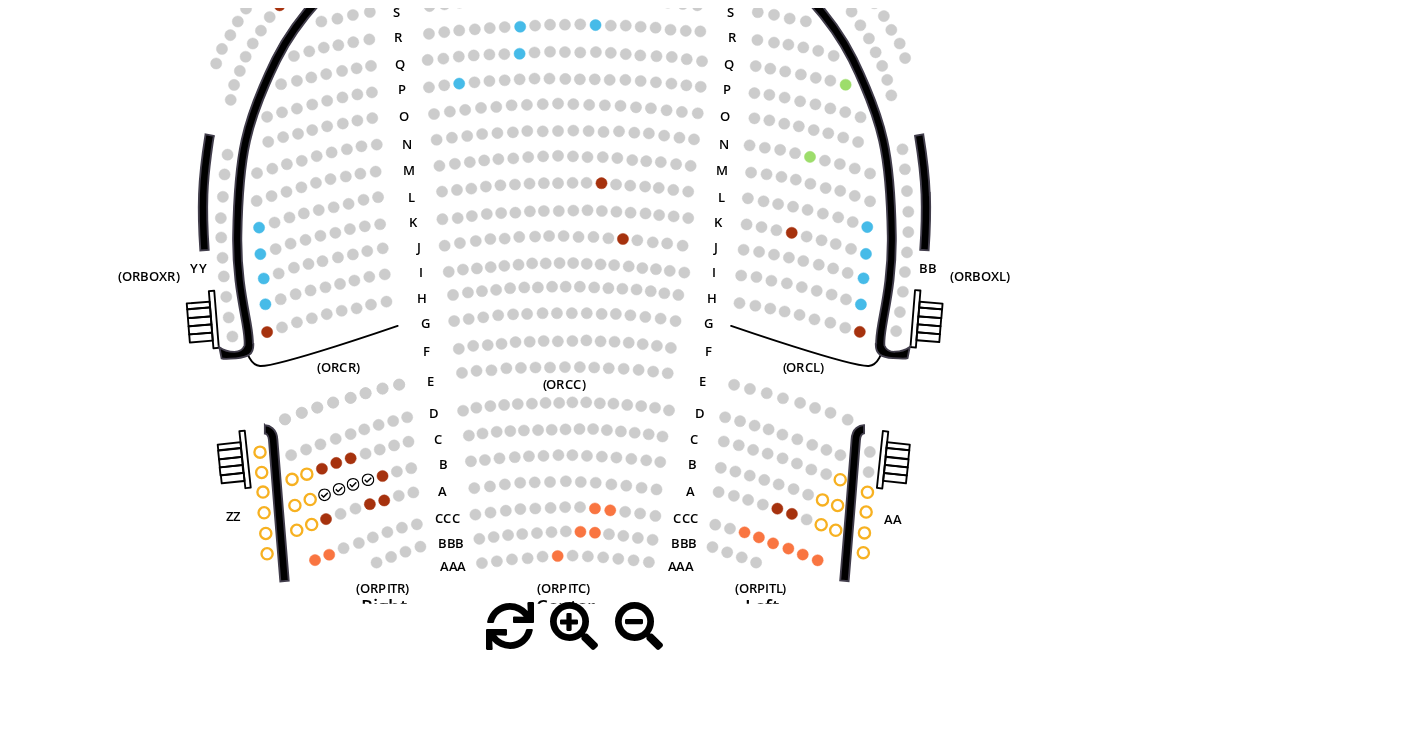 scroll, scrollTop: 174, scrollLeft: 0, axis: vertical 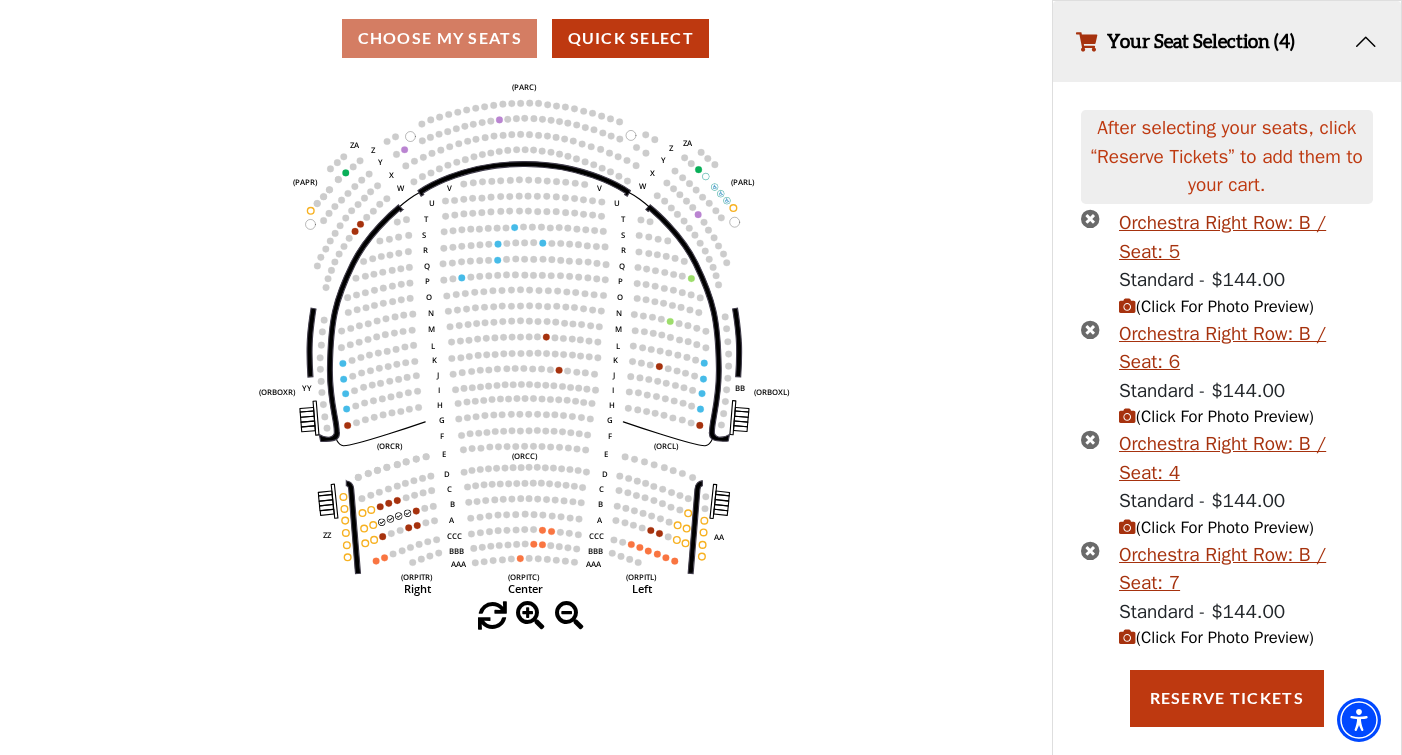 click at bounding box center [1090, 218] 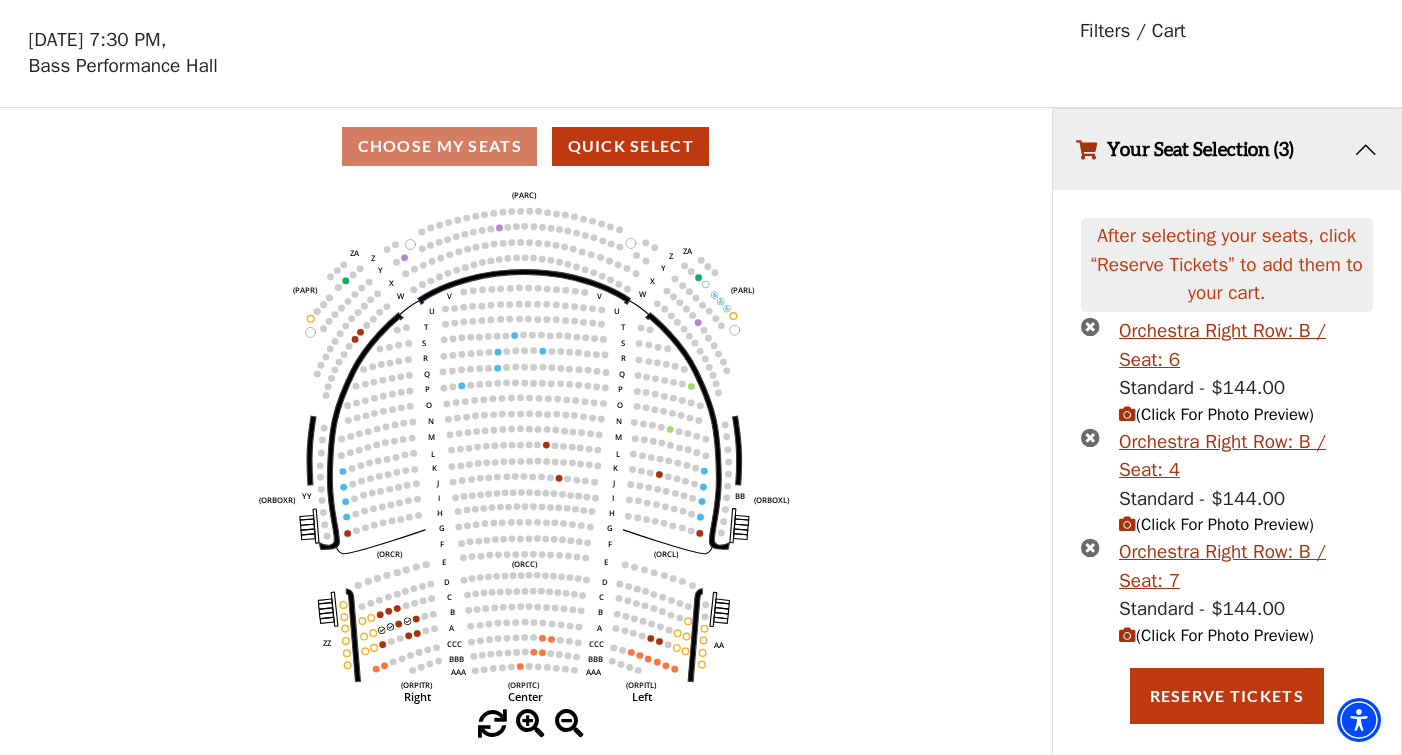 click at bounding box center (1090, 326) 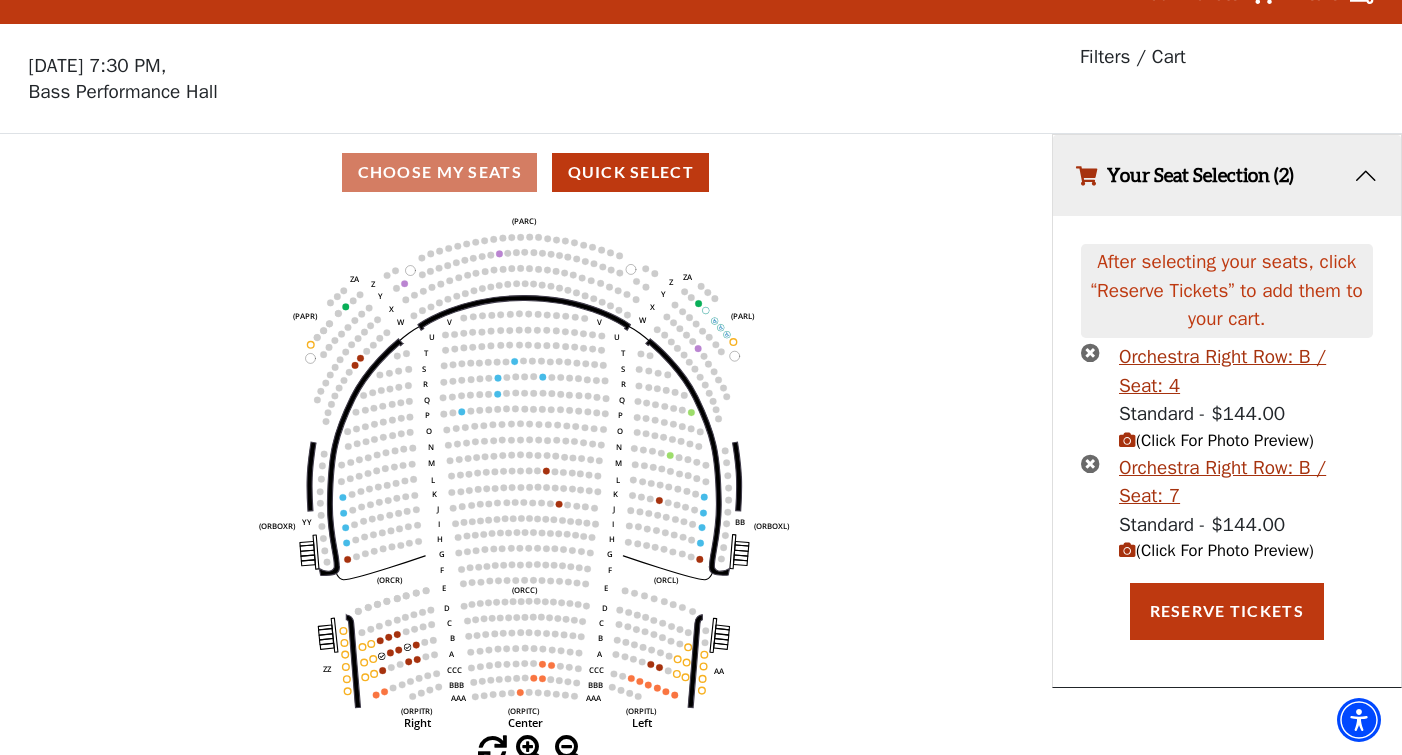 click at bounding box center (1090, 352) 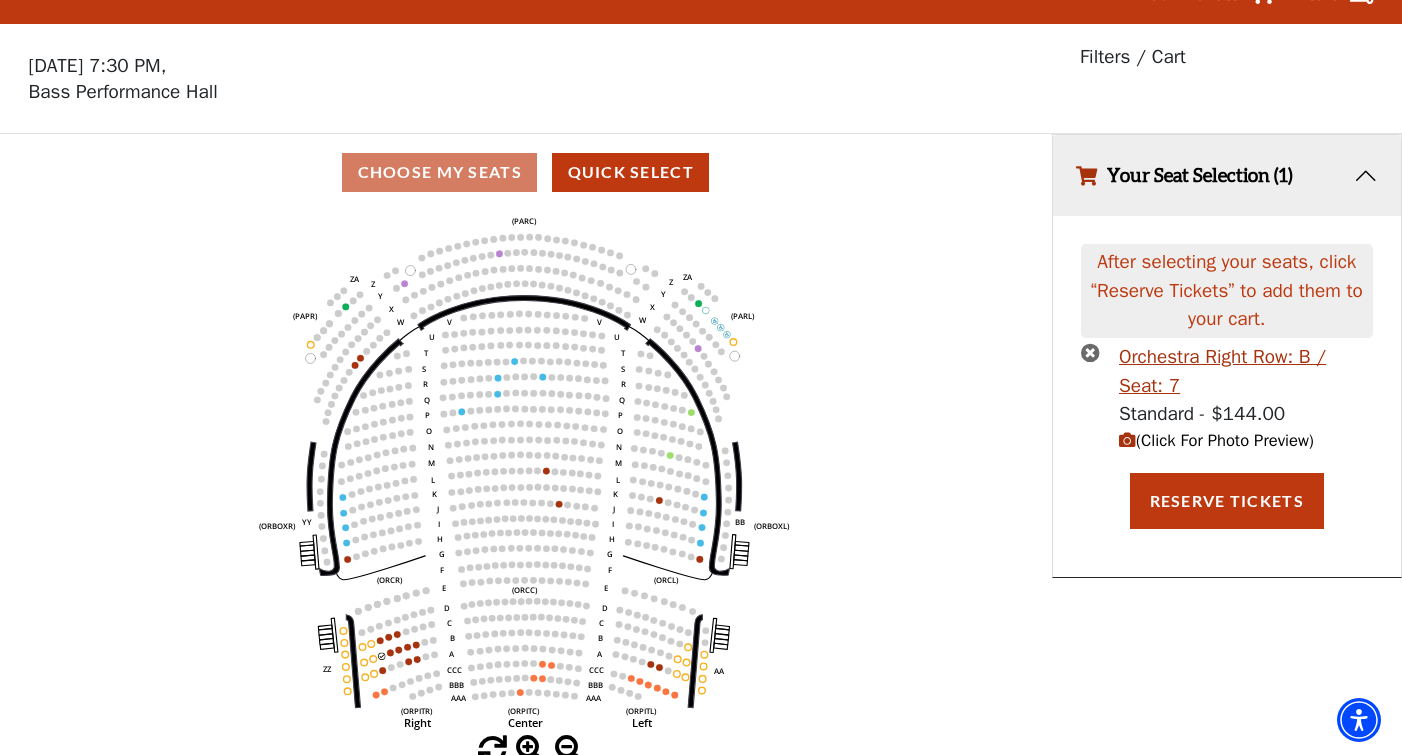 click at bounding box center (1090, 352) 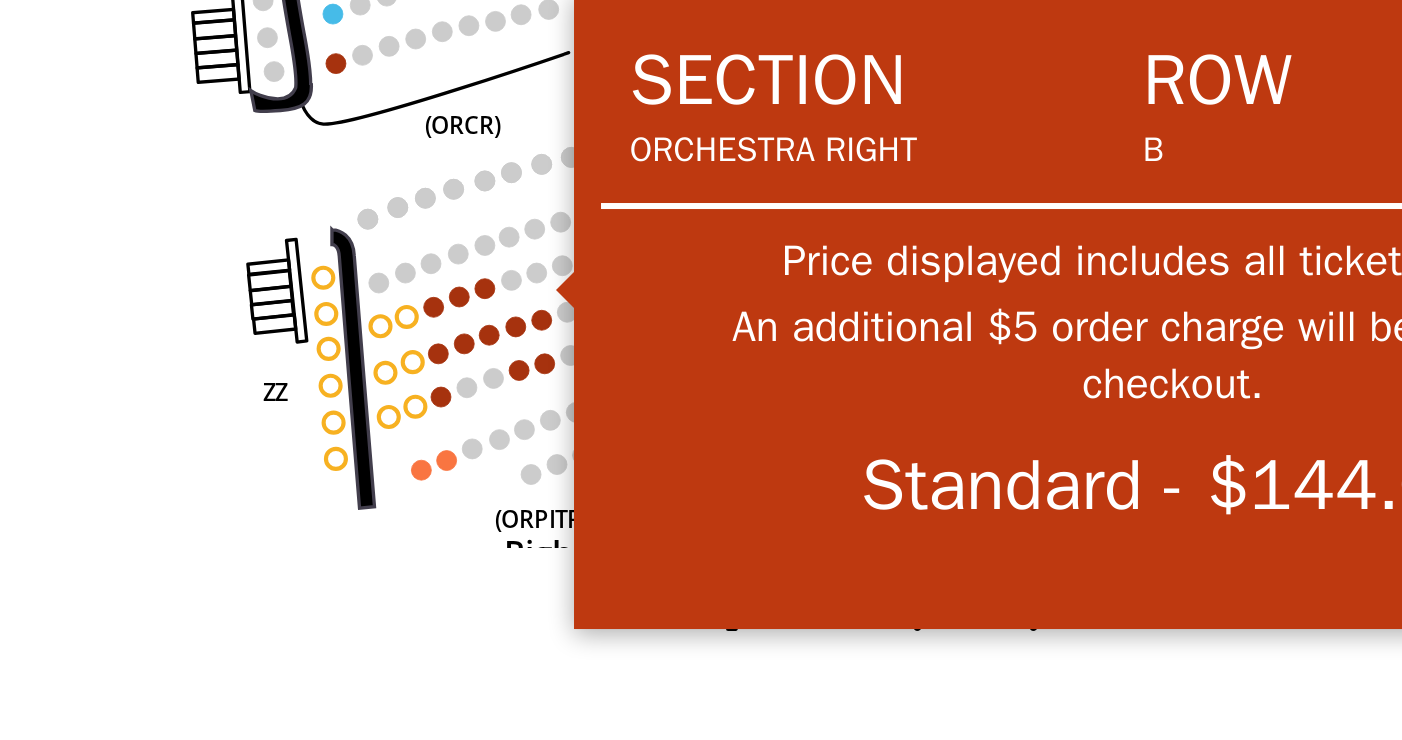 scroll, scrollTop: 488, scrollLeft: 0, axis: vertical 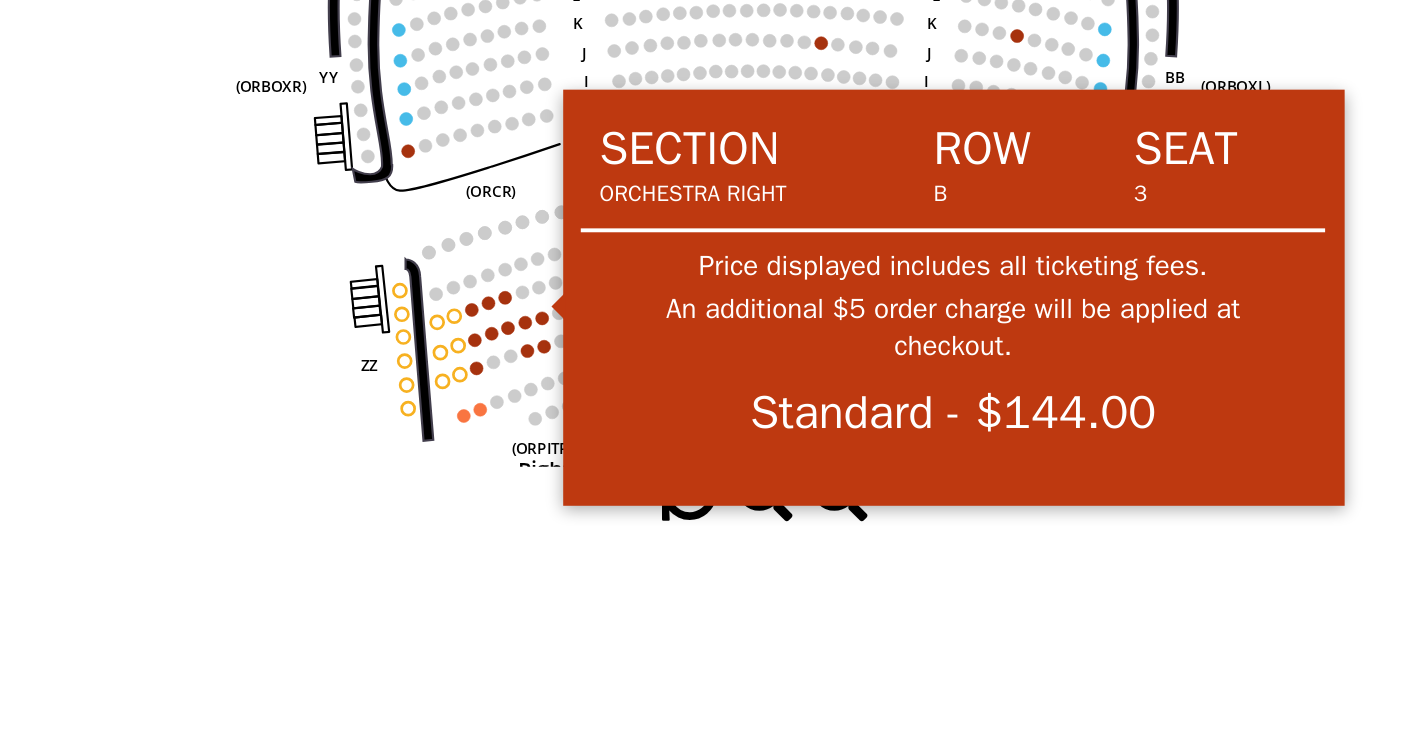 click 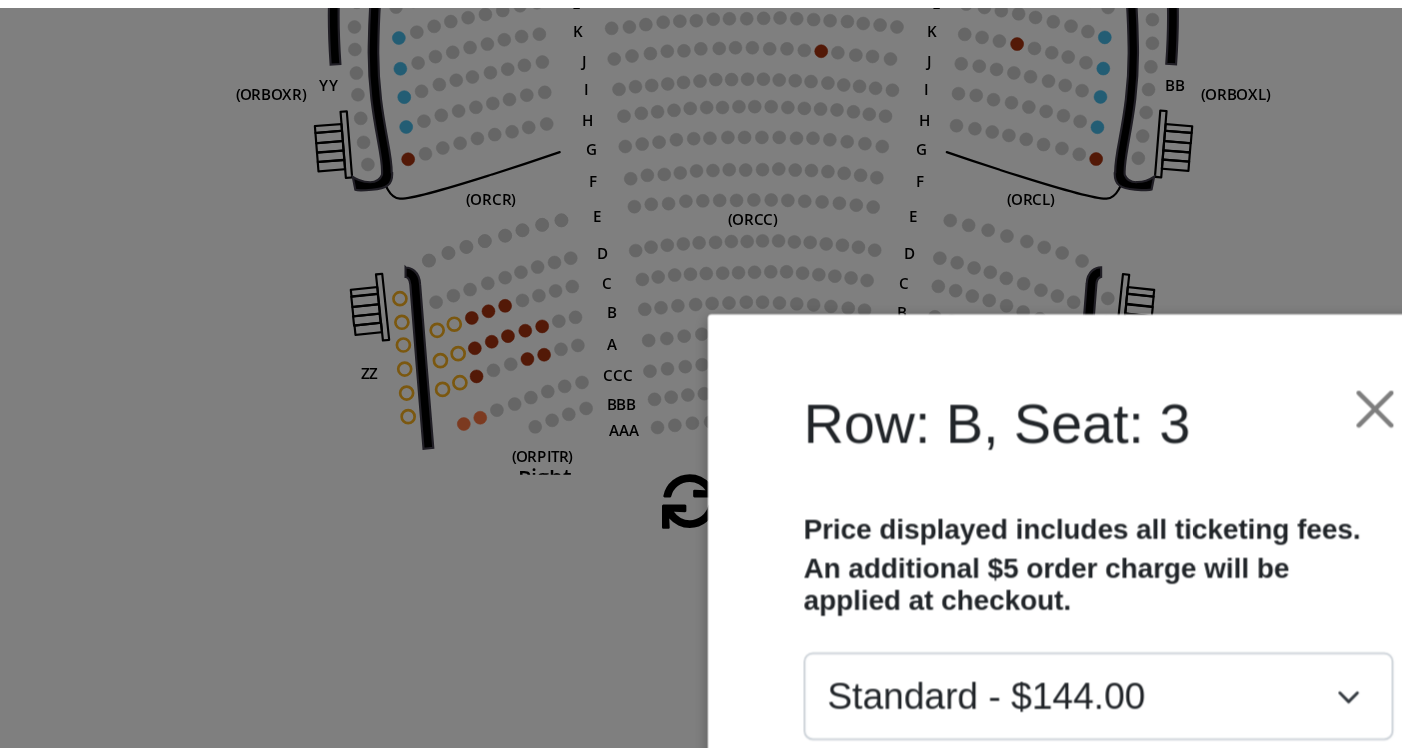 scroll, scrollTop: 259, scrollLeft: 0, axis: vertical 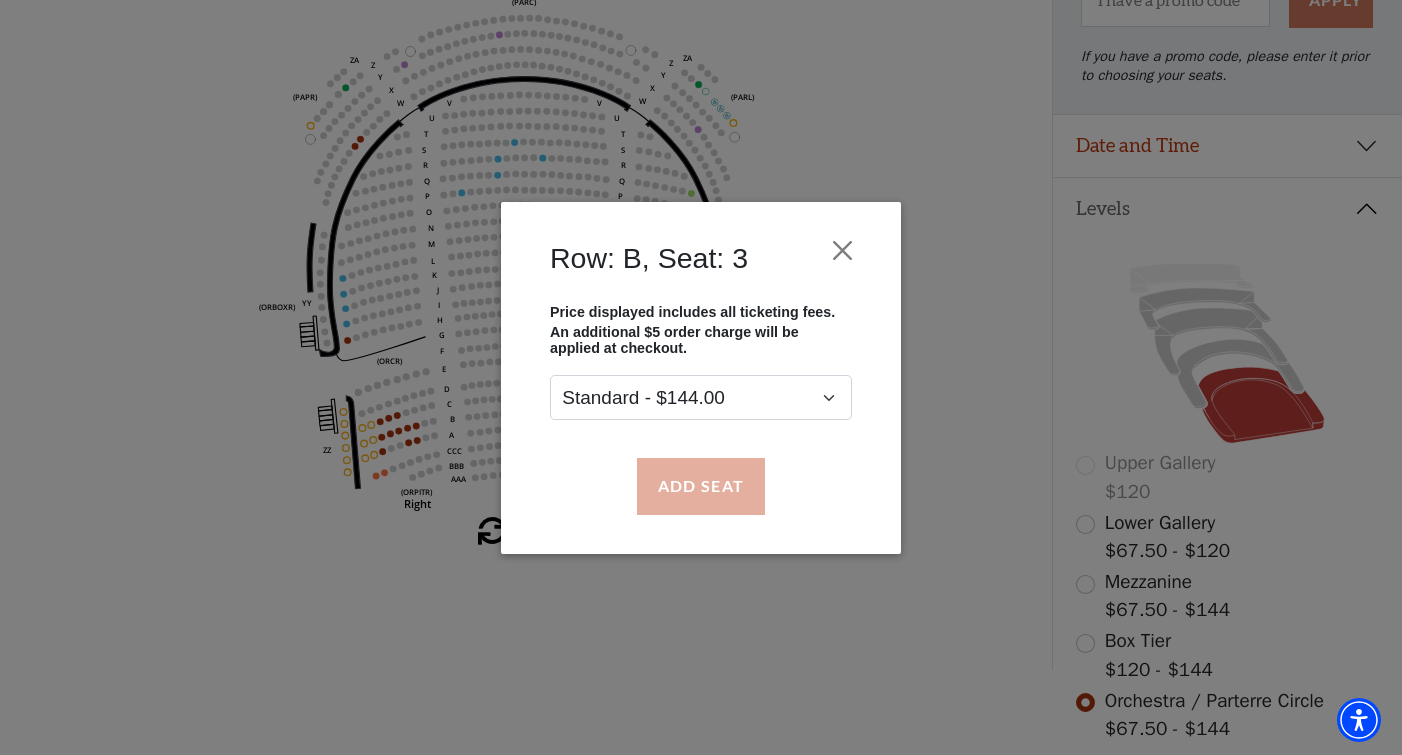 click on "Add Seat" at bounding box center [701, 486] 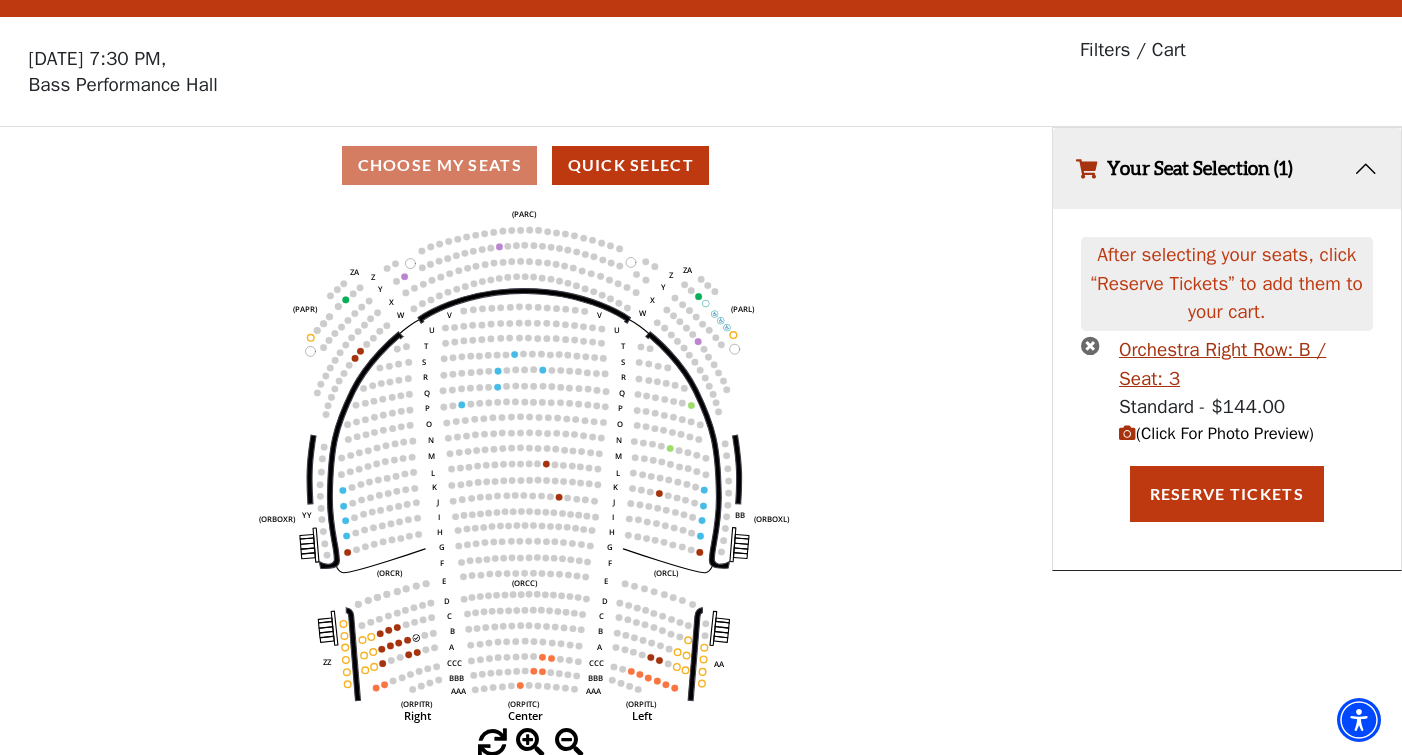 scroll, scrollTop: 40, scrollLeft: 0, axis: vertical 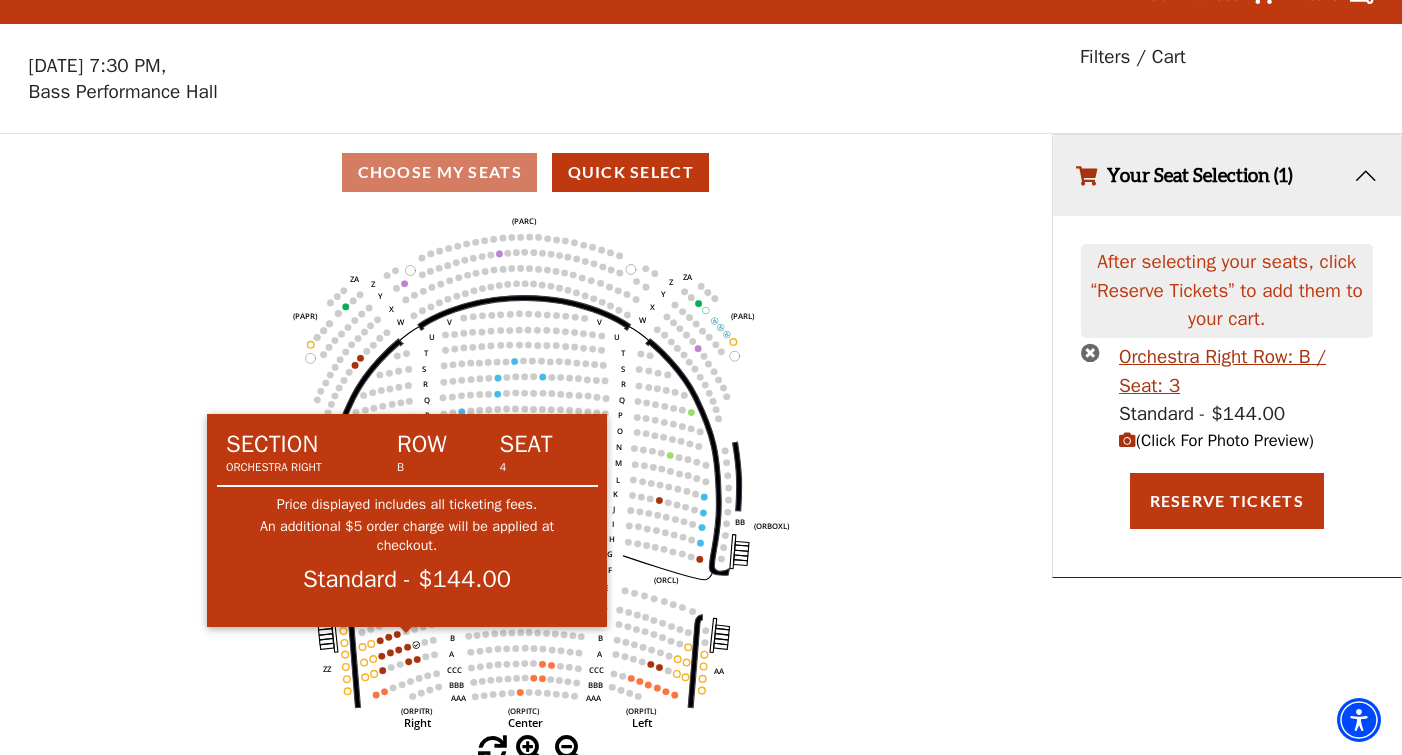 click 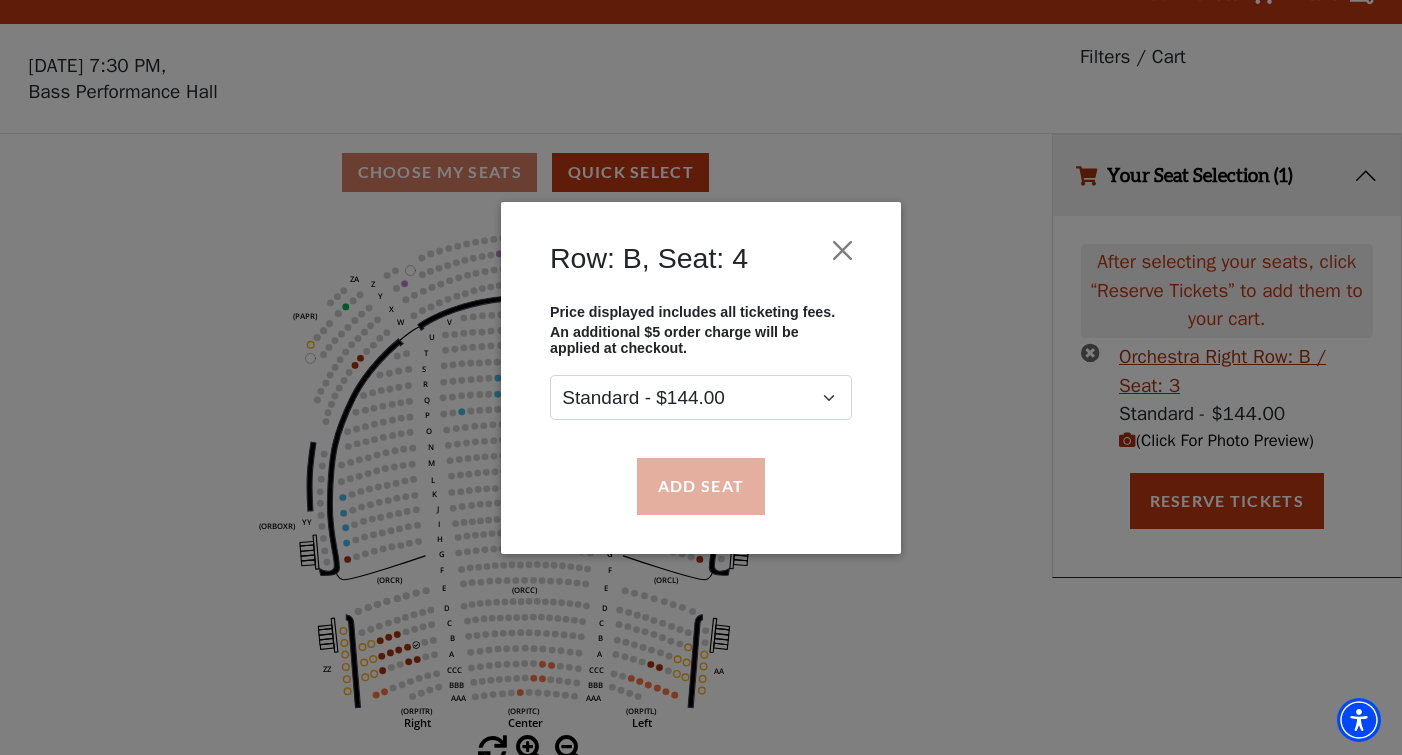 click on "Add Seat" at bounding box center [701, 486] 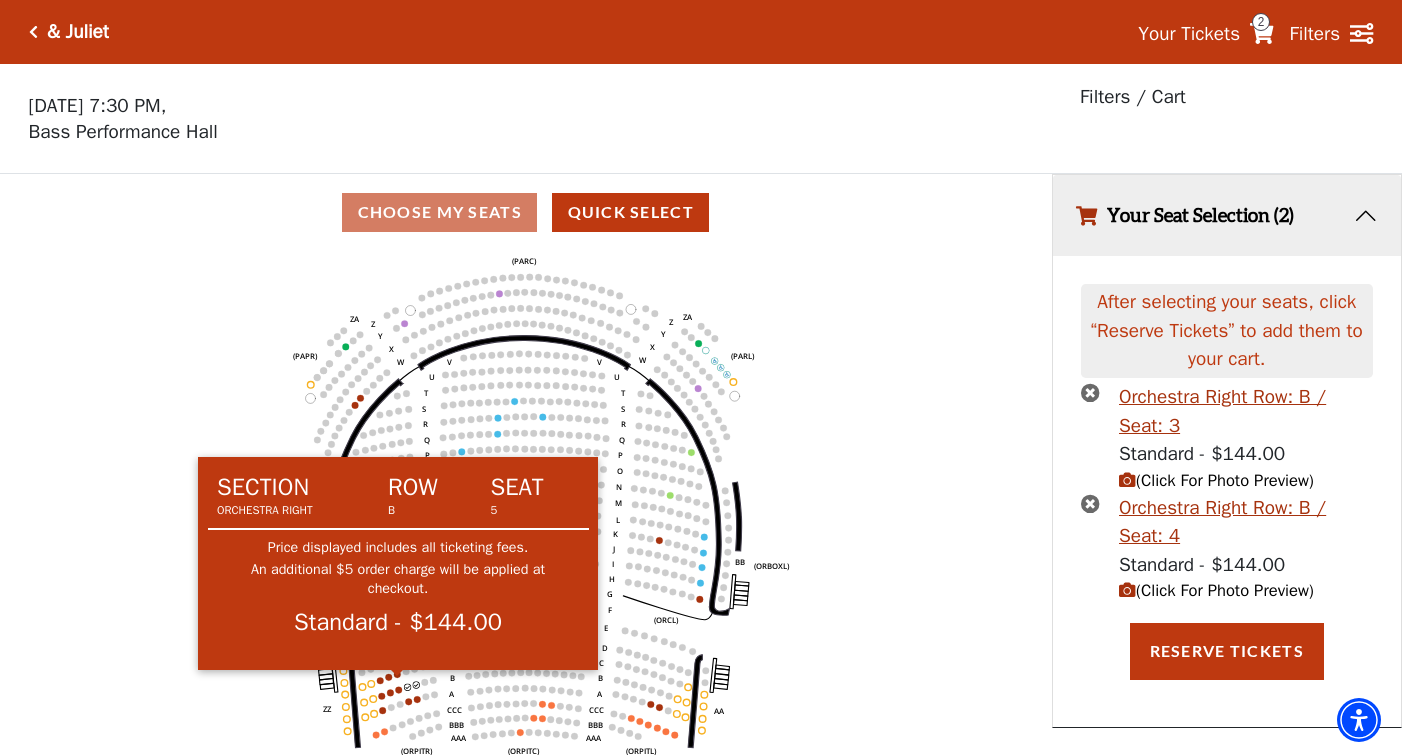 click 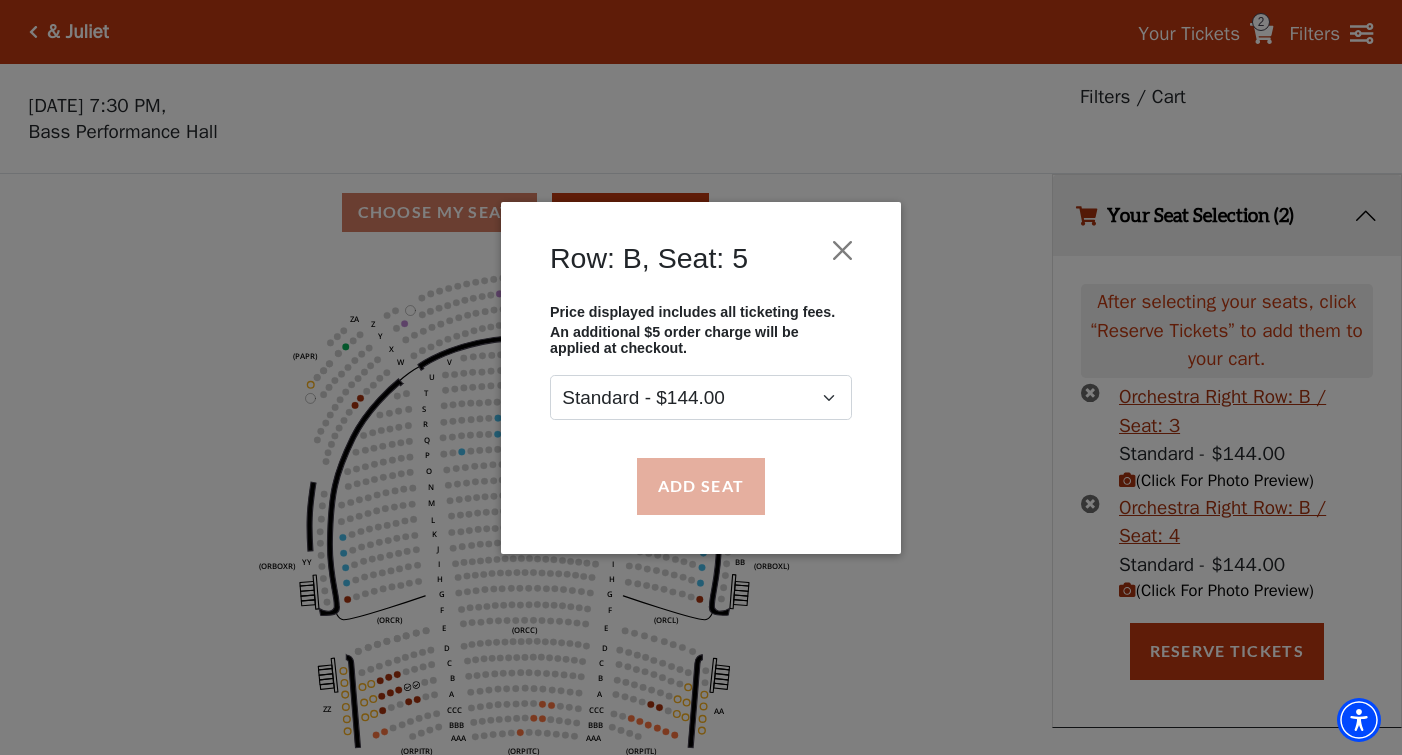click on "Add Seat" at bounding box center (701, 486) 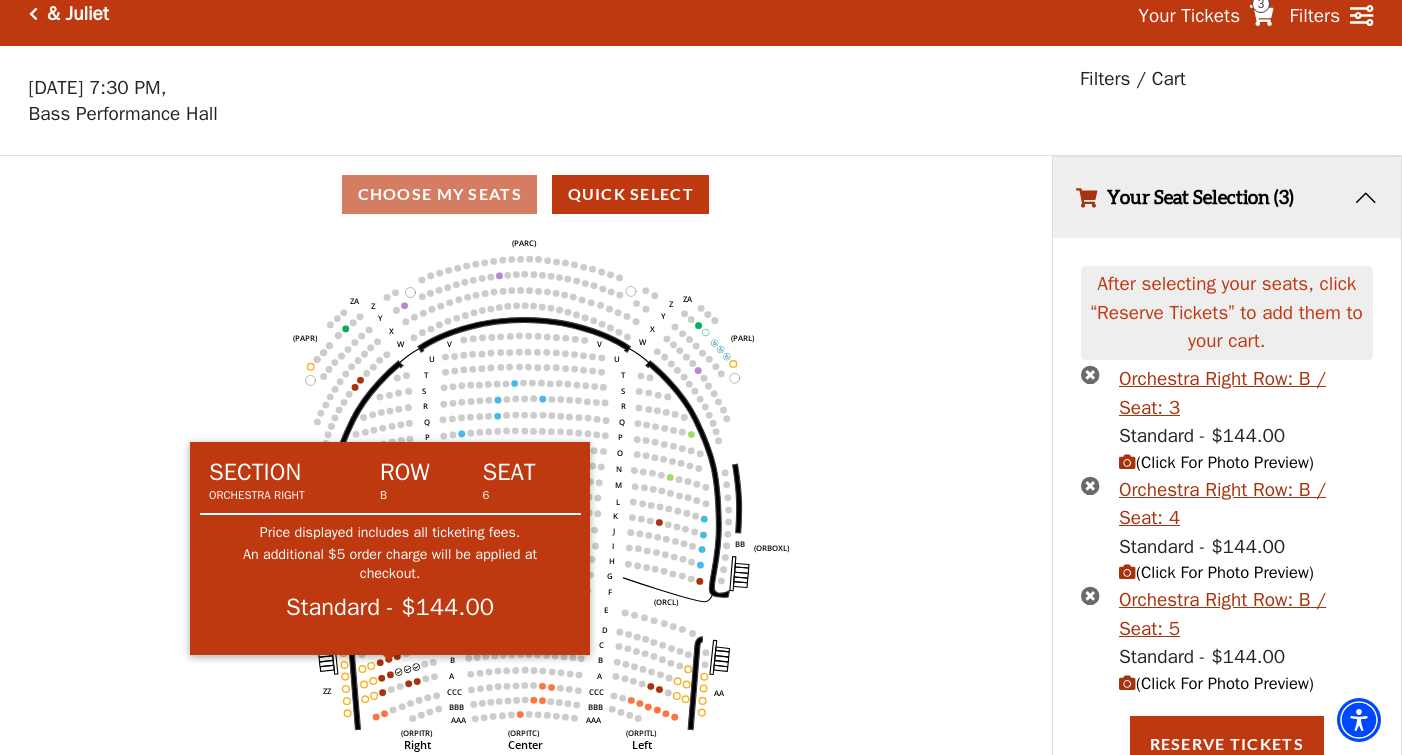 click 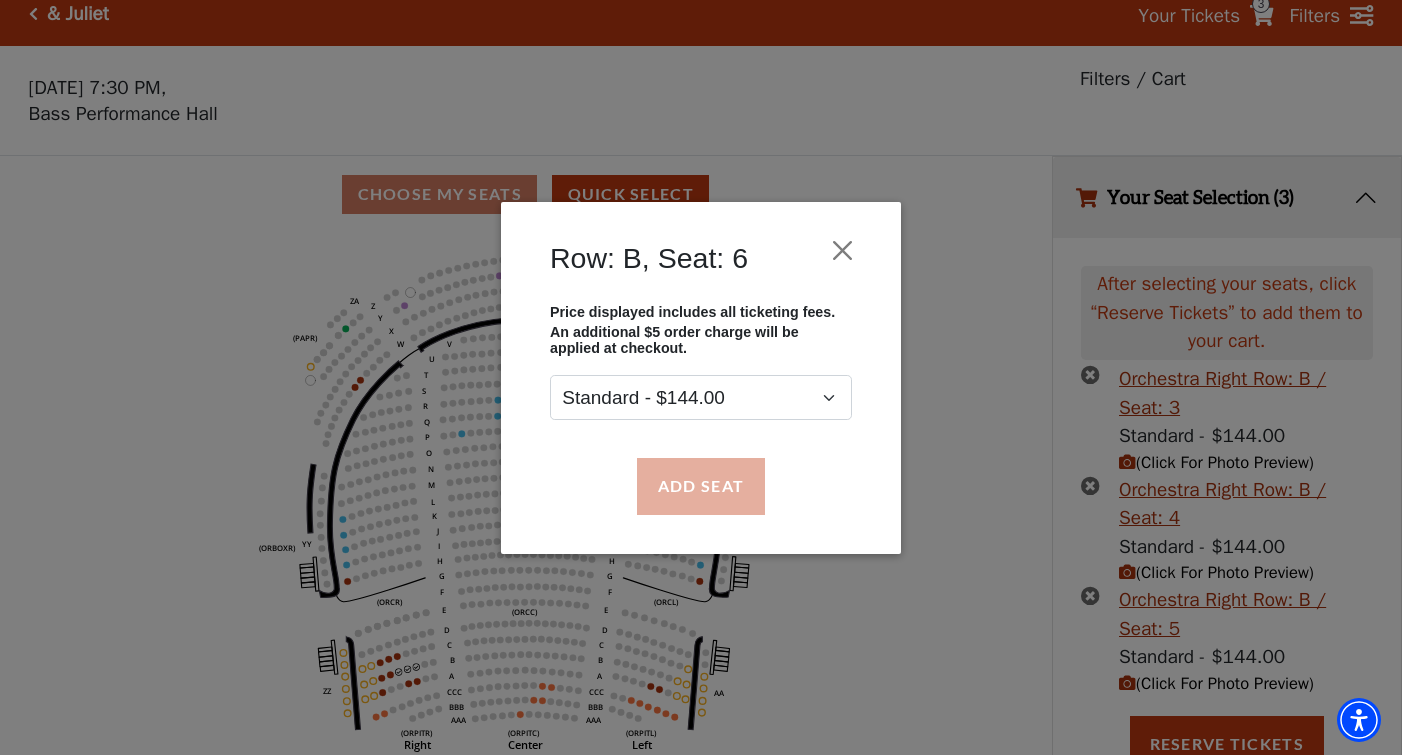 click on "Add Seat" at bounding box center (701, 486) 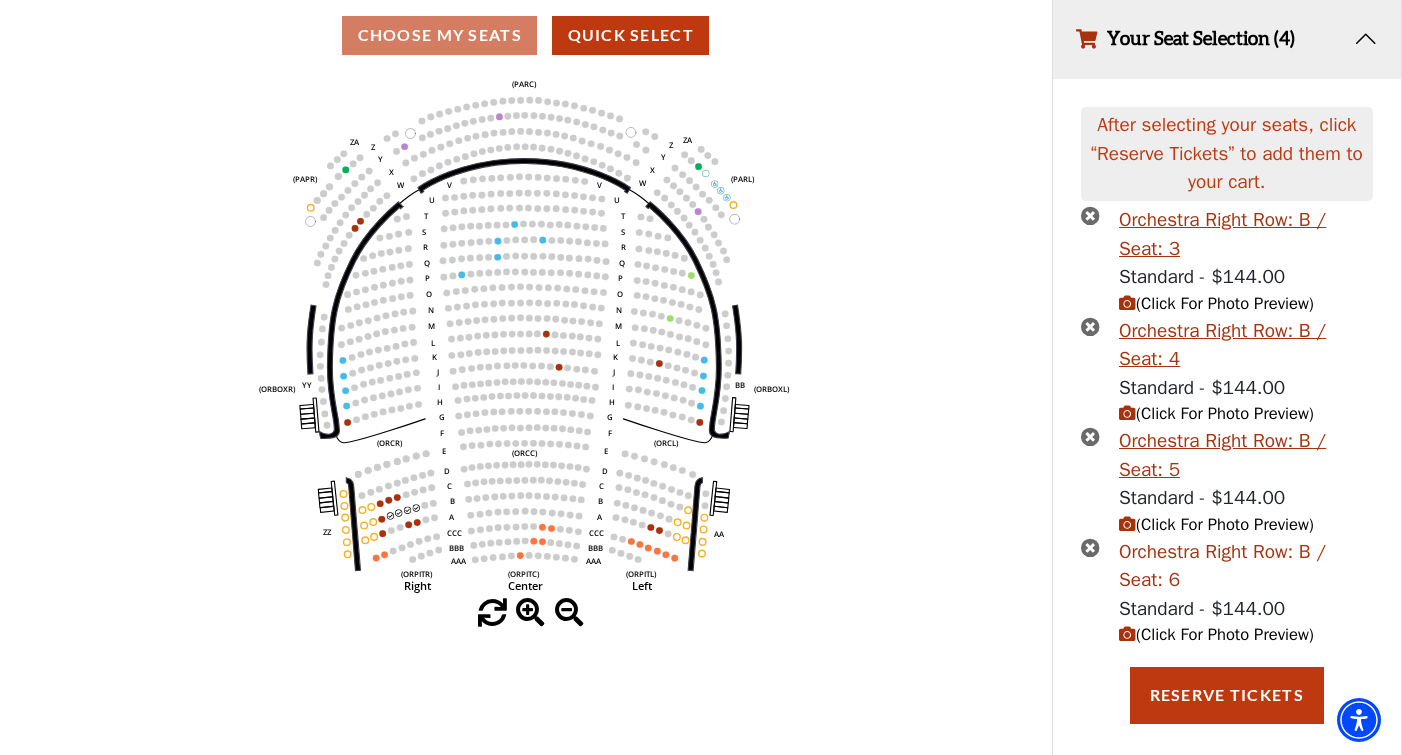 scroll, scrollTop: 174, scrollLeft: 0, axis: vertical 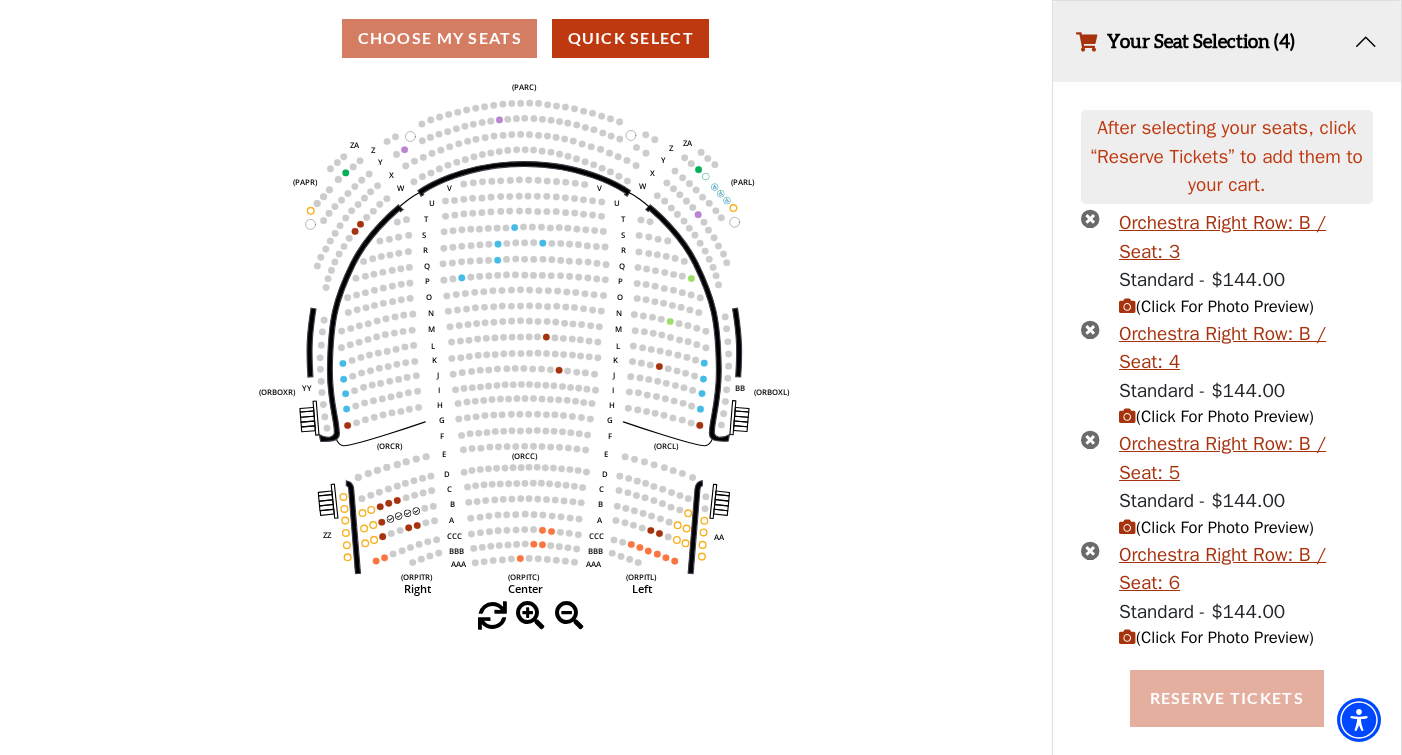 click on "Reserve Tickets" at bounding box center (1227, 698) 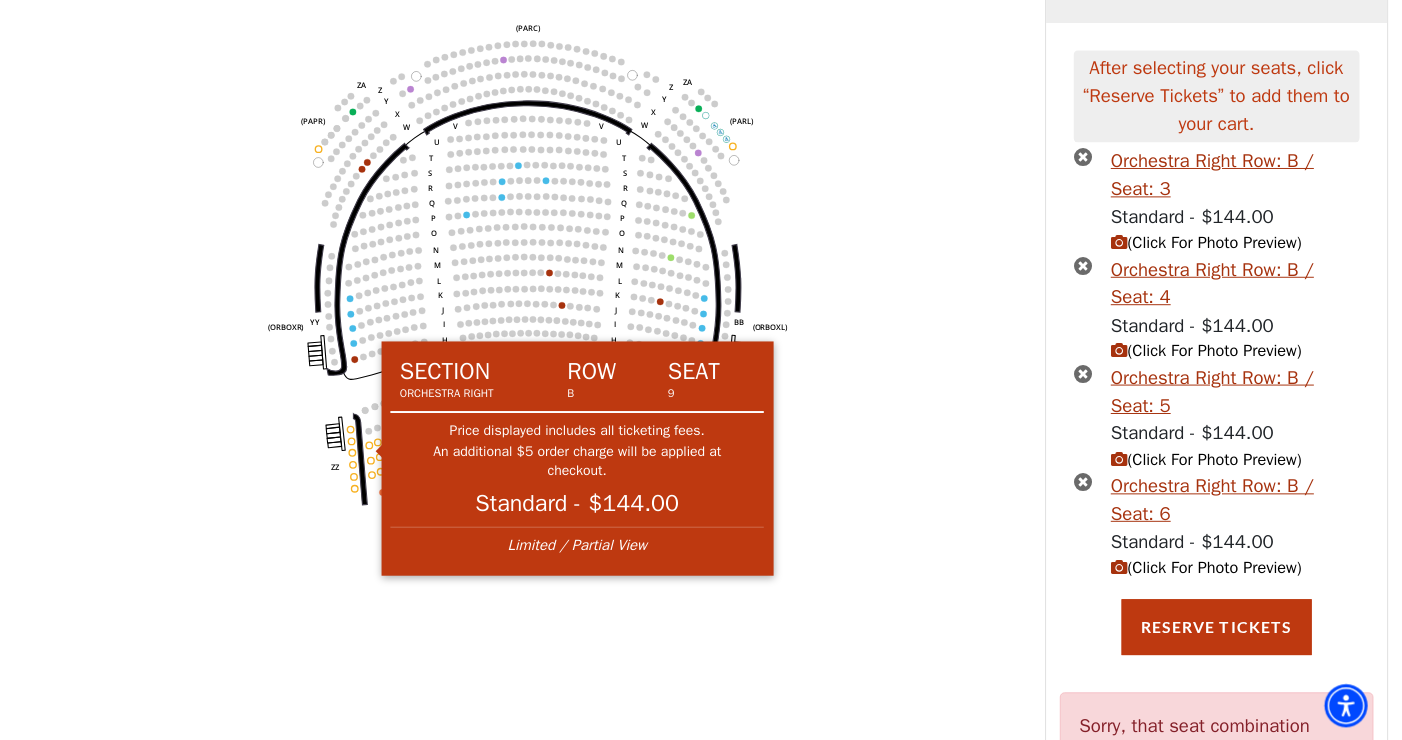 scroll, scrollTop: 127, scrollLeft: 0, axis: vertical 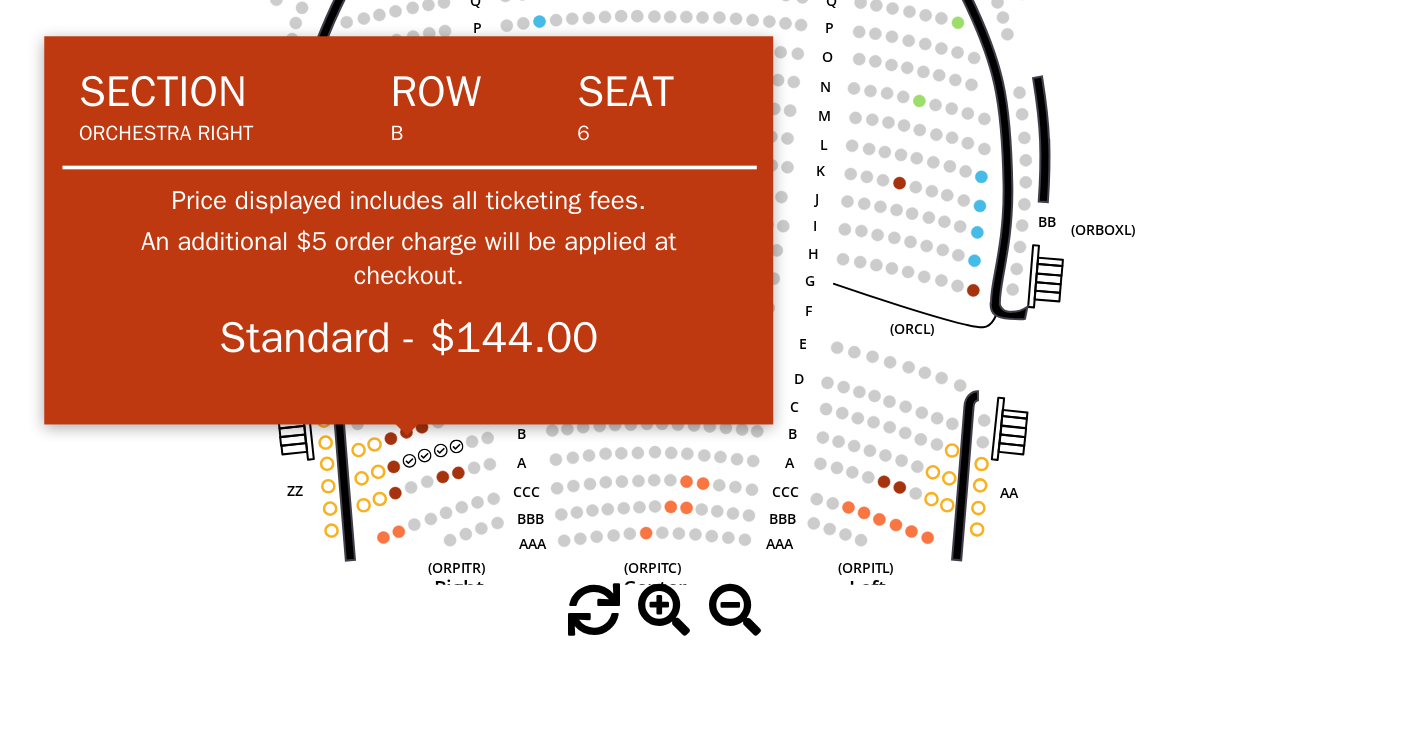 click 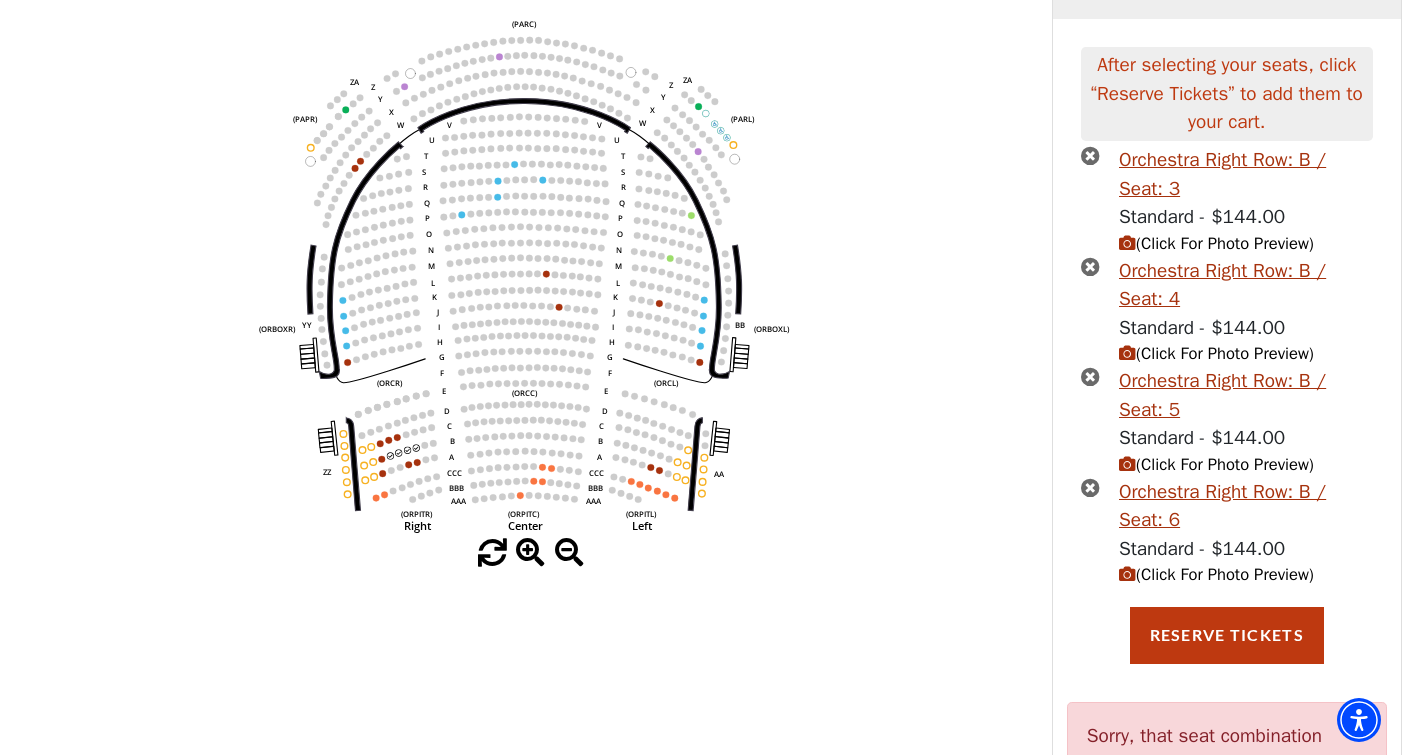 scroll, scrollTop: 174, scrollLeft: 0, axis: vertical 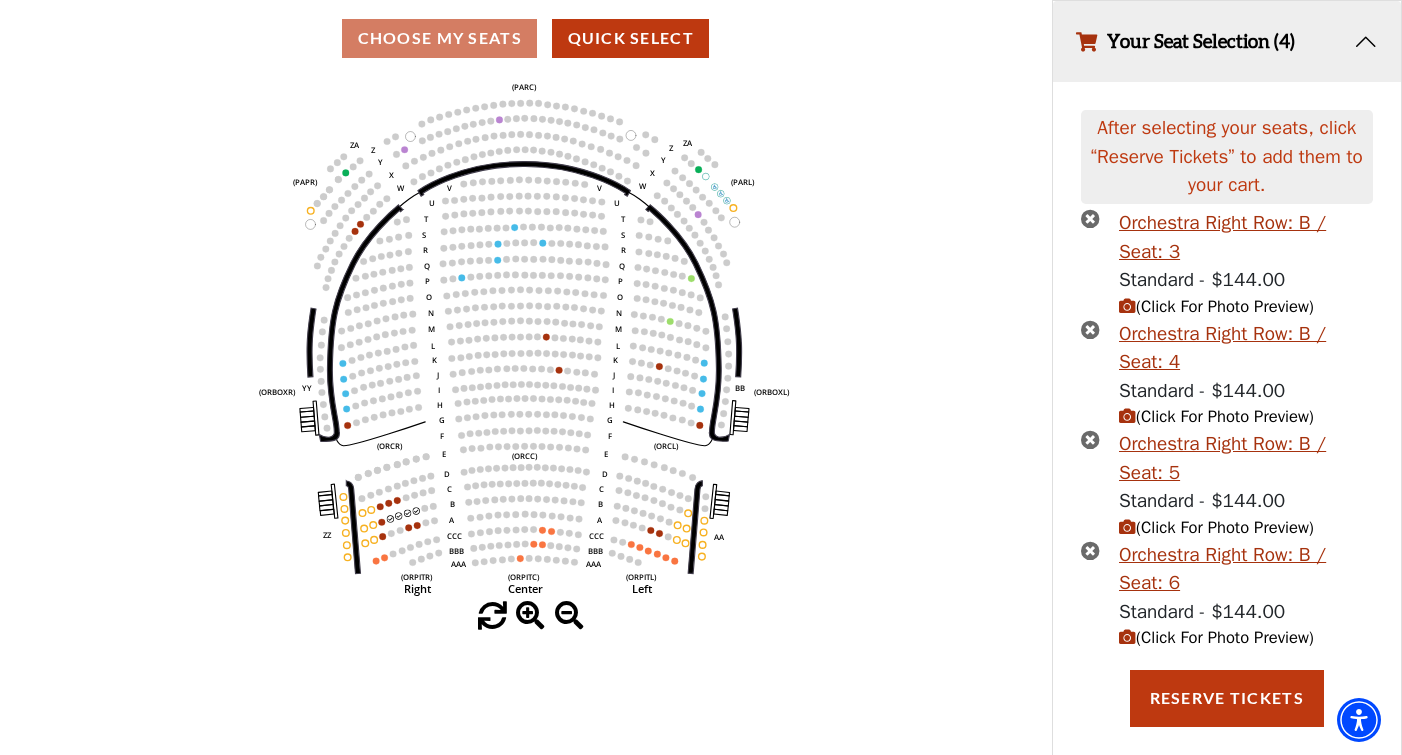 click on "After selecting your seats, click “Reserve Tickets” to add them to your cart." at bounding box center (1227, 156) 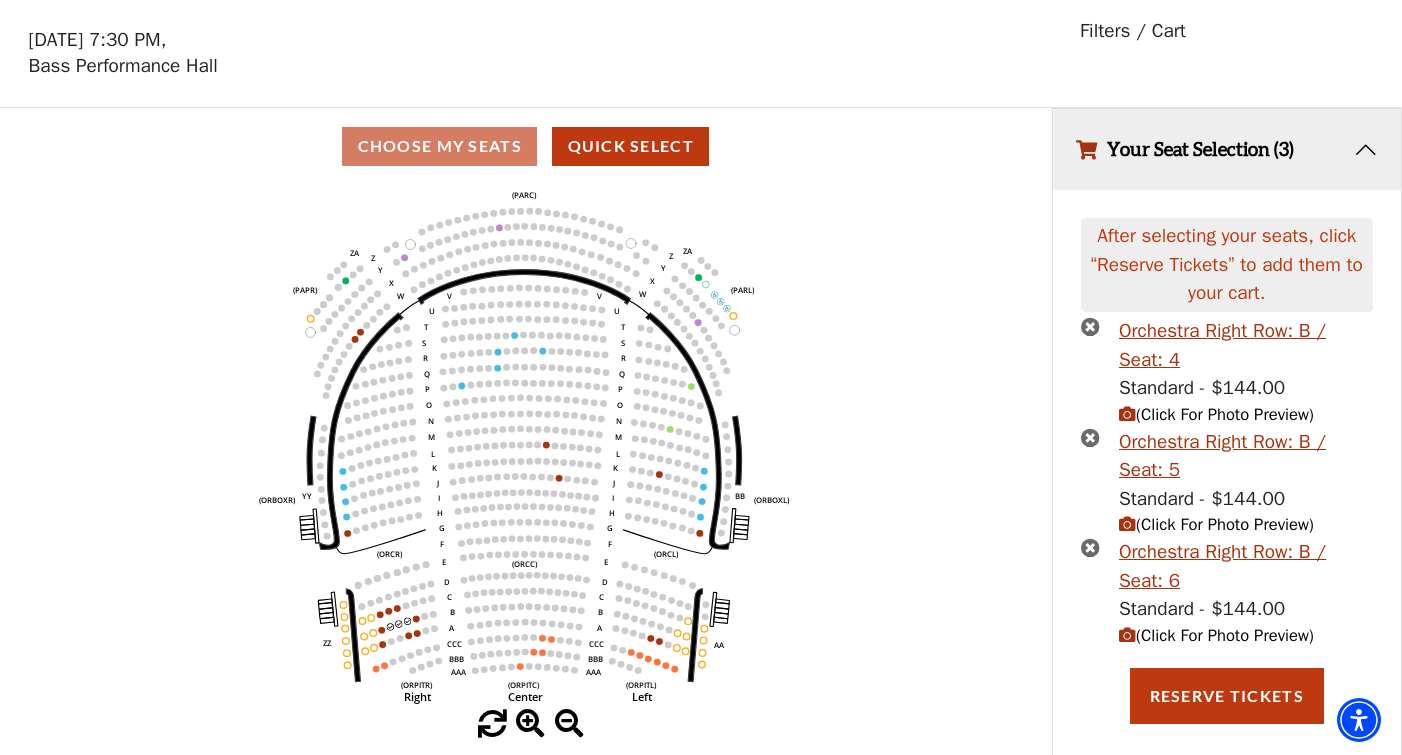 click at bounding box center [1090, 326] 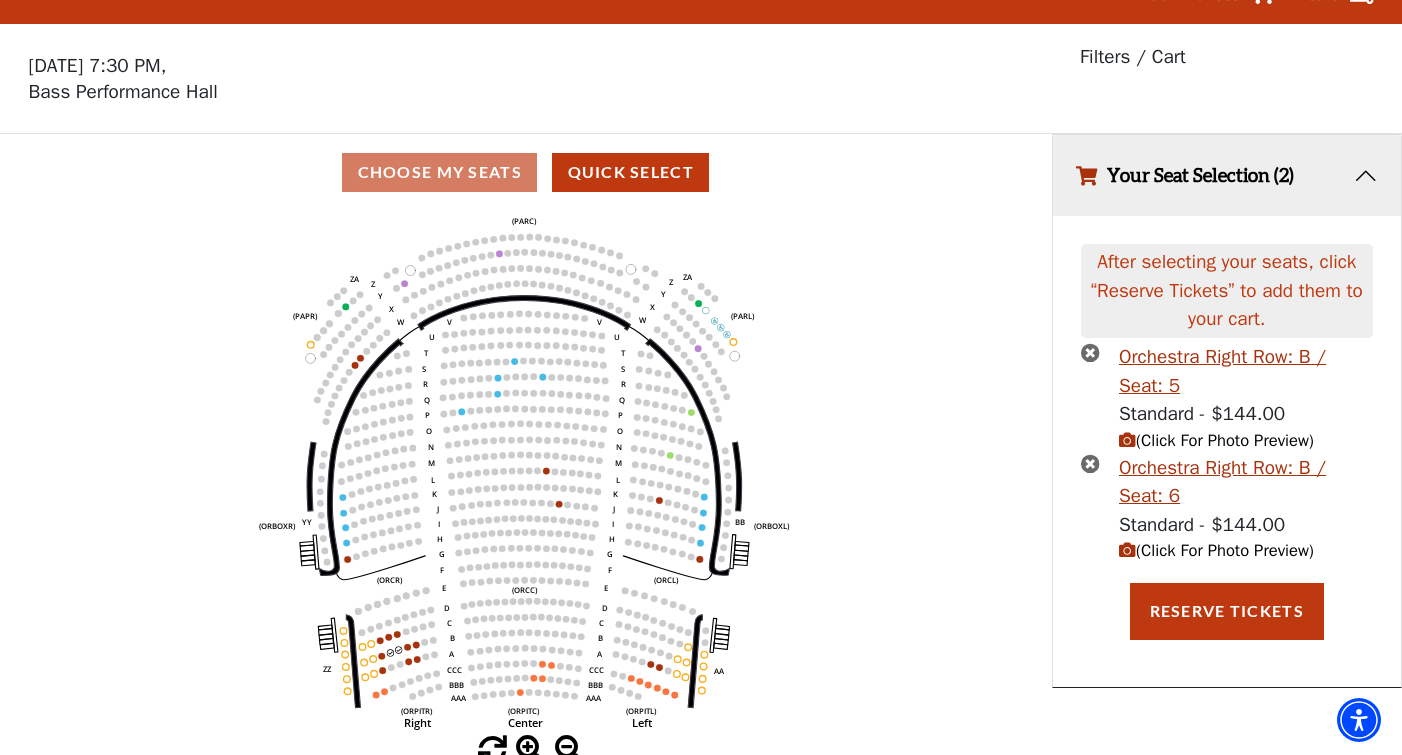 click at bounding box center [1090, 352] 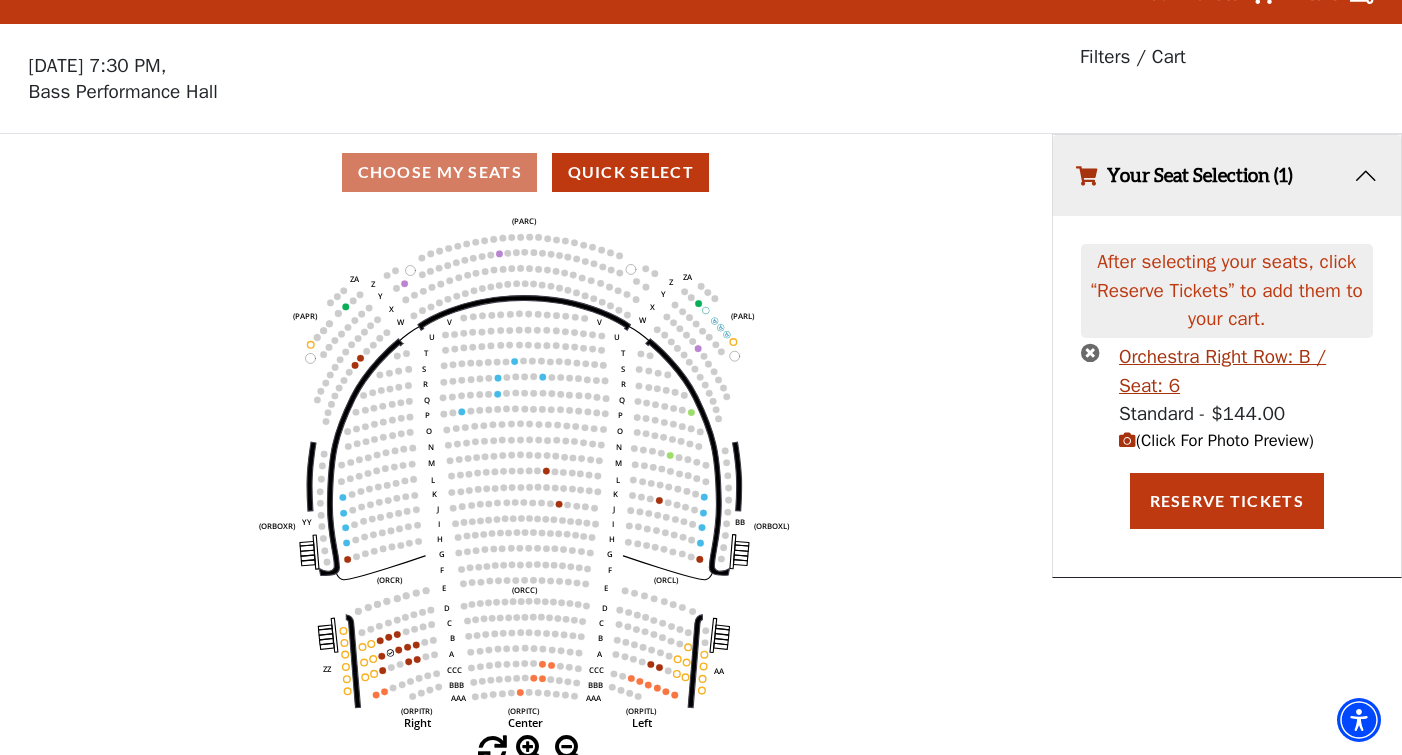 click at bounding box center [1090, 352] 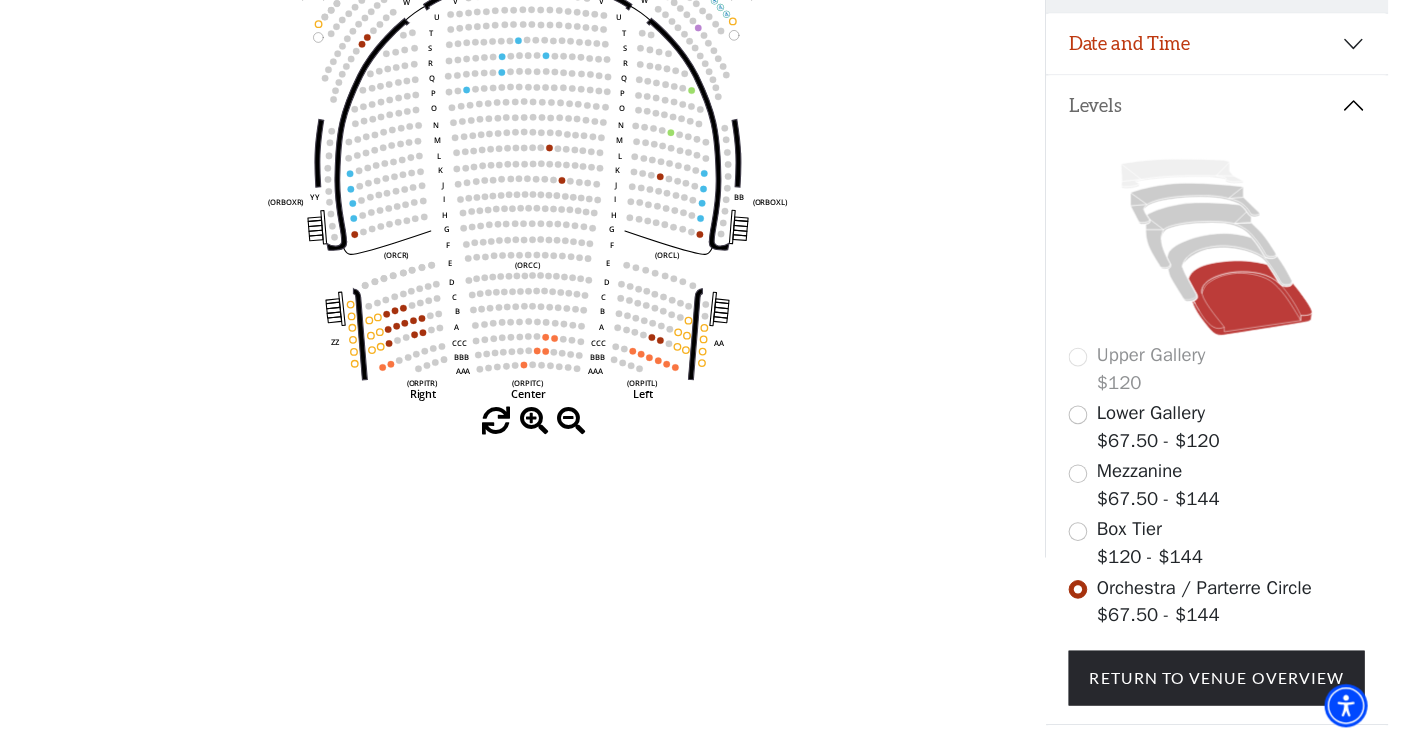scroll, scrollTop: 148, scrollLeft: 0, axis: vertical 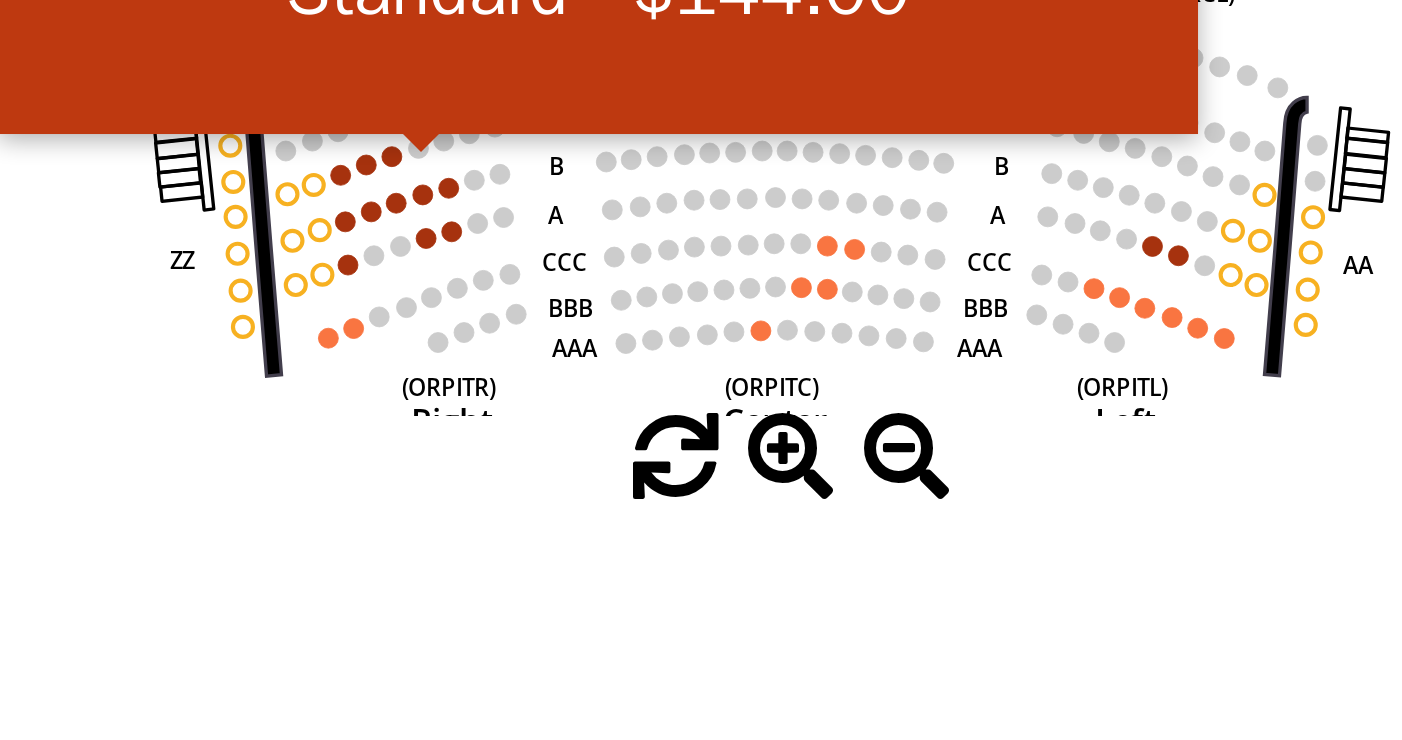 click 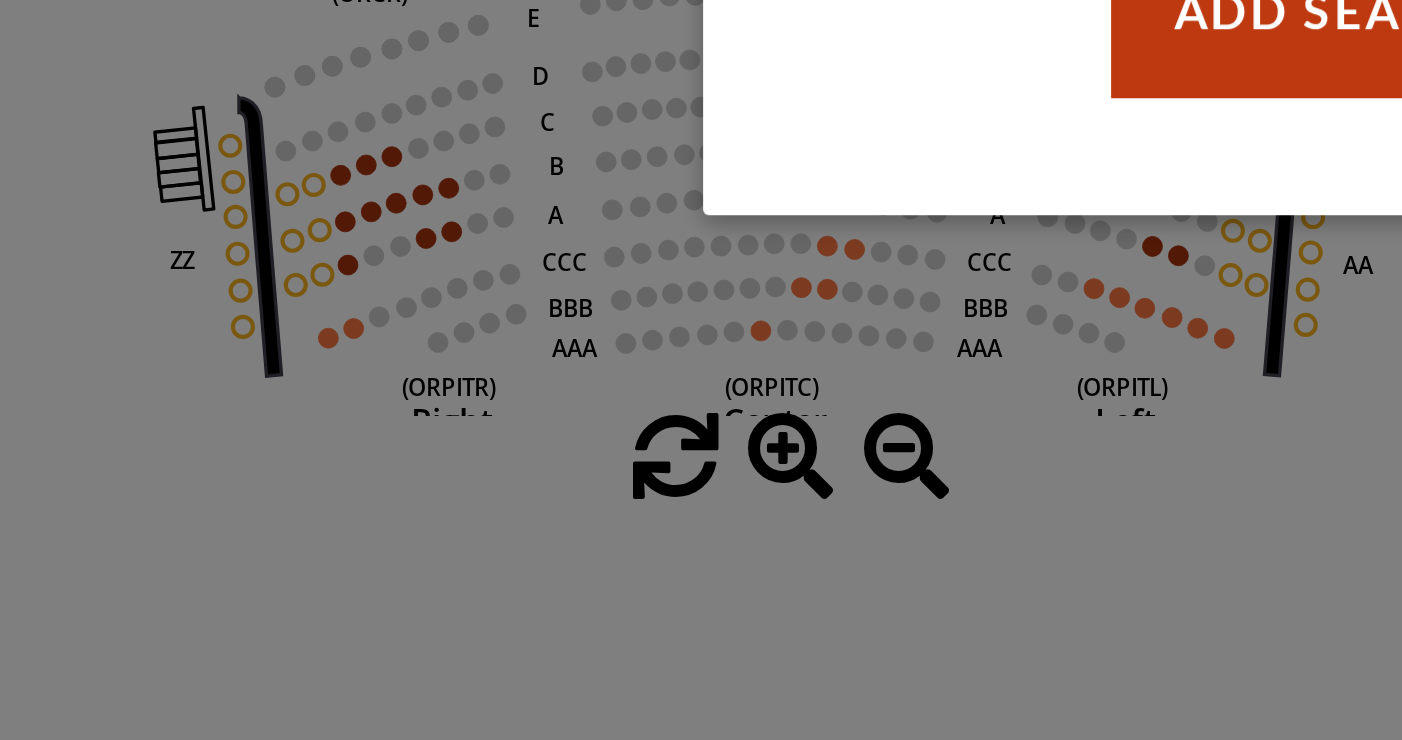 scroll, scrollTop: 349, scrollLeft: 0, axis: vertical 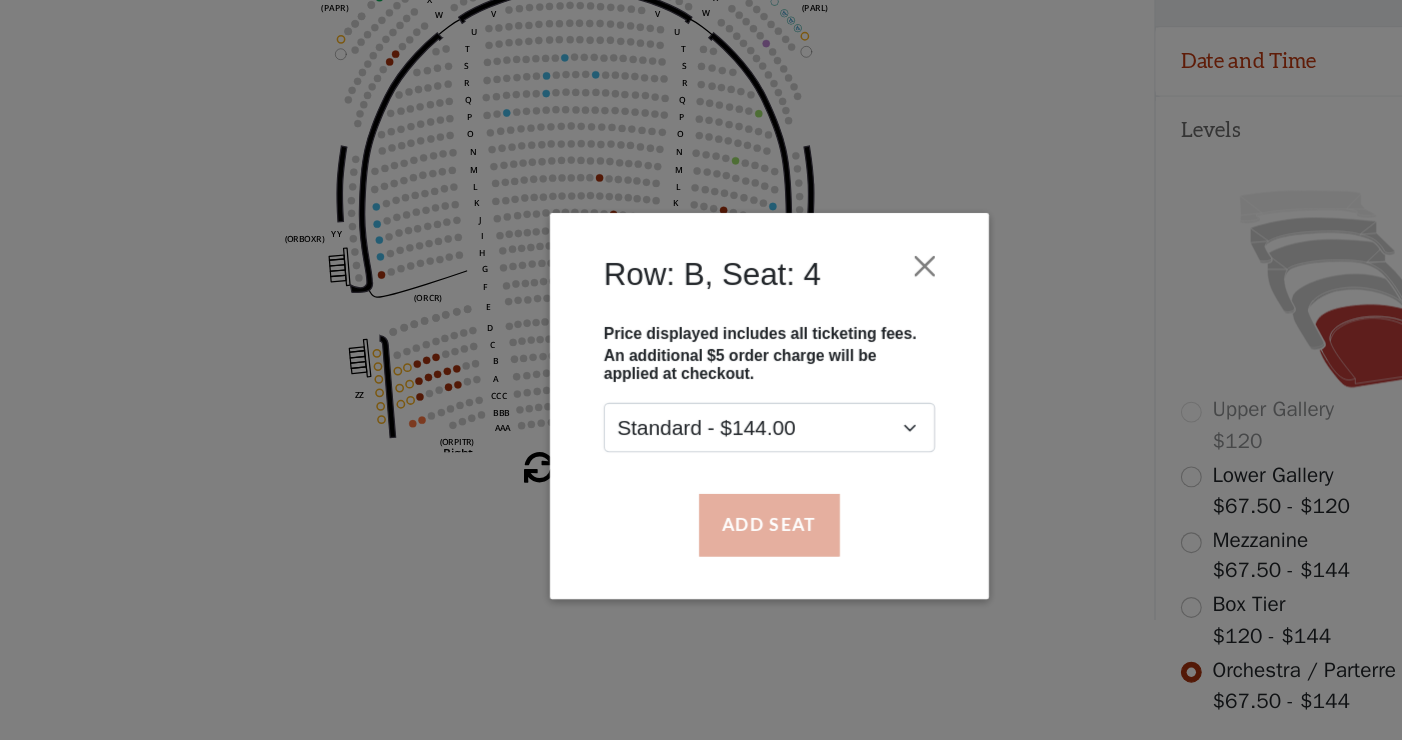 click on "Add Seat" at bounding box center (701, 478) 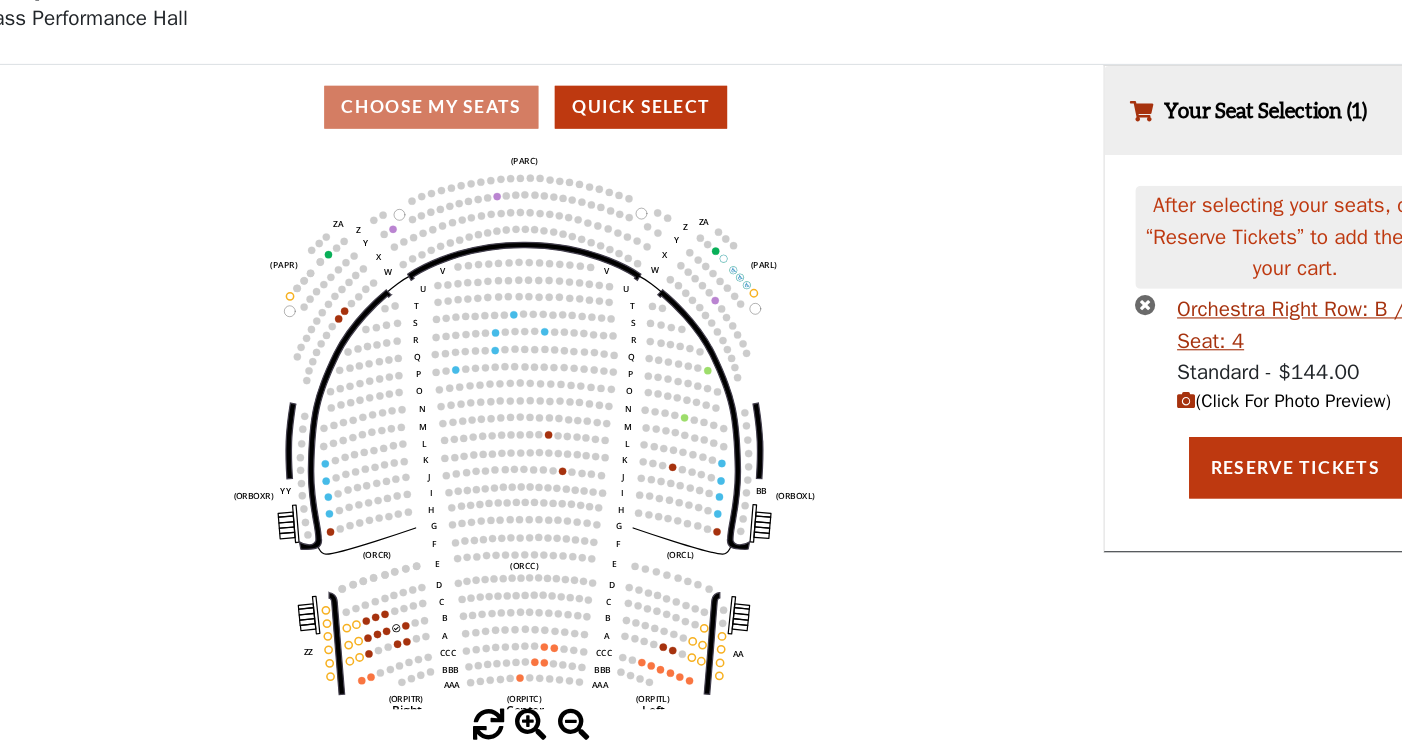 scroll, scrollTop: 55, scrollLeft: 0, axis: vertical 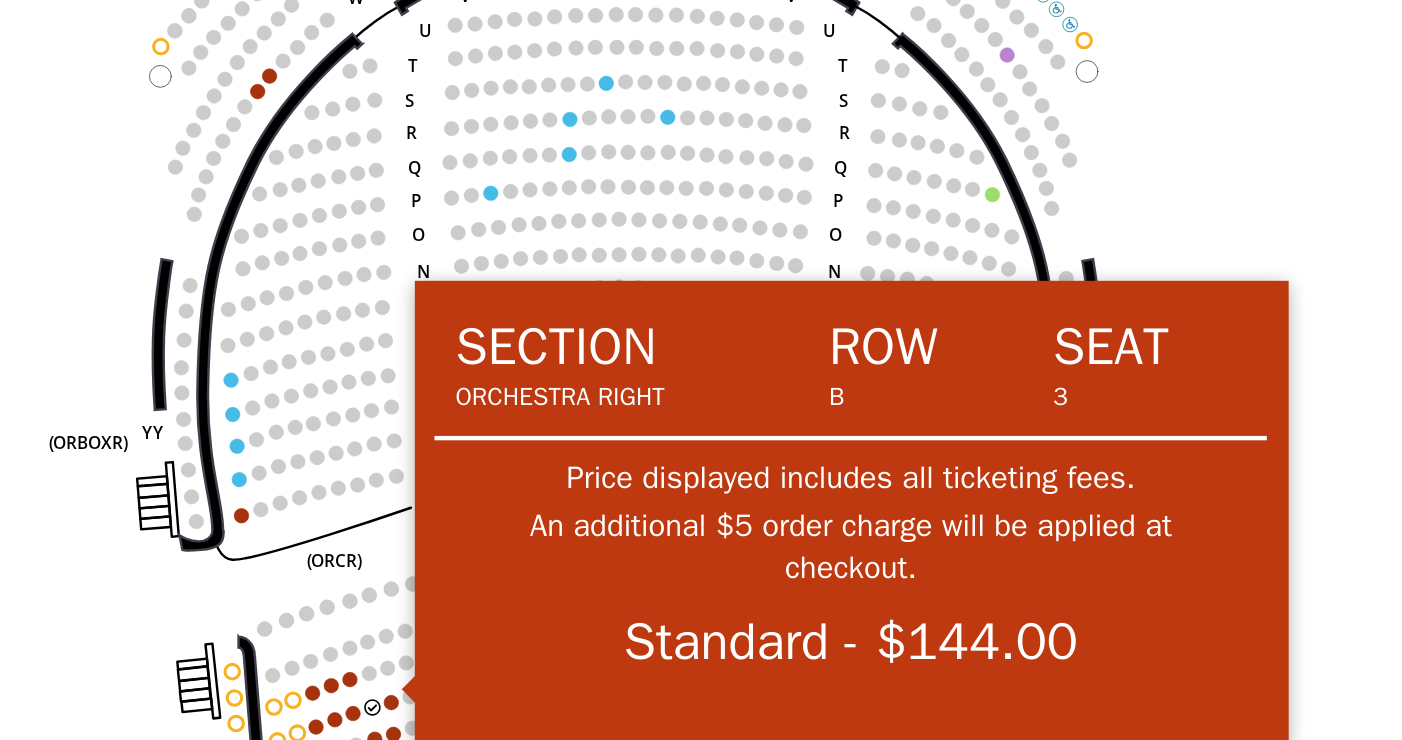 click 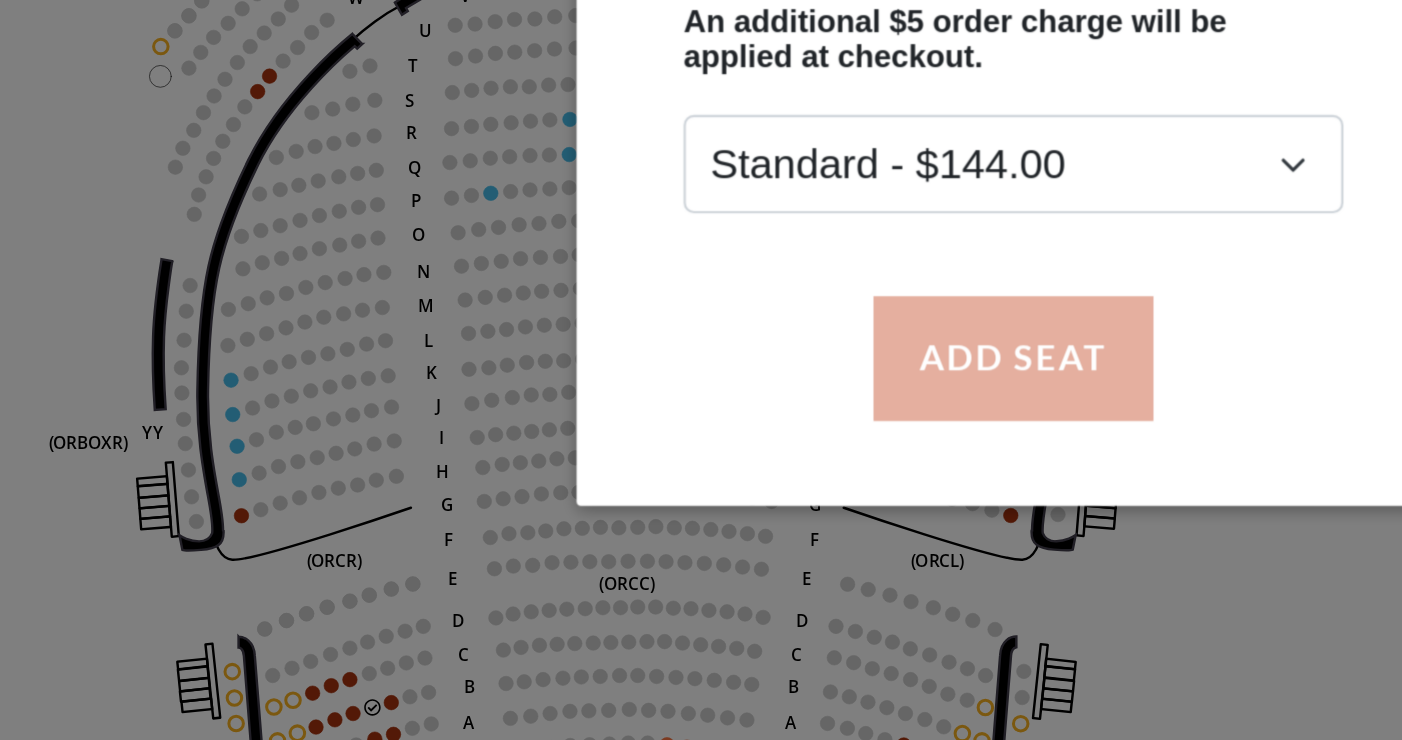 click on "Add Seat" at bounding box center (701, 478) 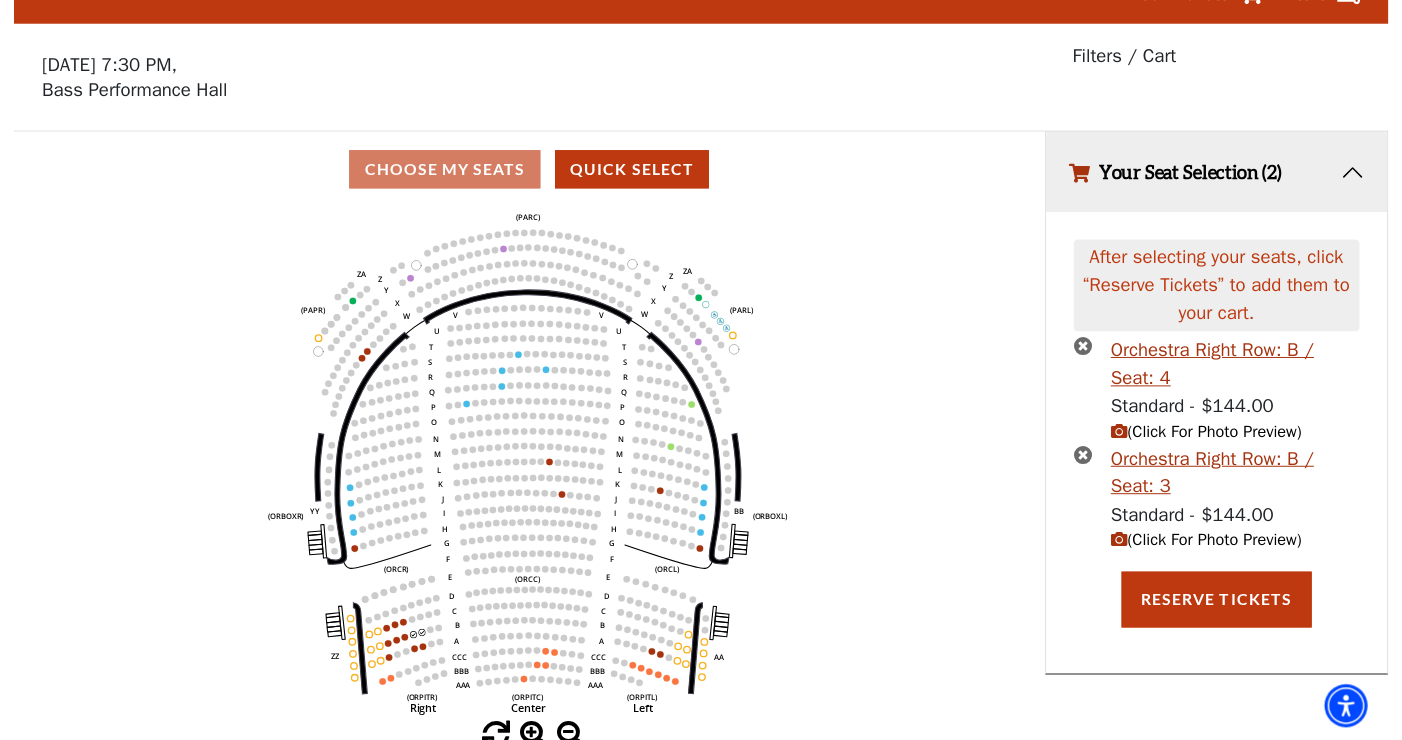 scroll, scrollTop: 32, scrollLeft: 0, axis: vertical 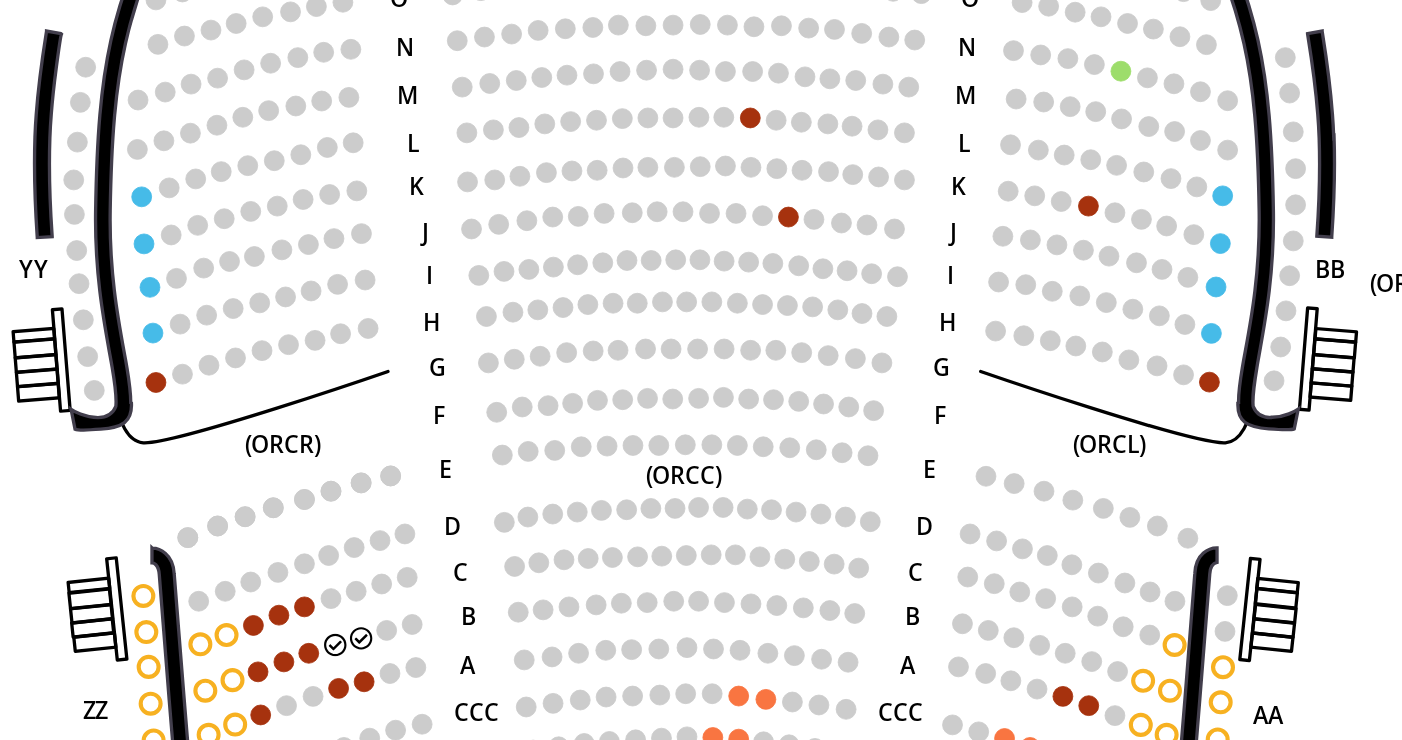 click 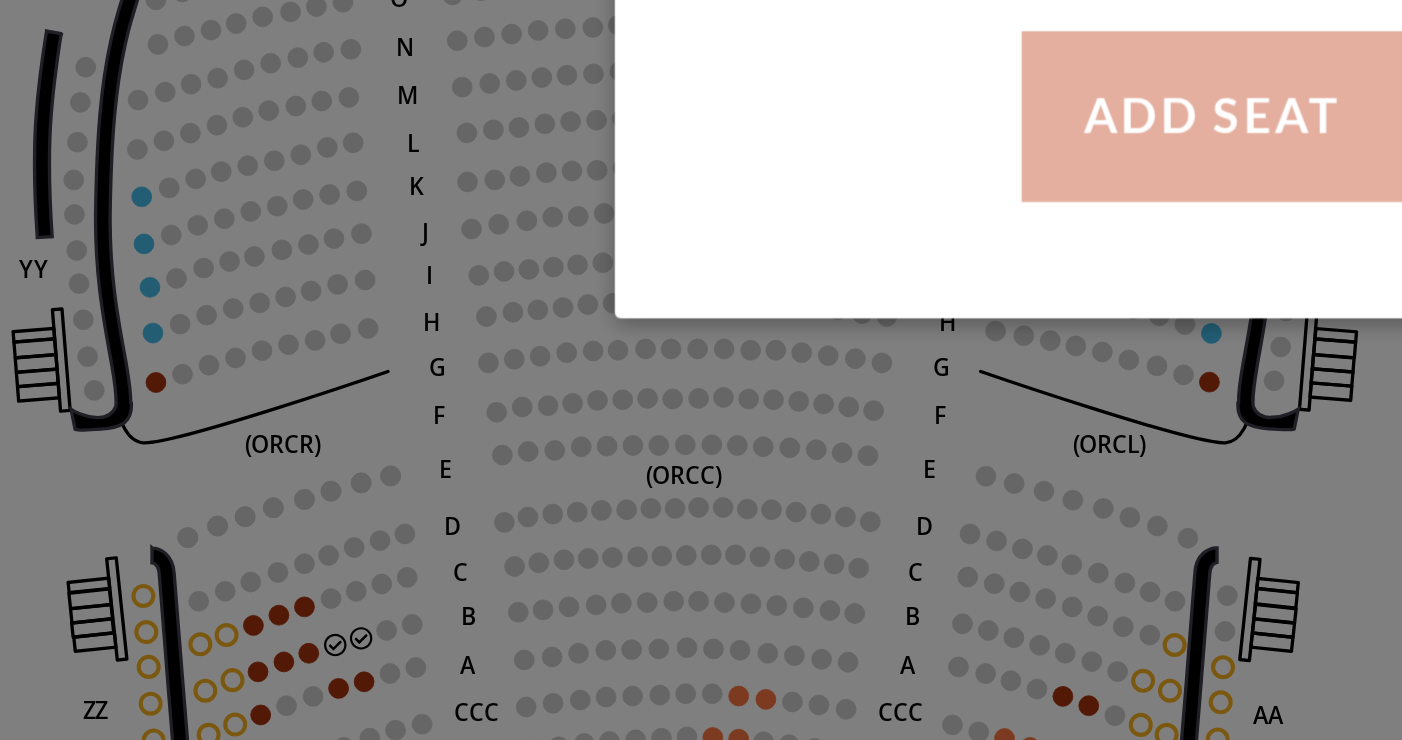 click on "Add Seat" at bounding box center [701, 478] 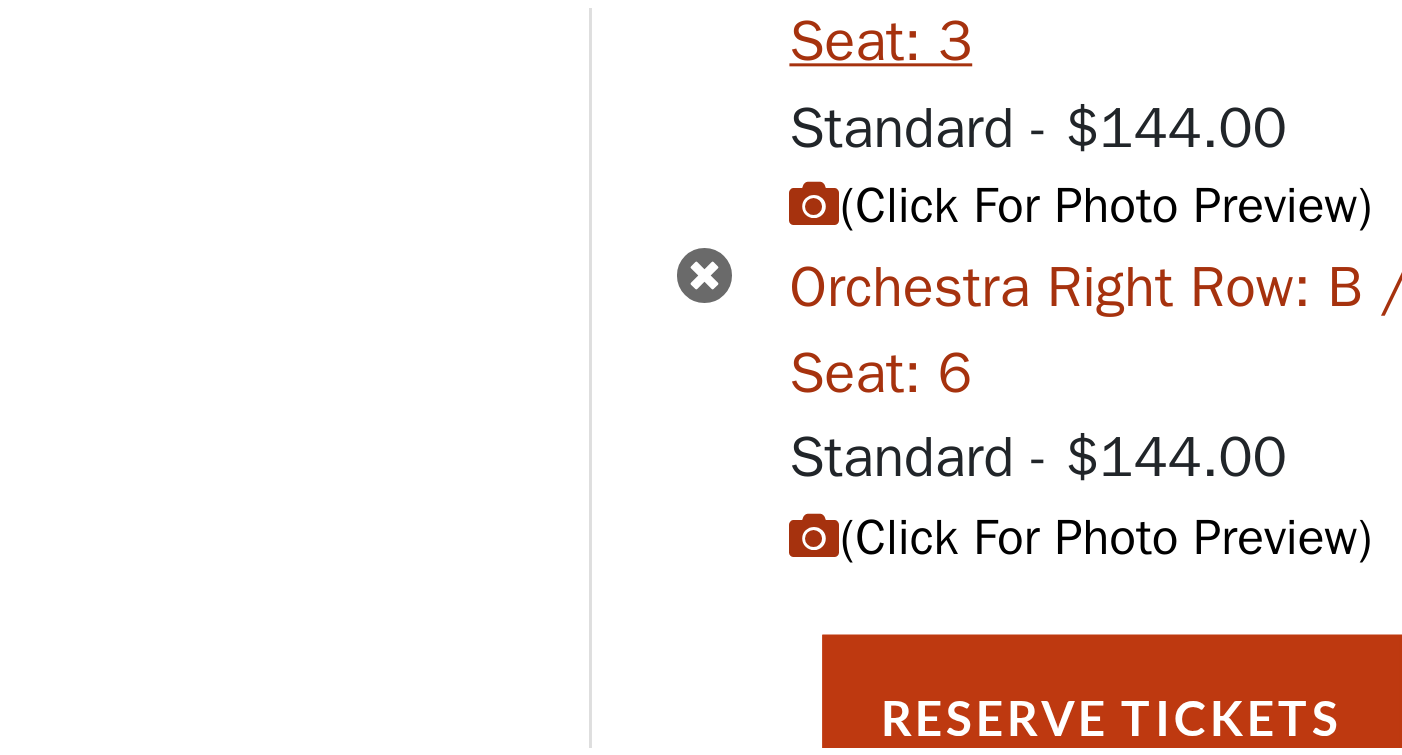 scroll, scrollTop: 66, scrollLeft: 0, axis: vertical 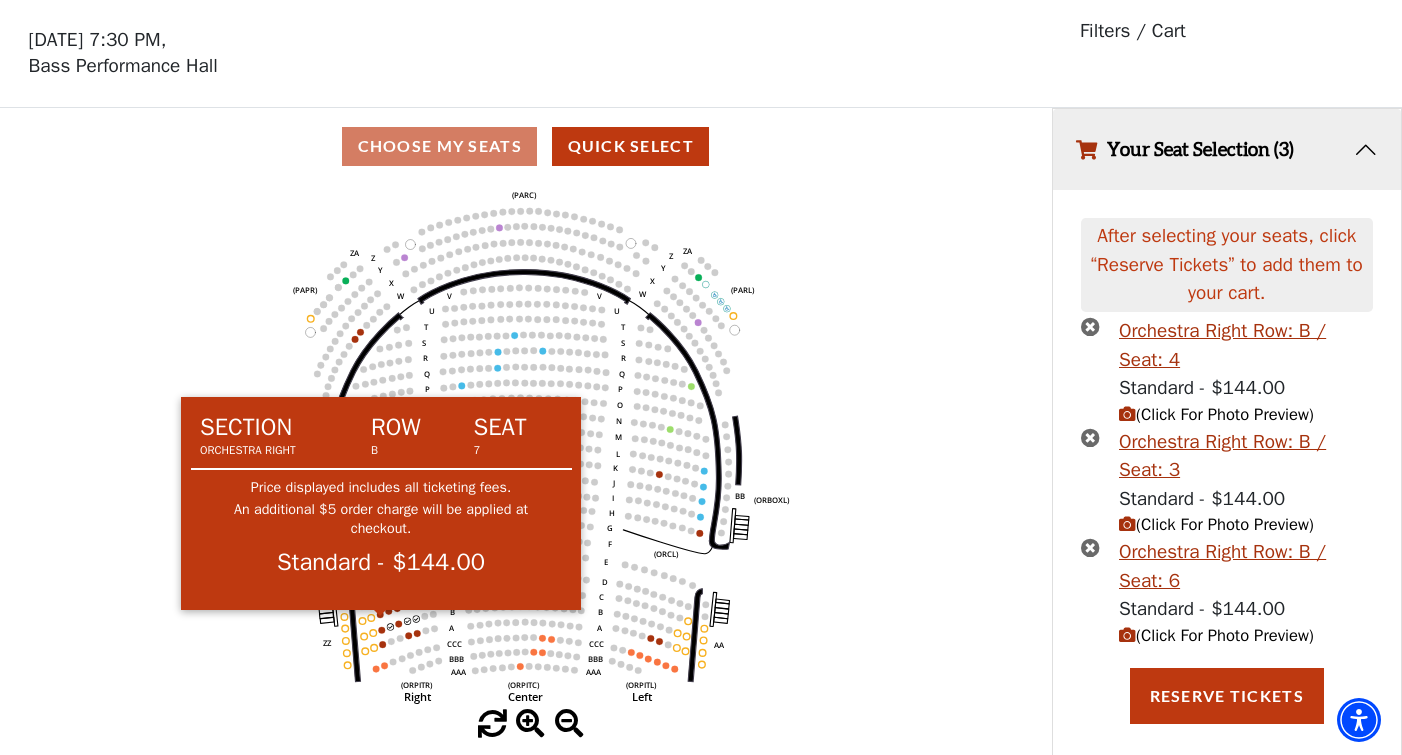 click 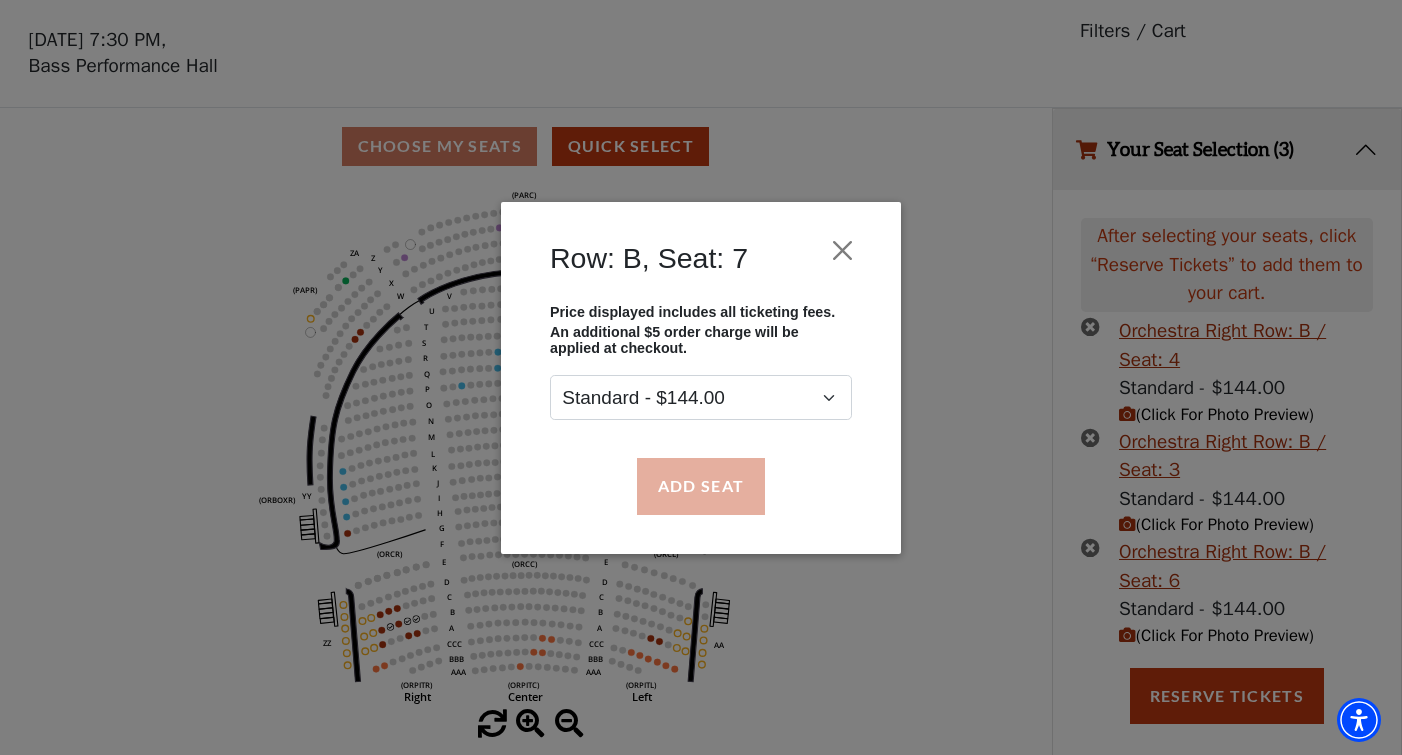 click on "Add Seat" at bounding box center [701, 486] 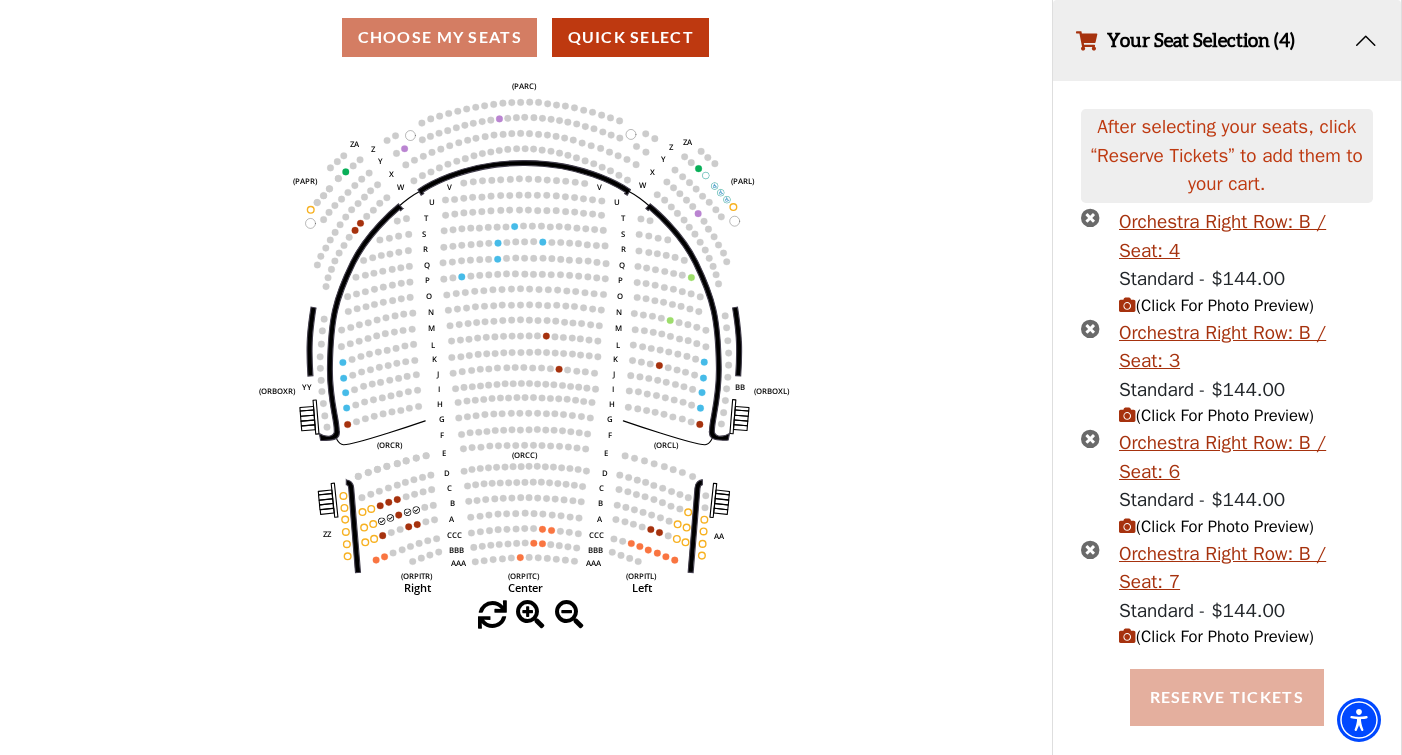 scroll, scrollTop: 174, scrollLeft: 0, axis: vertical 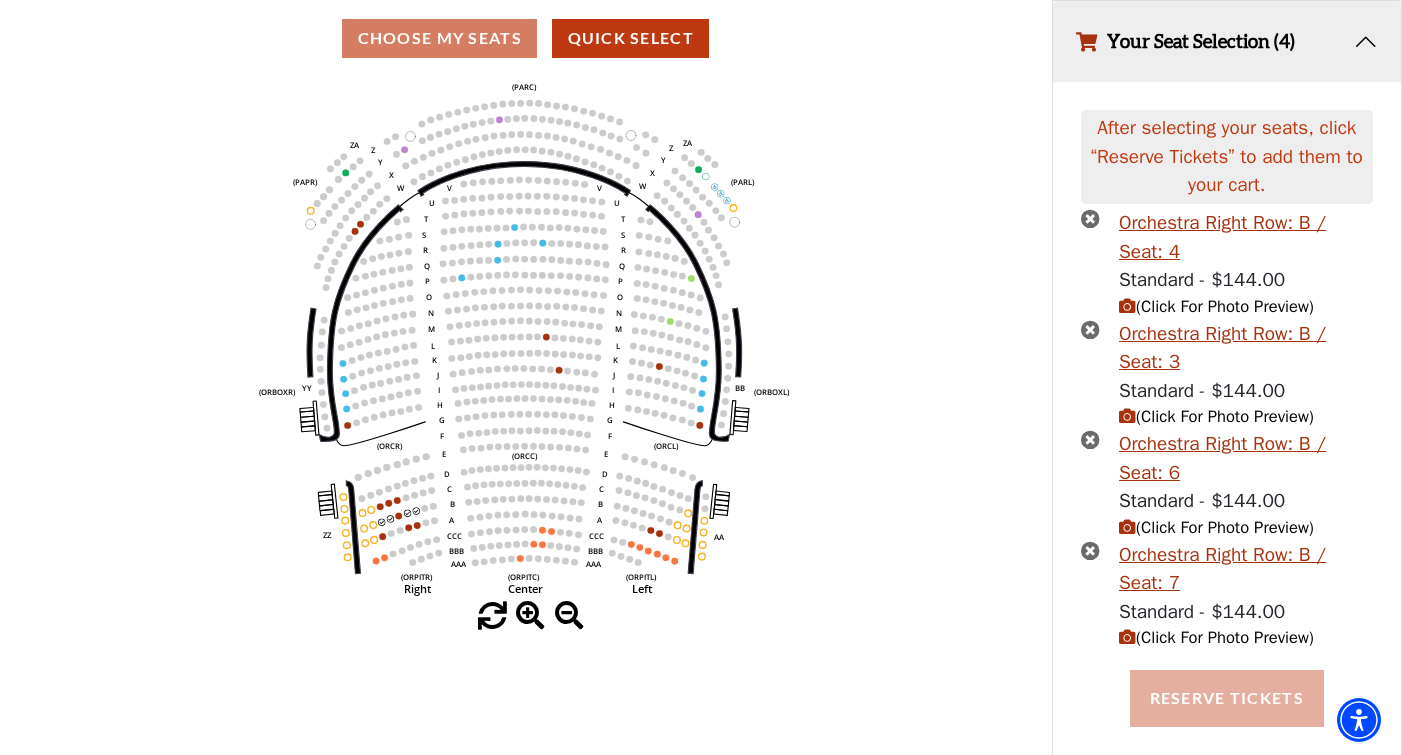 click on "Reserve Tickets" at bounding box center [1227, 698] 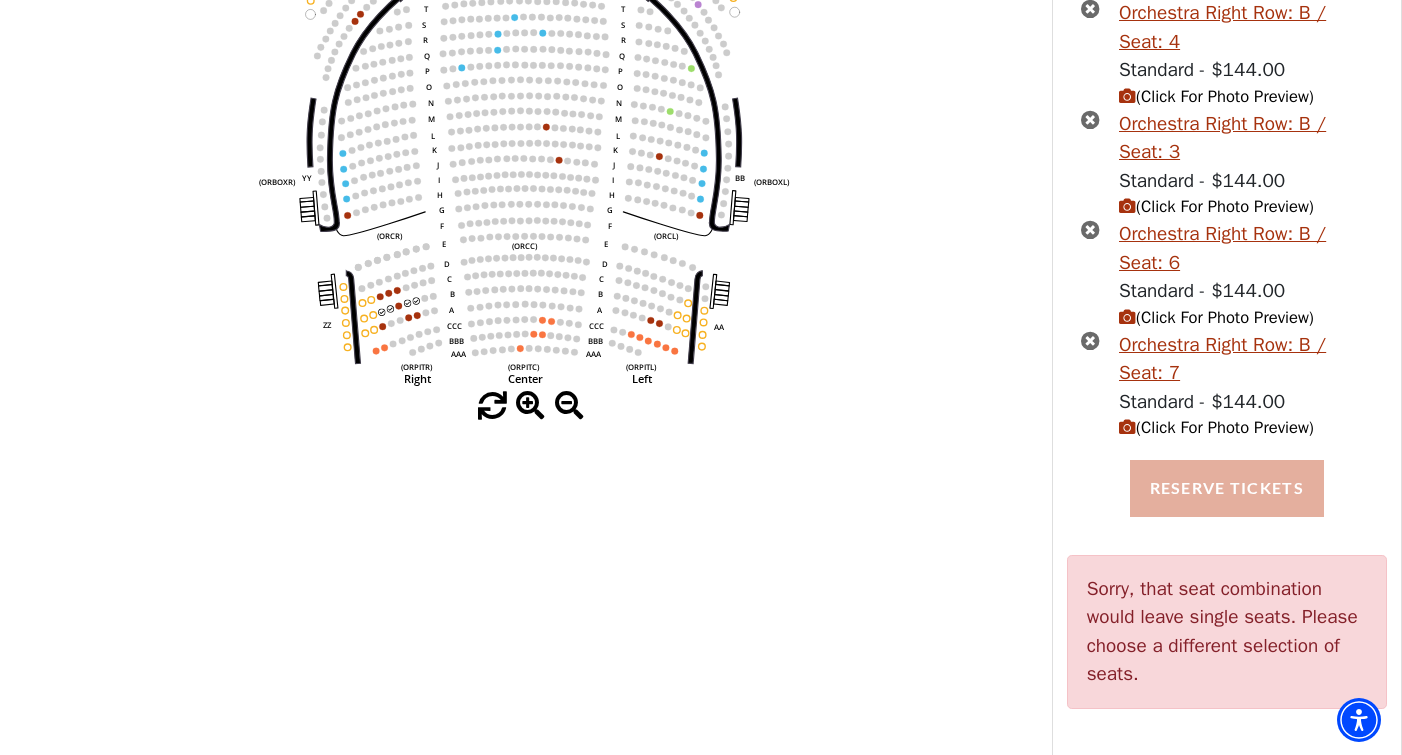 scroll, scrollTop: 383, scrollLeft: 0, axis: vertical 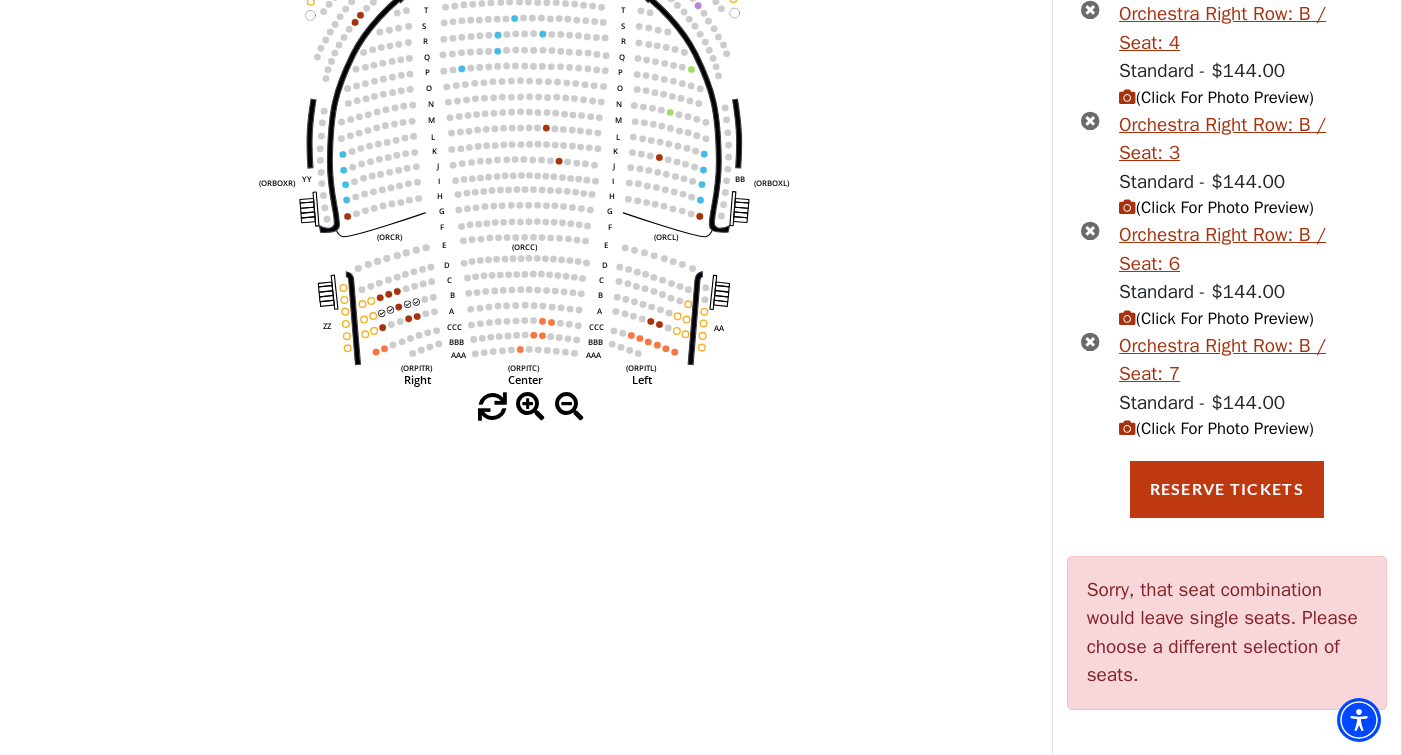 click at bounding box center (1090, 230) 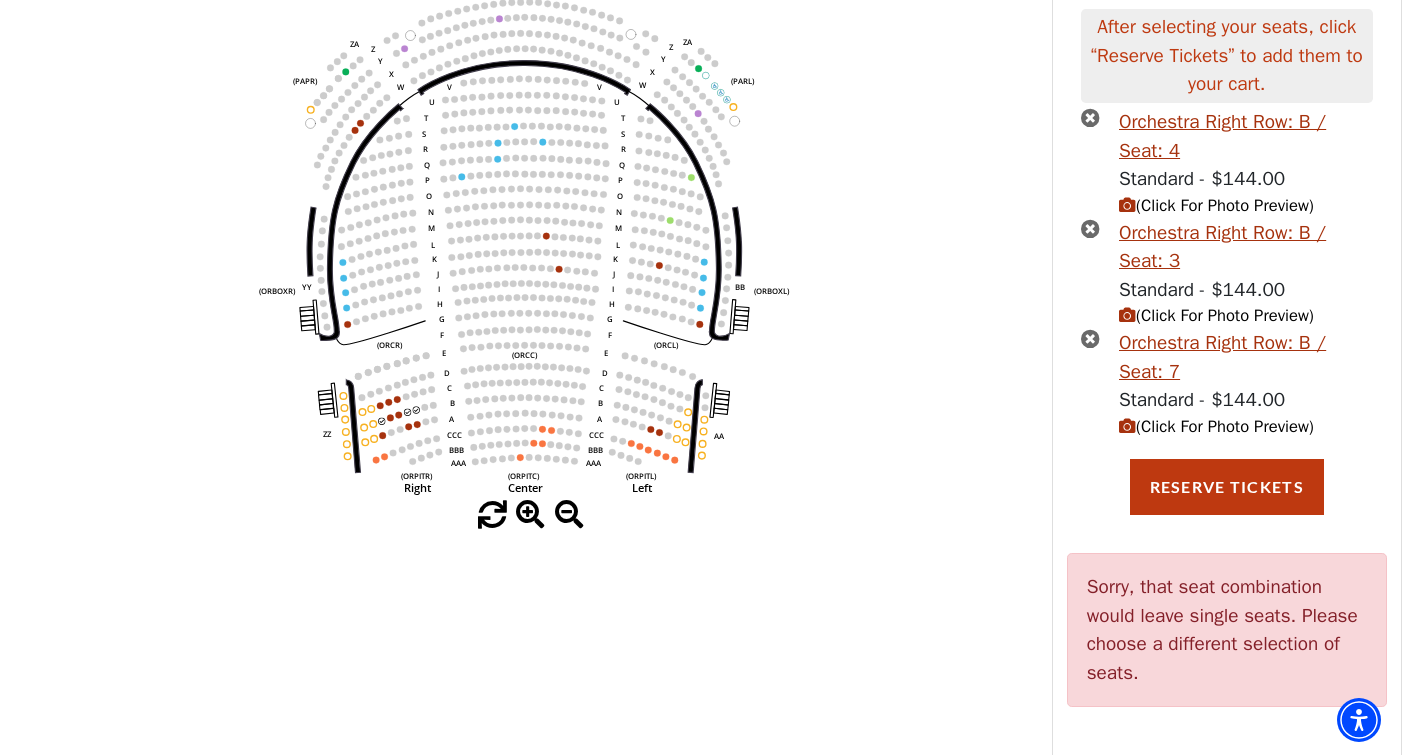 click at bounding box center (1090, 338) 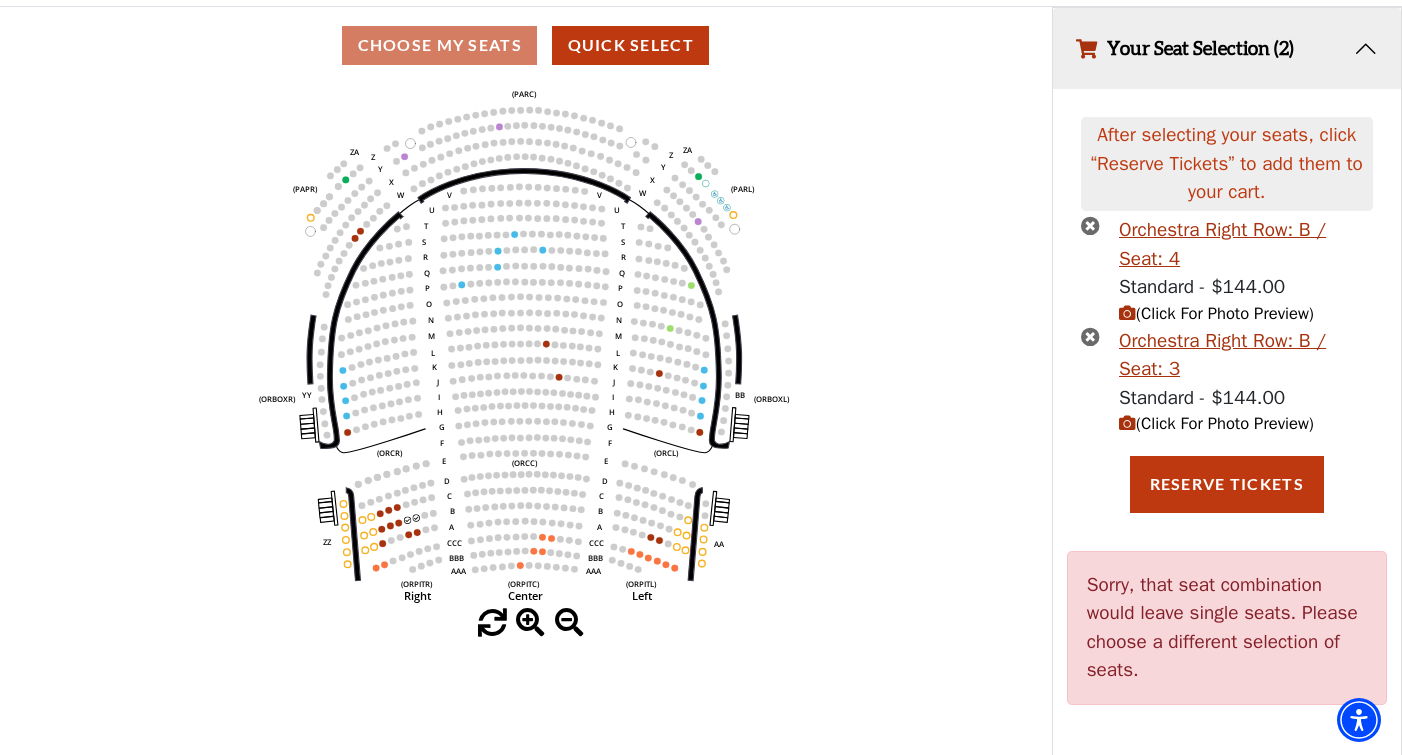 click on "Orchestra Right Row: B / Seat: 4
Standard - $144.00    (Click For Photo Preview)" at bounding box center [1227, 271] 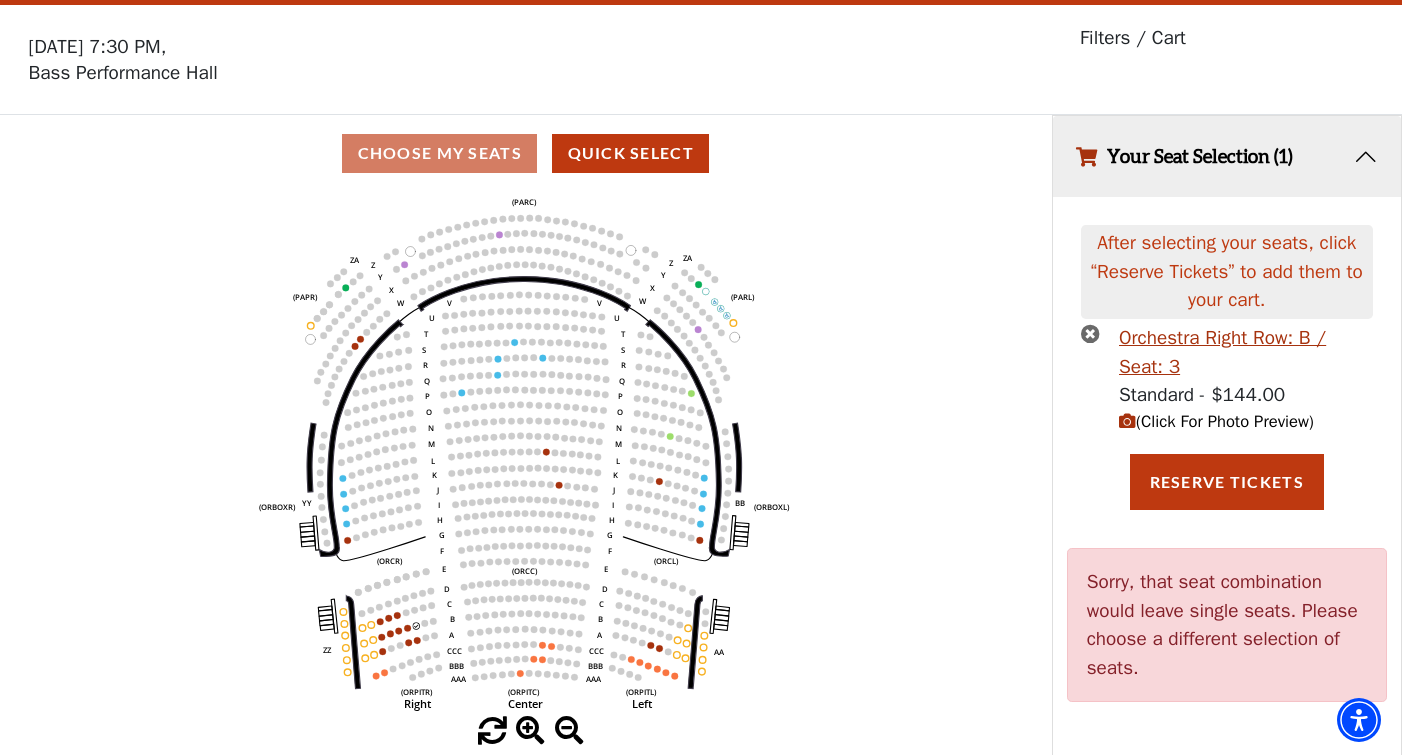 click at bounding box center [1090, 333] 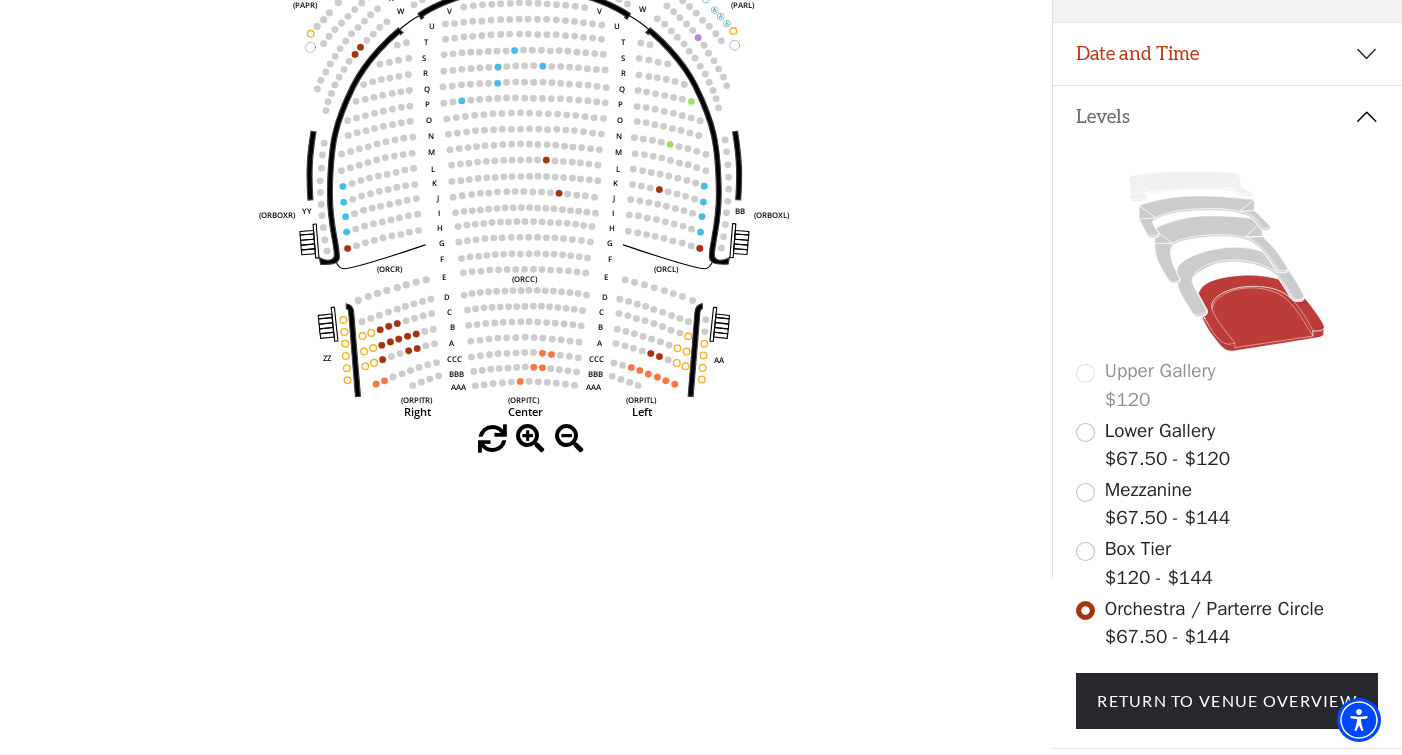 scroll, scrollTop: 360, scrollLeft: 0, axis: vertical 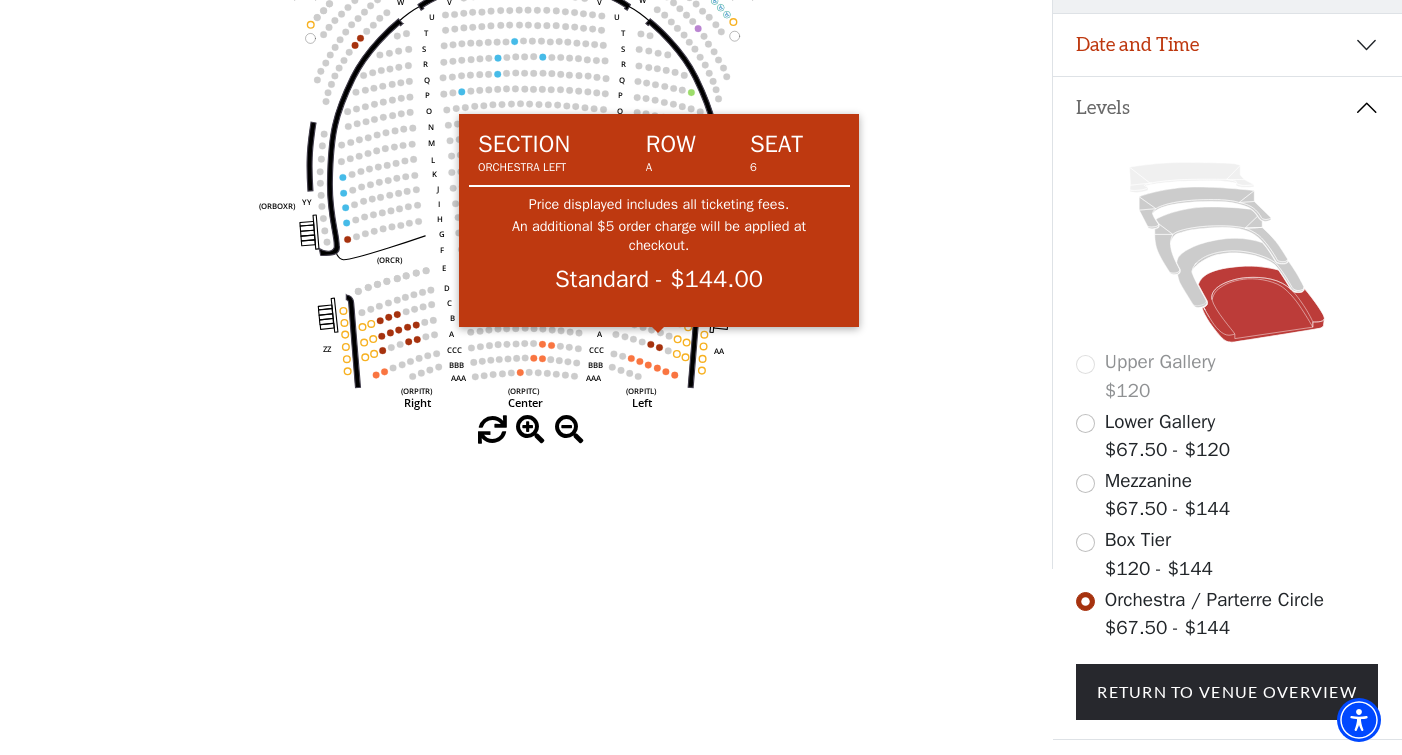 click 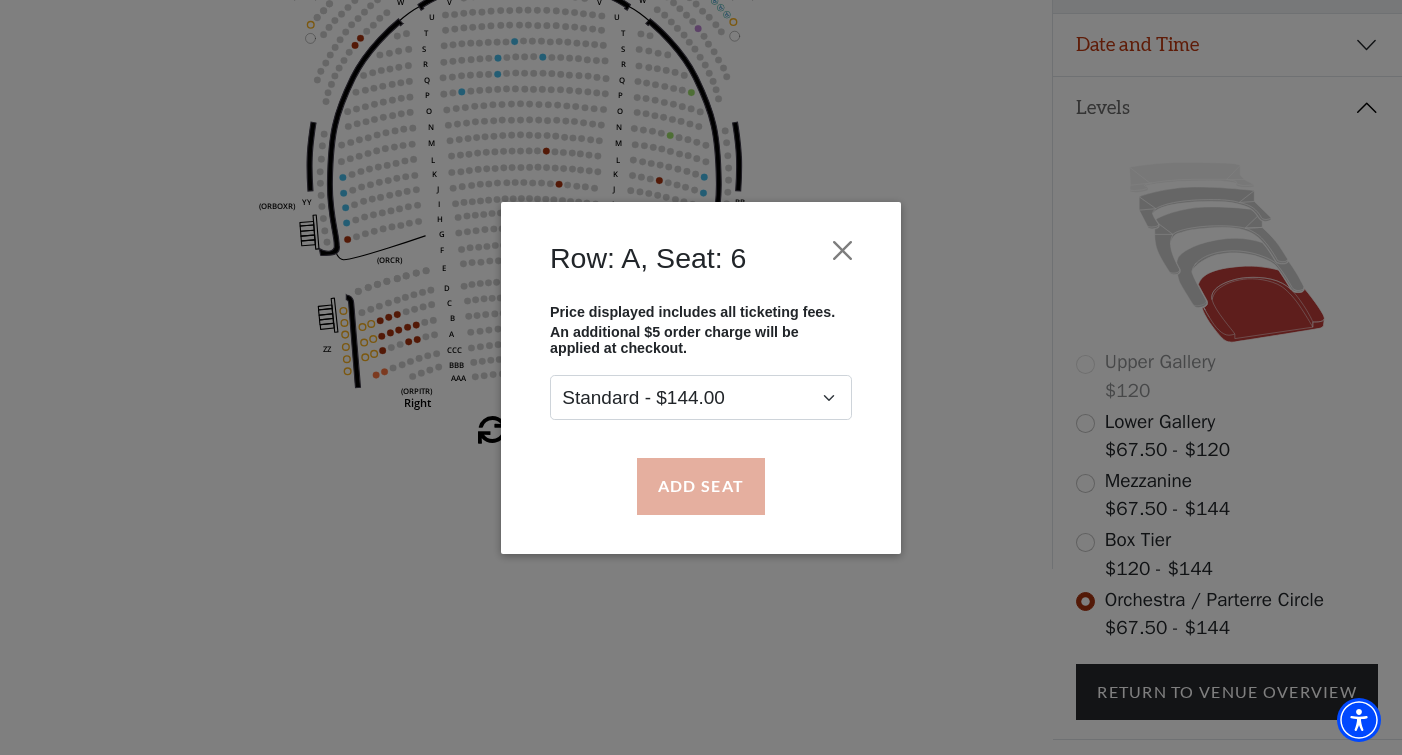 click on "Add Seat" at bounding box center [701, 486] 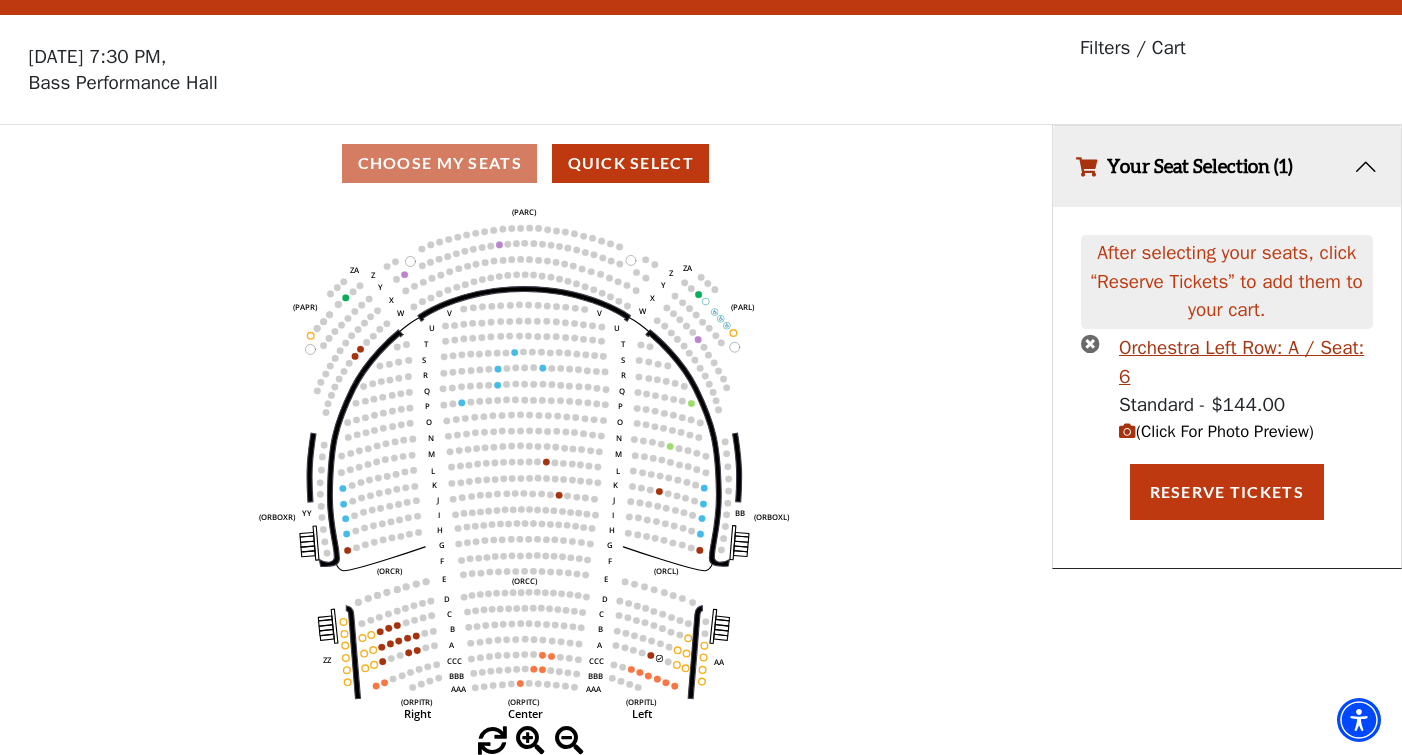 scroll, scrollTop: 0, scrollLeft: 0, axis: both 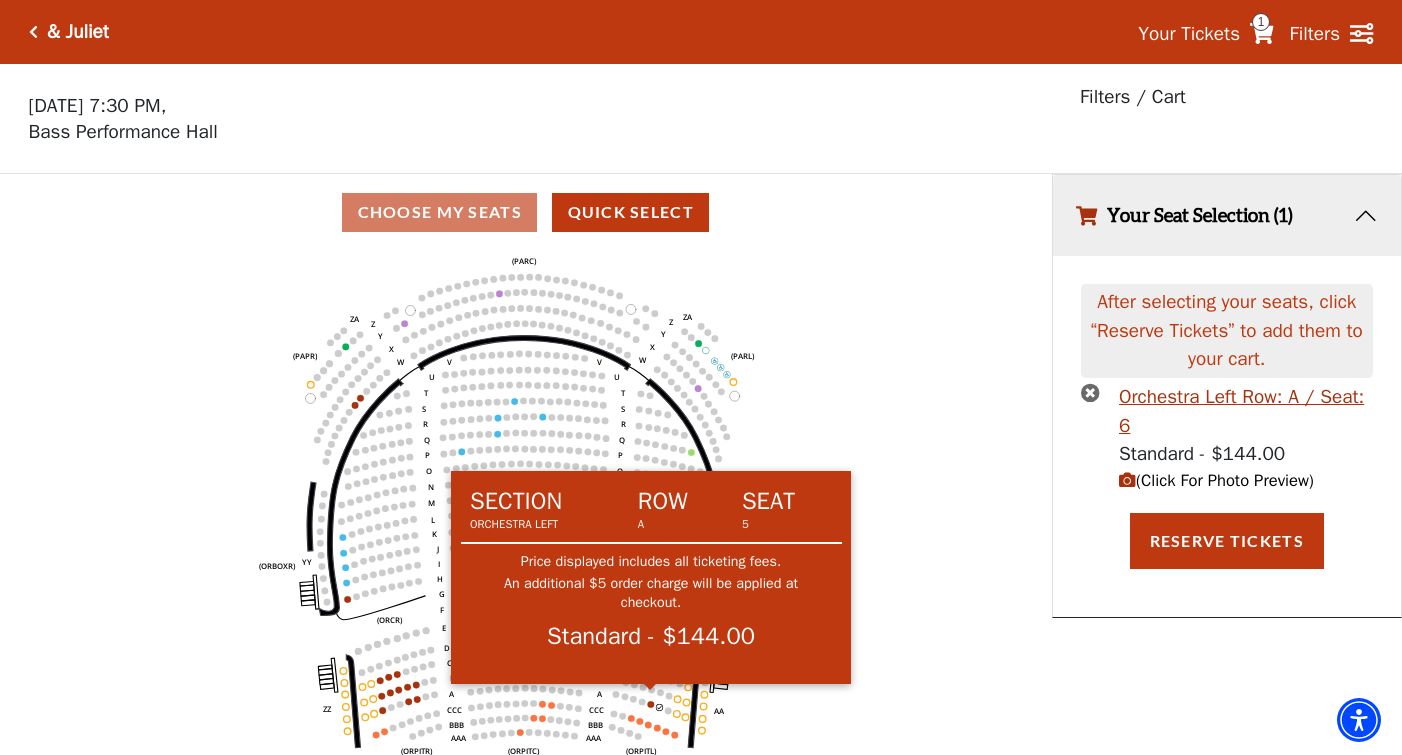 click 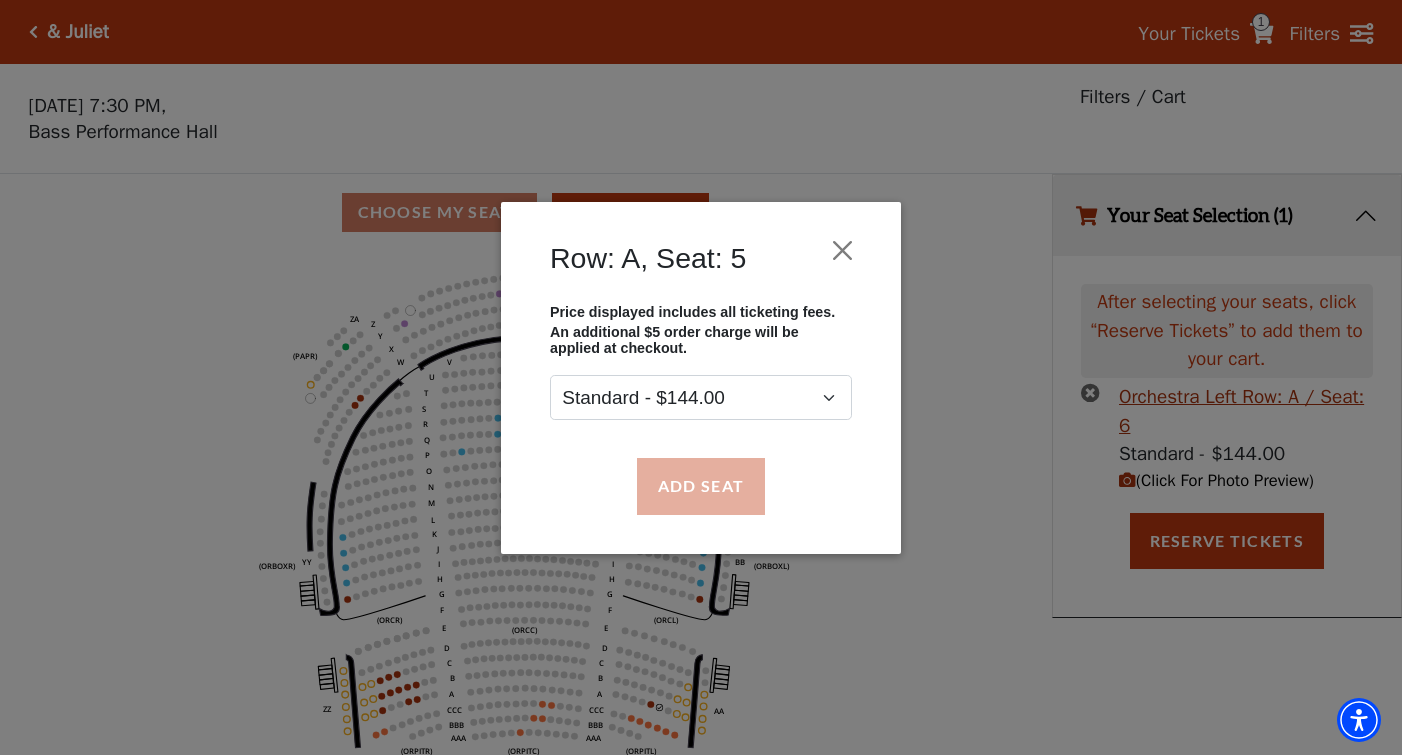 click on "Add Seat" at bounding box center (701, 486) 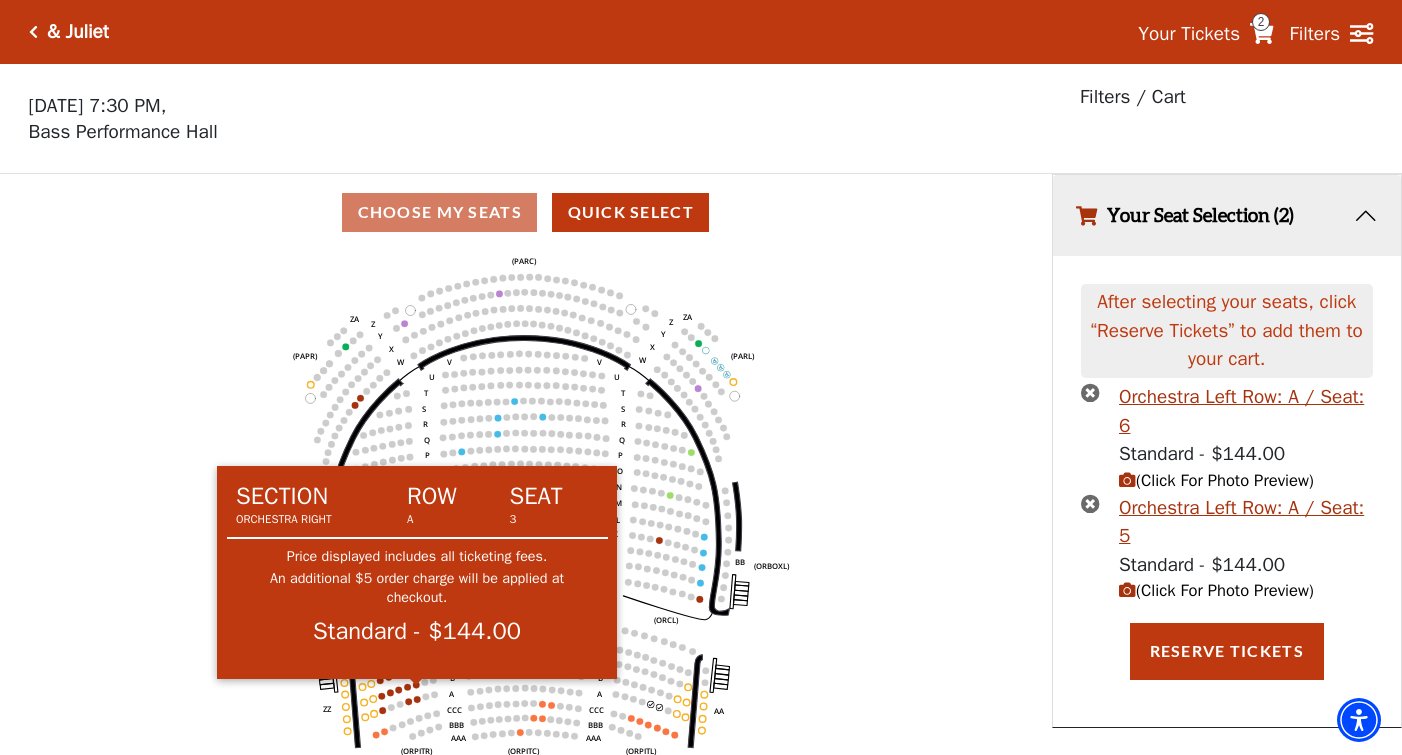 click 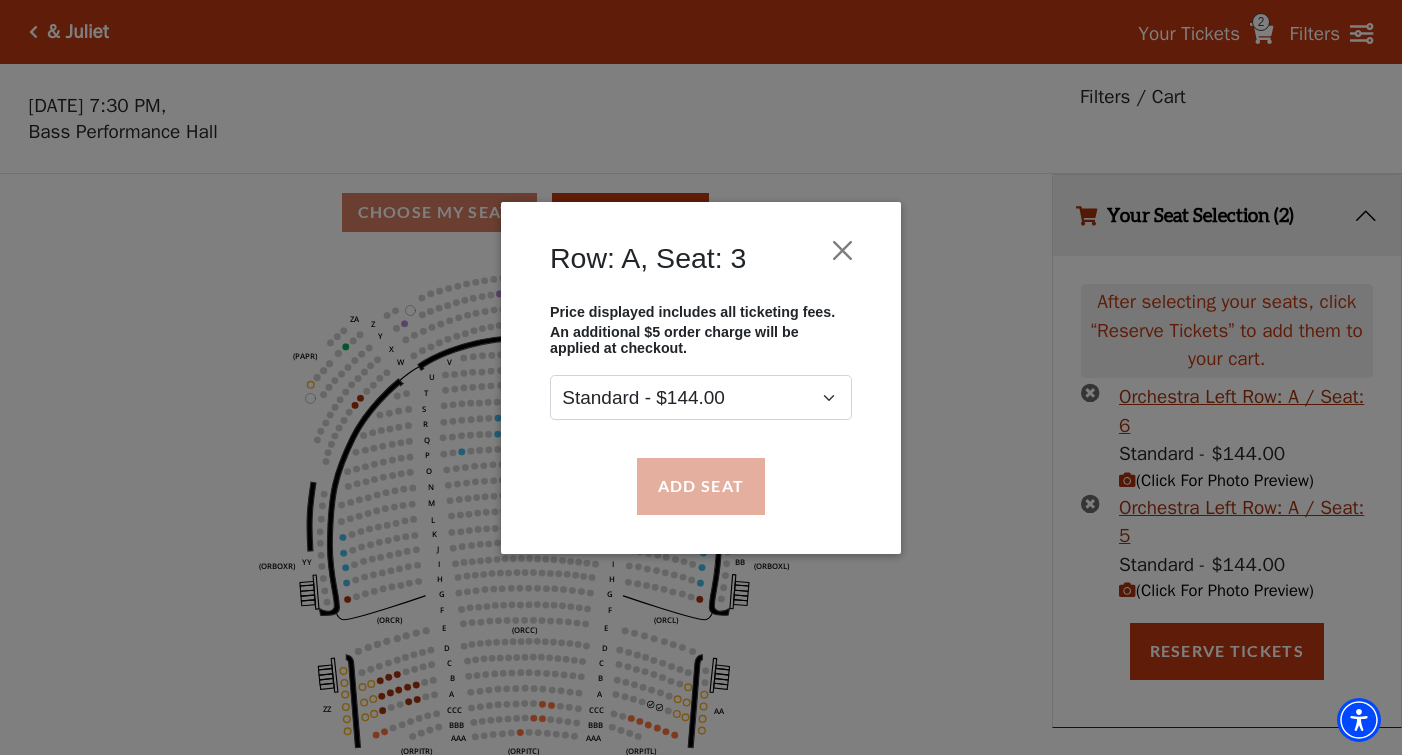 click on "Add Seat" at bounding box center (701, 486) 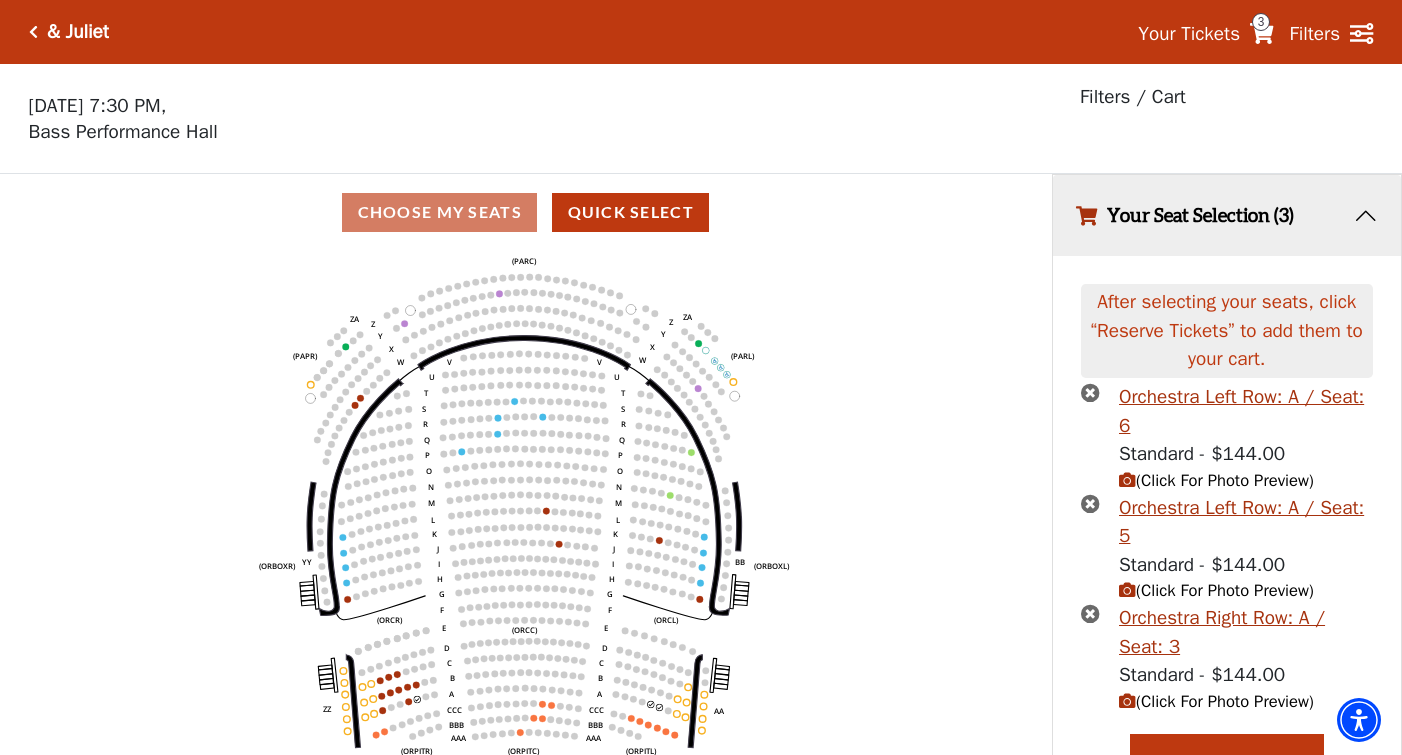 scroll, scrollTop: 18, scrollLeft: 0, axis: vertical 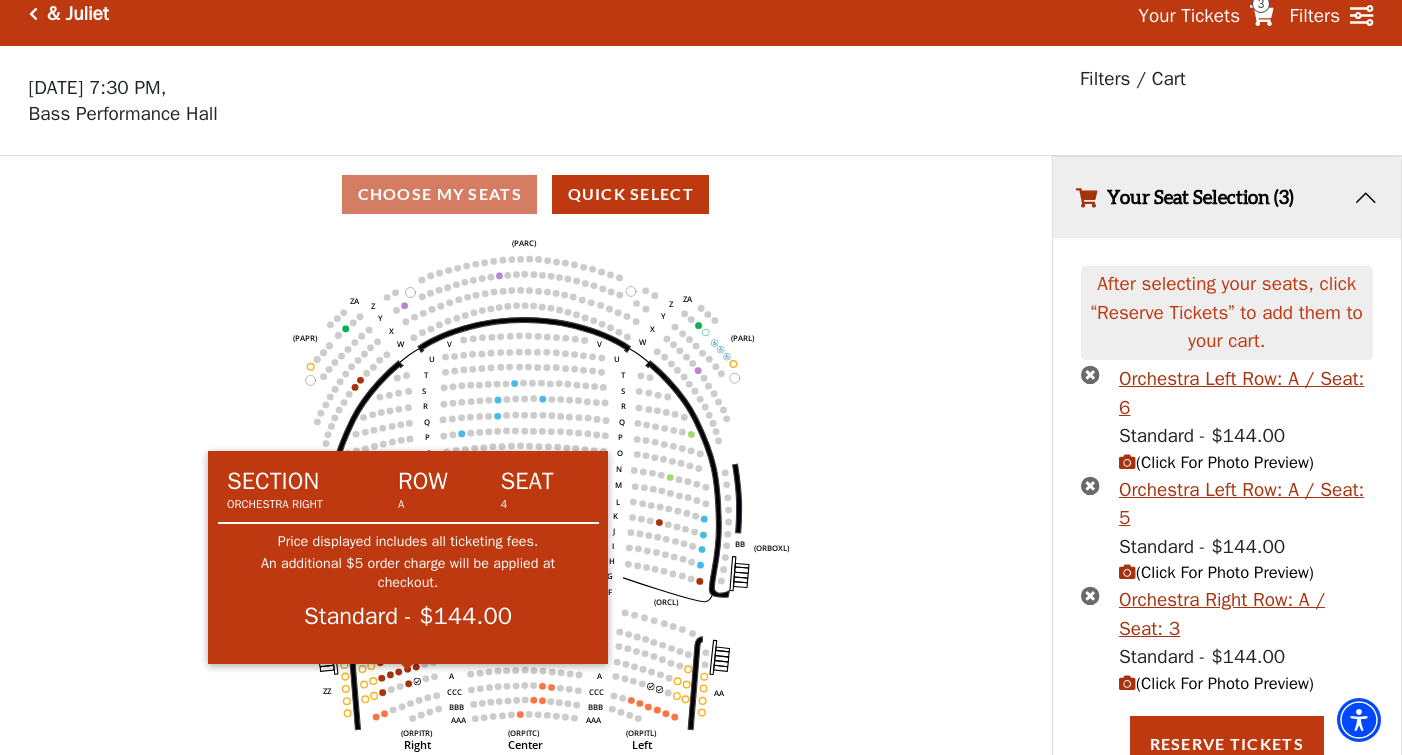 click 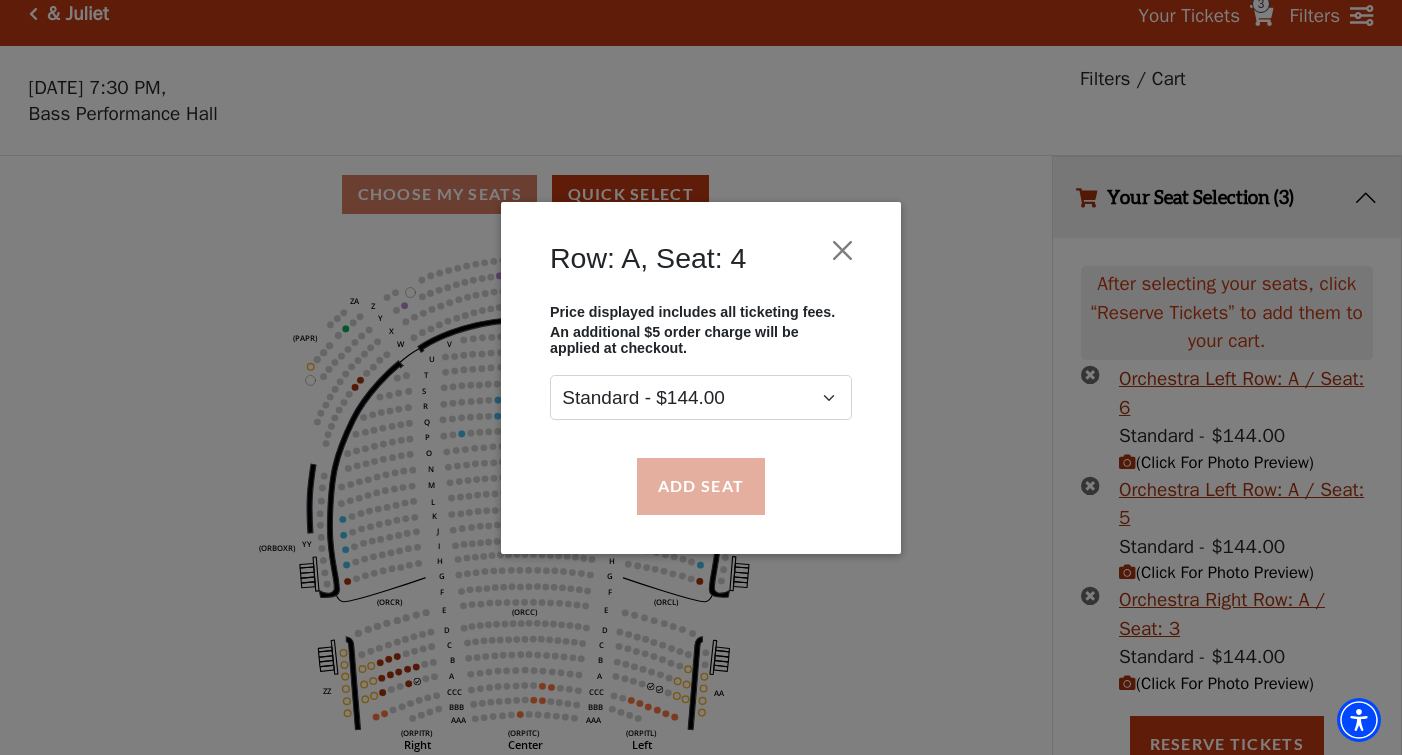 click on "Add Seat" at bounding box center (701, 486) 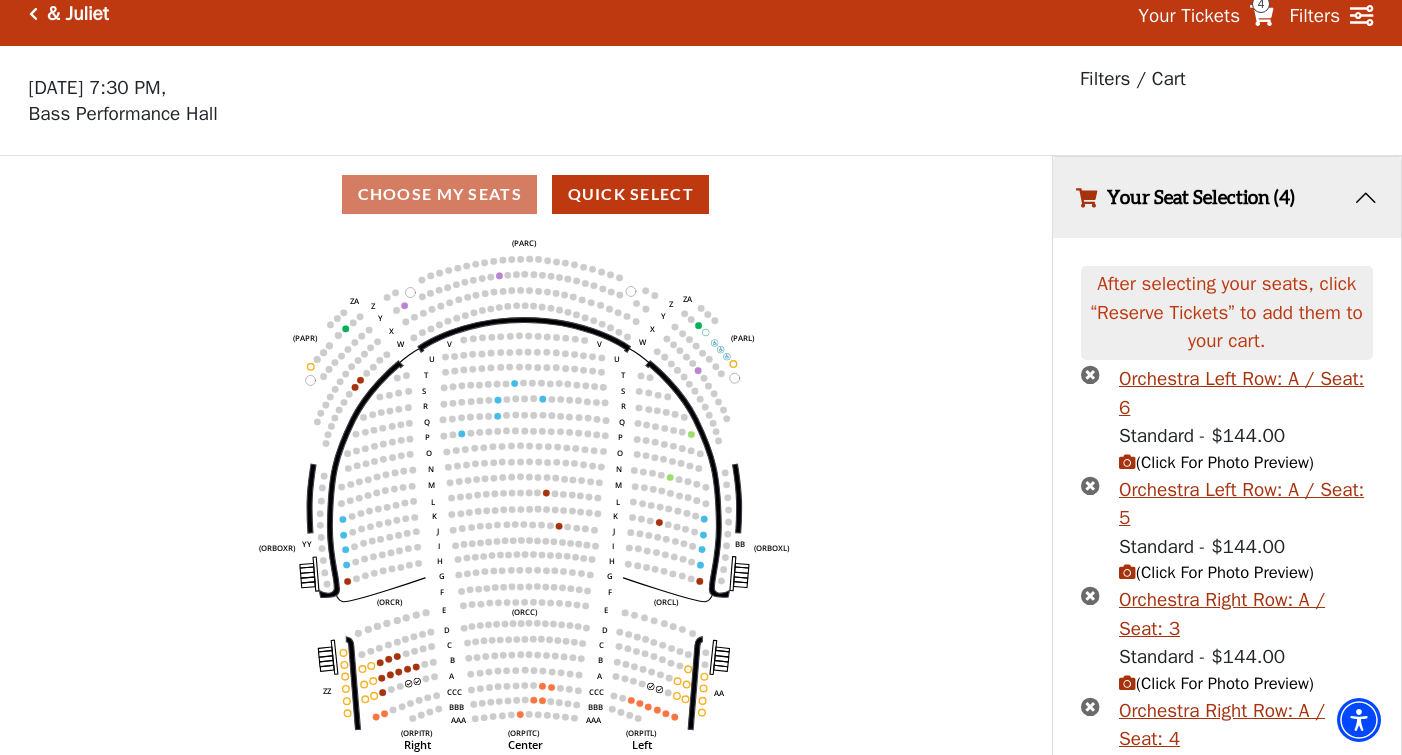 scroll, scrollTop: 126, scrollLeft: 0, axis: vertical 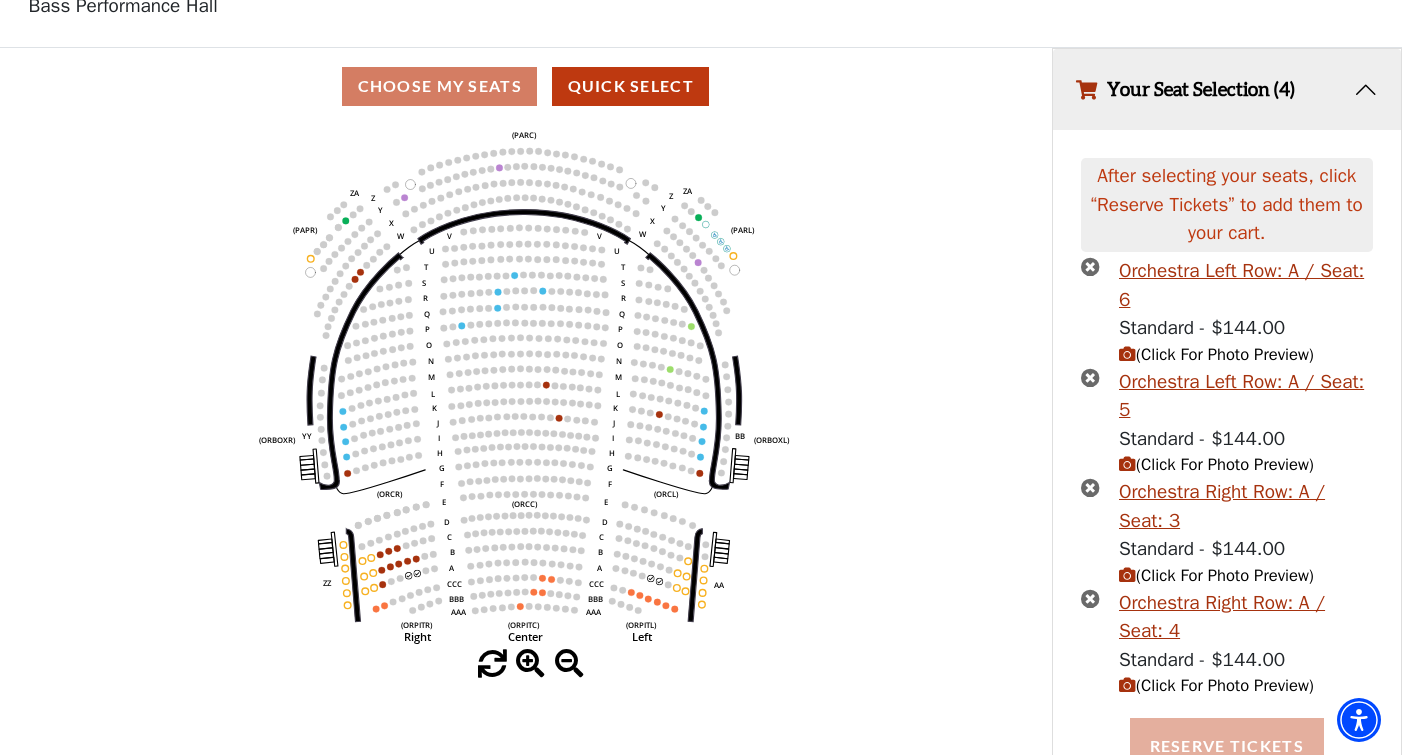 click on "Reserve Tickets" at bounding box center [1227, 746] 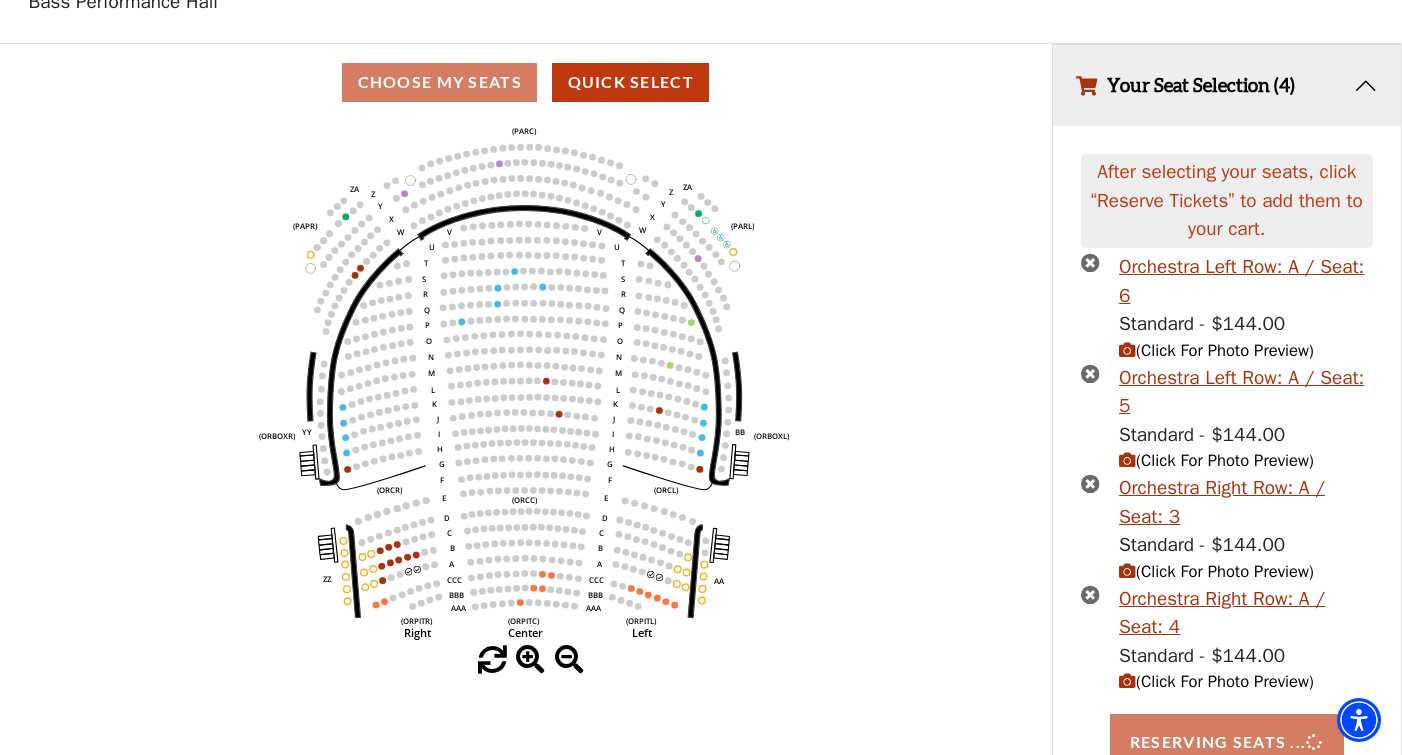 scroll, scrollTop: 174, scrollLeft: 0, axis: vertical 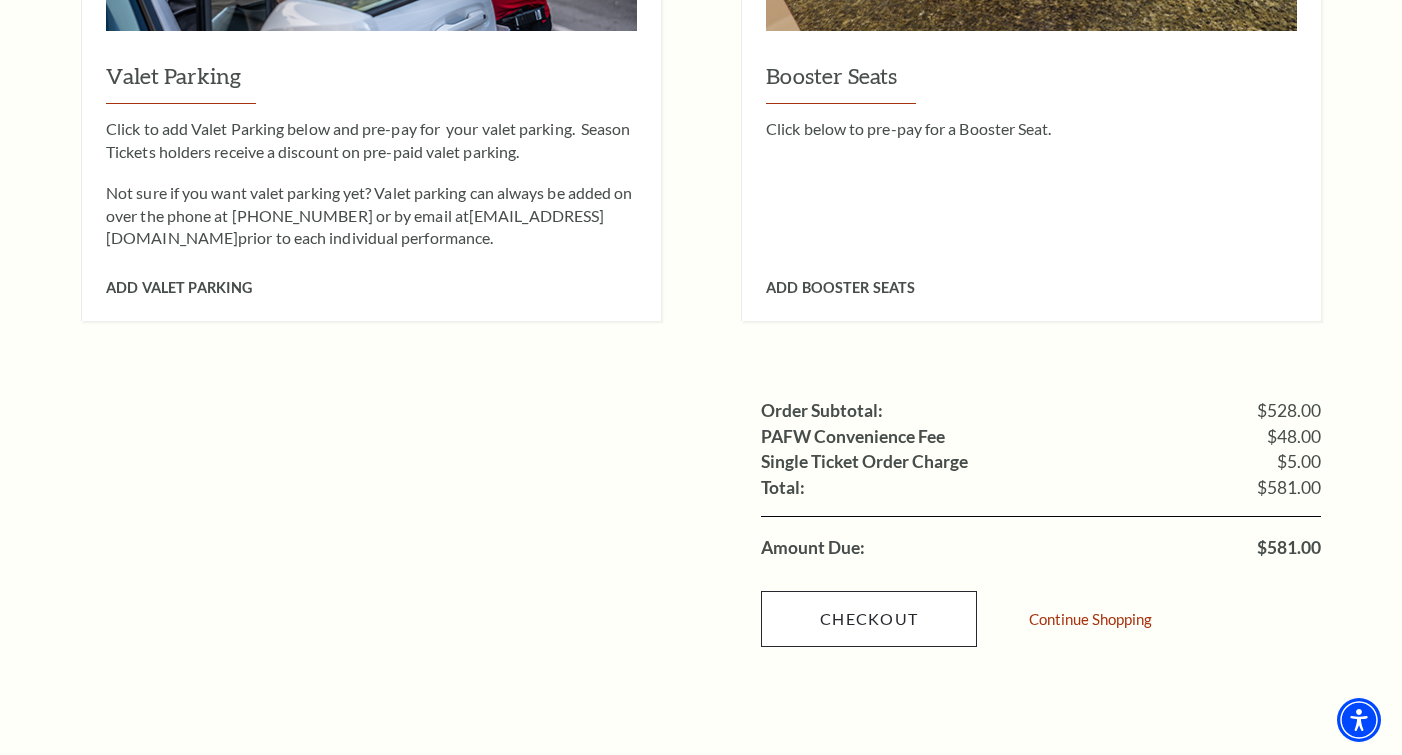 click on "Checkout" at bounding box center (869, 619) 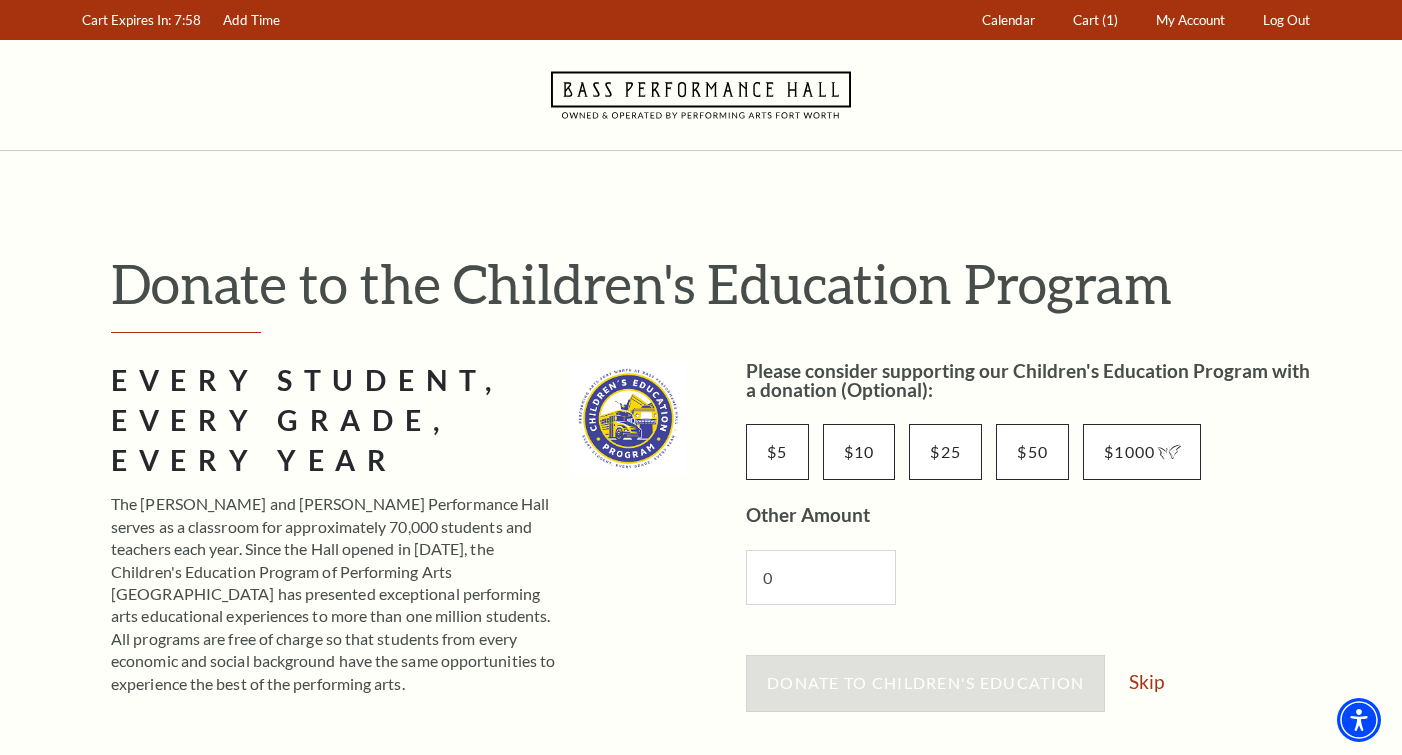 scroll, scrollTop: 0, scrollLeft: 0, axis: both 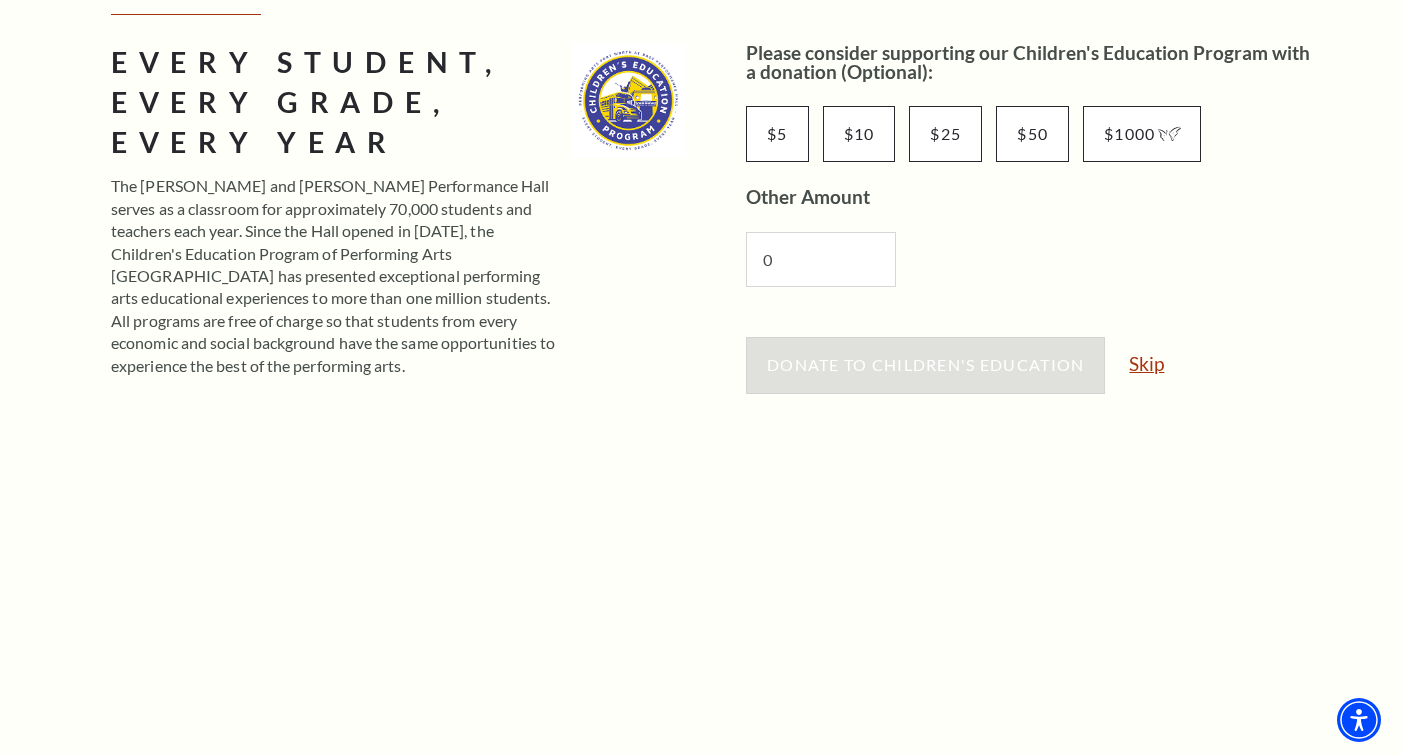 click on "Skip" at bounding box center (1146, 363) 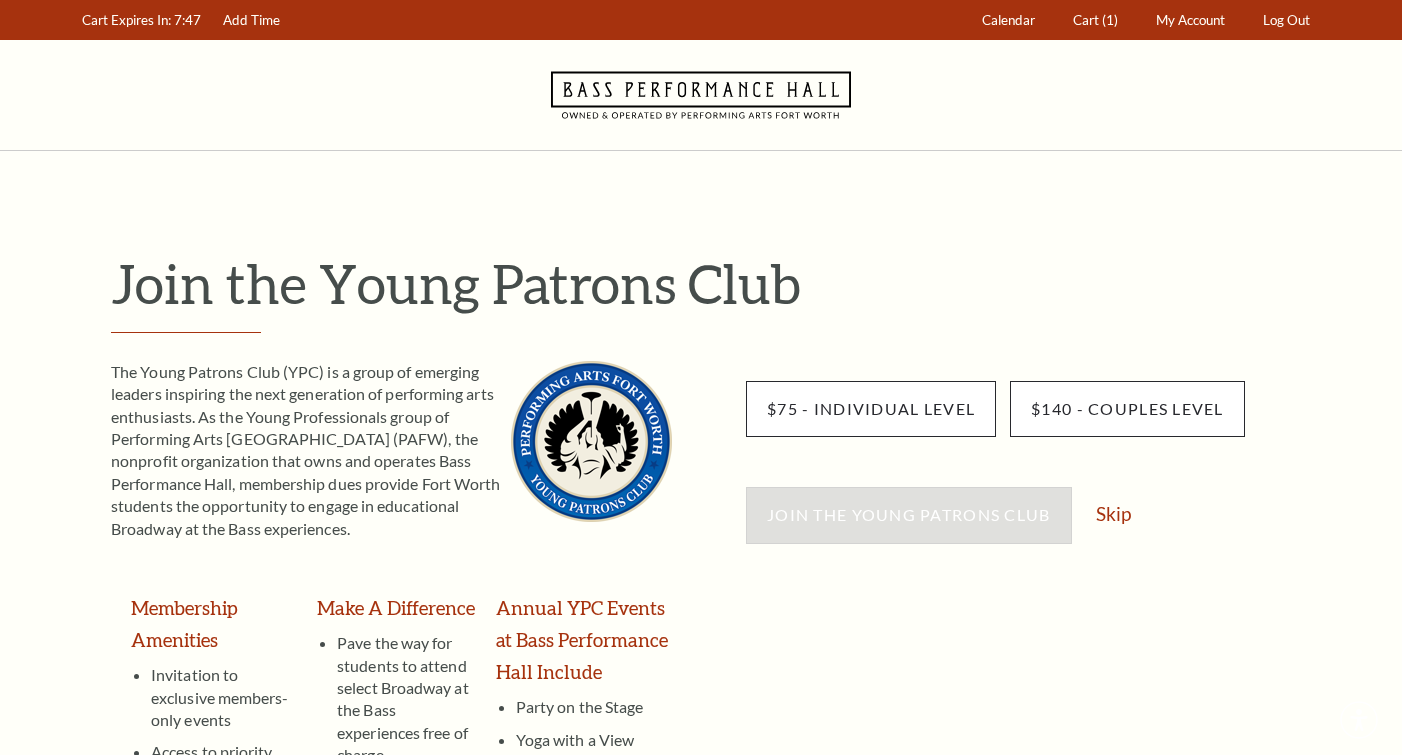 scroll, scrollTop: 0, scrollLeft: 0, axis: both 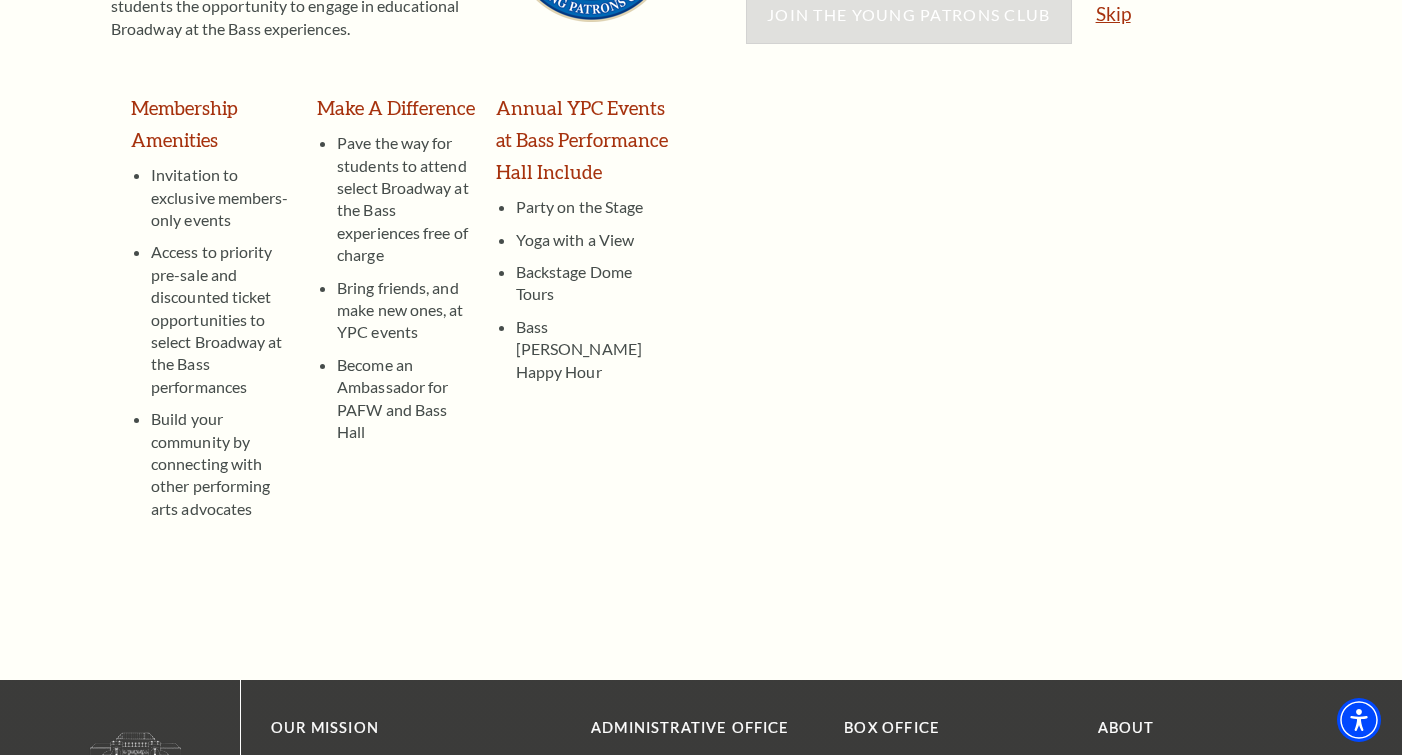 click on "Skip" at bounding box center (1113, 13) 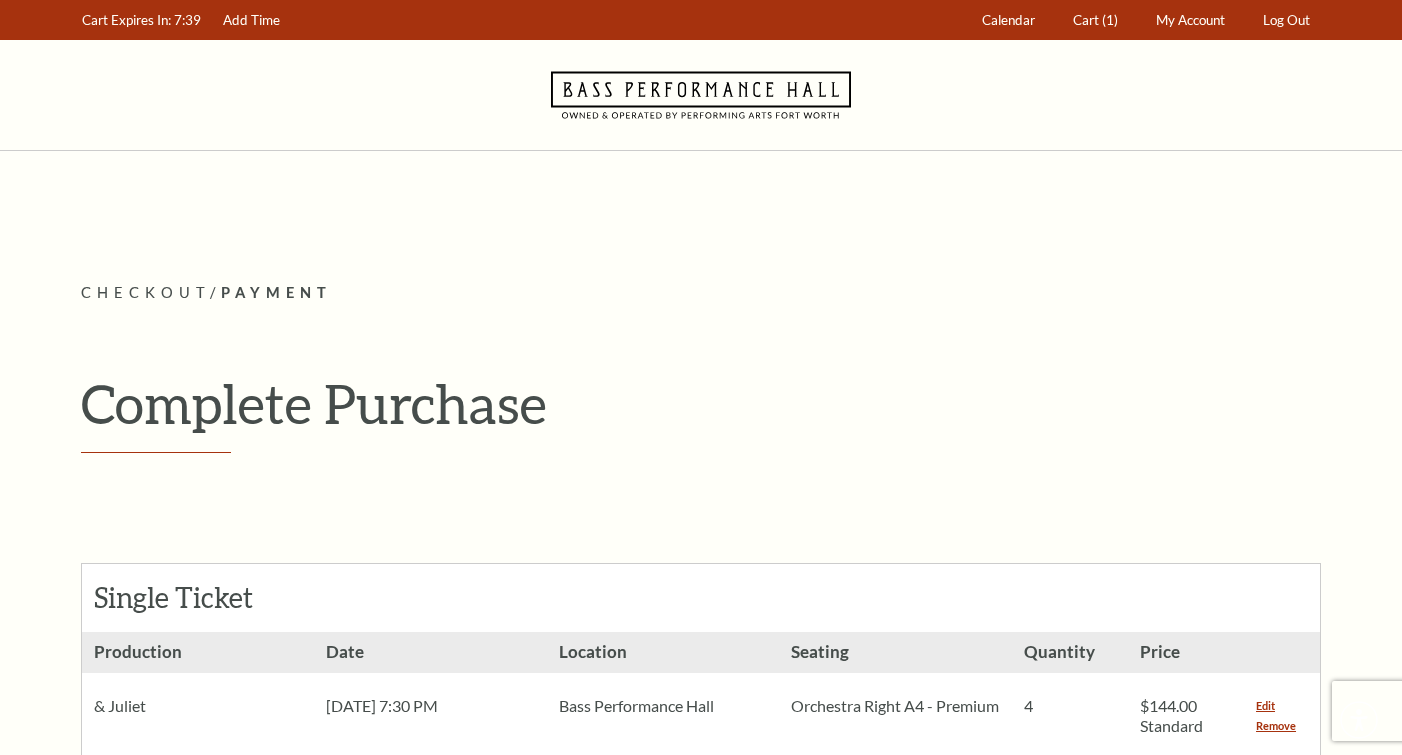 scroll, scrollTop: 0, scrollLeft: 0, axis: both 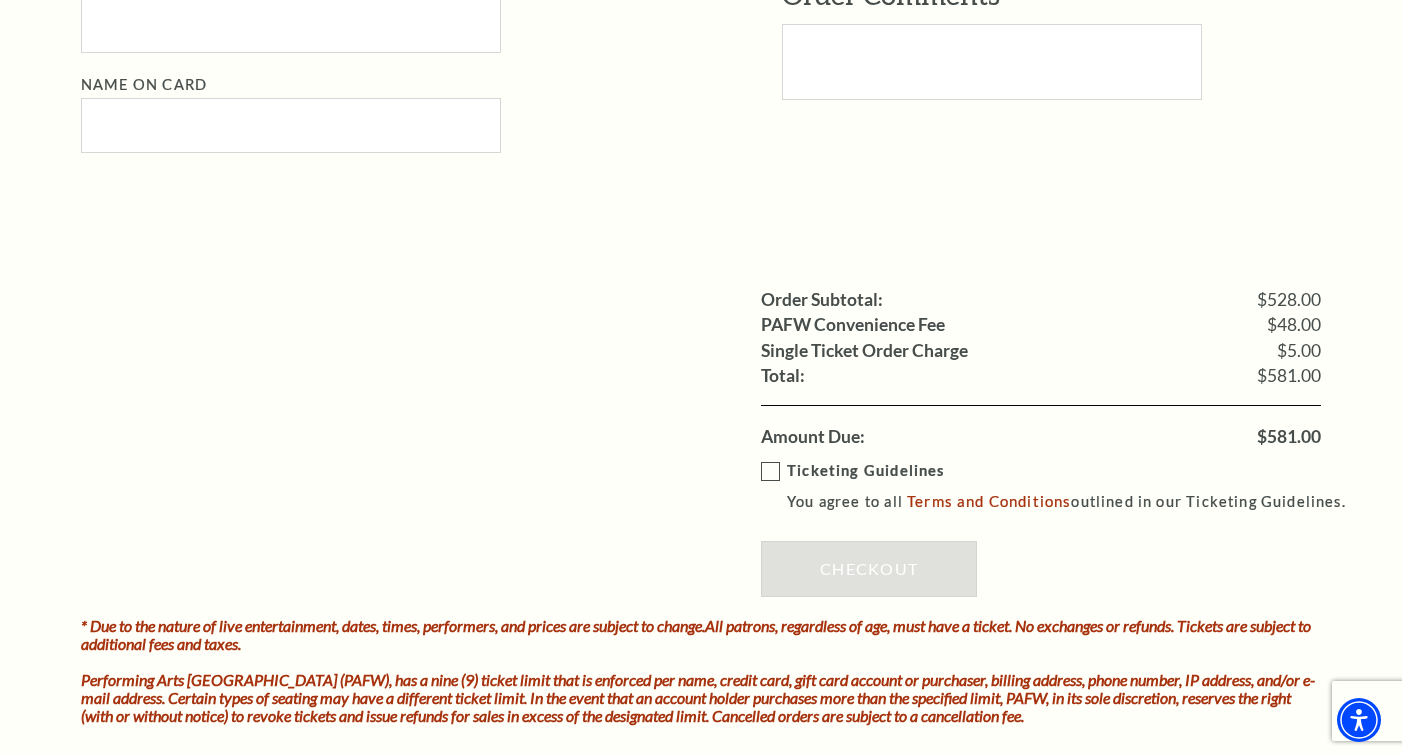 click on "Ticketing Guidelines
You agree to all   Terms and Conditions  outlined in our Ticketing Guidelines." at bounding box center [1062, 486] 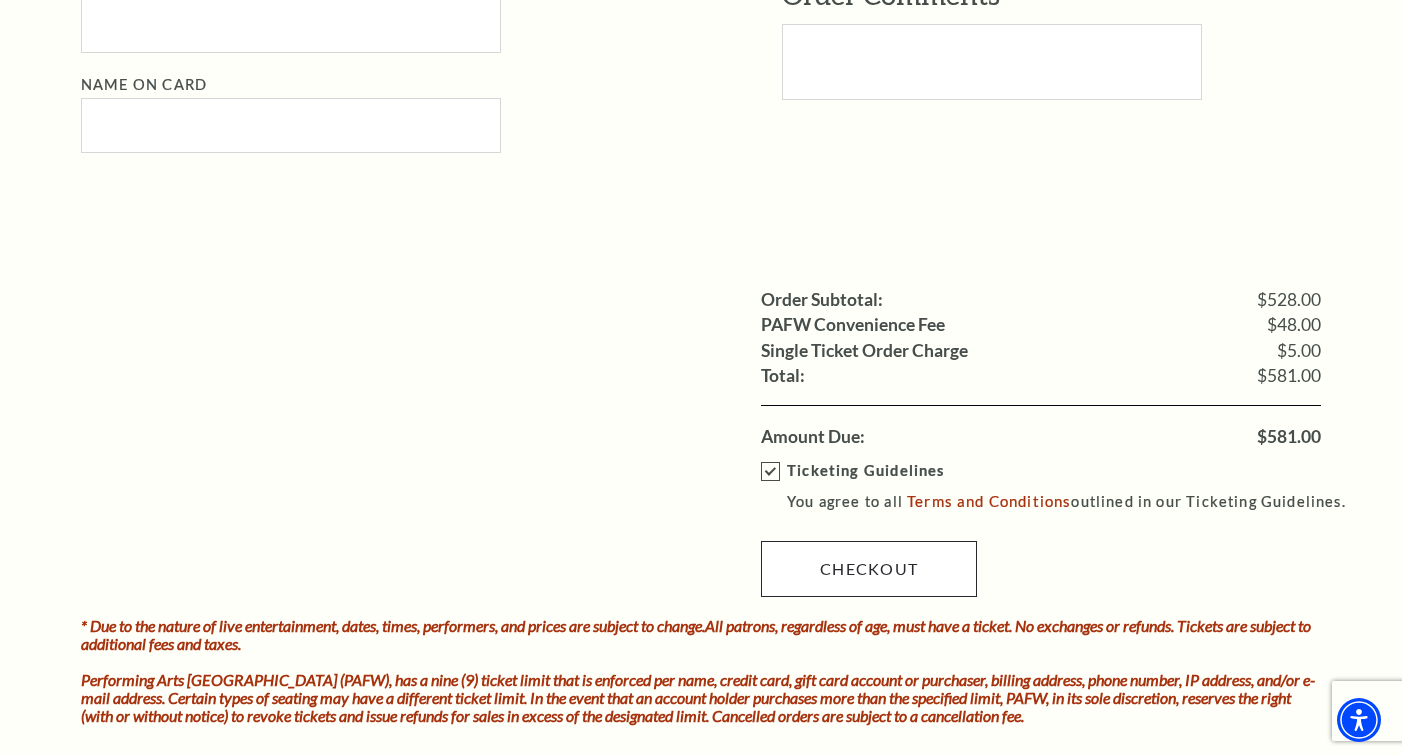 click on "Checkout" at bounding box center [869, 569] 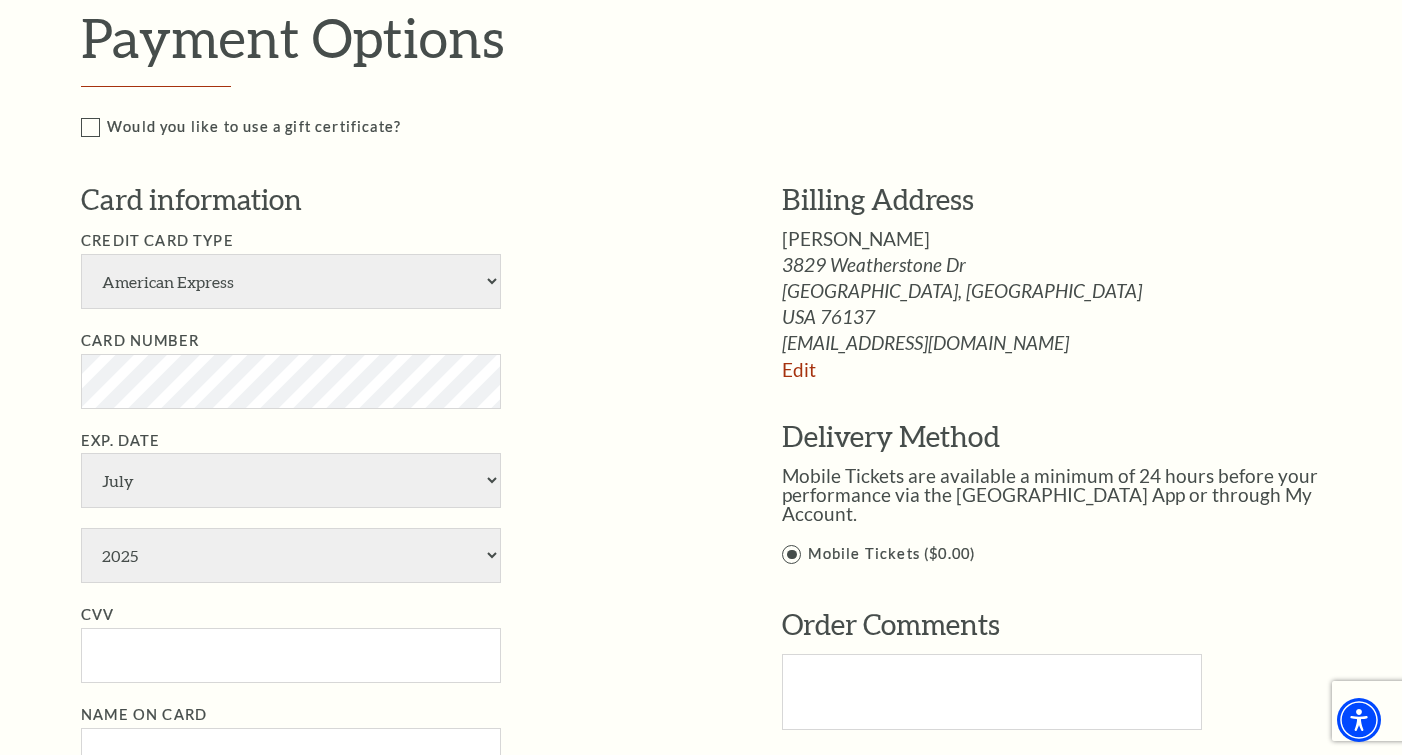 scroll, scrollTop: 1148, scrollLeft: 0, axis: vertical 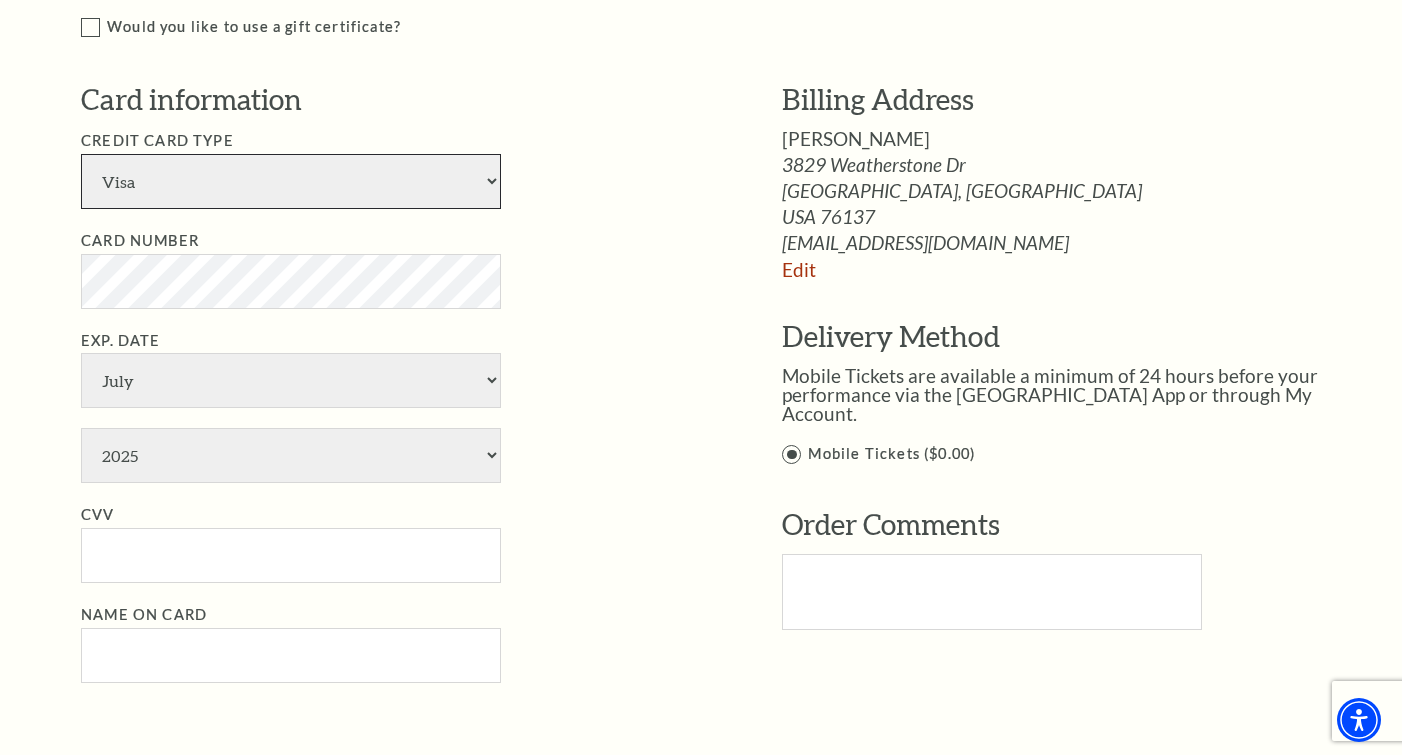 select on "25" 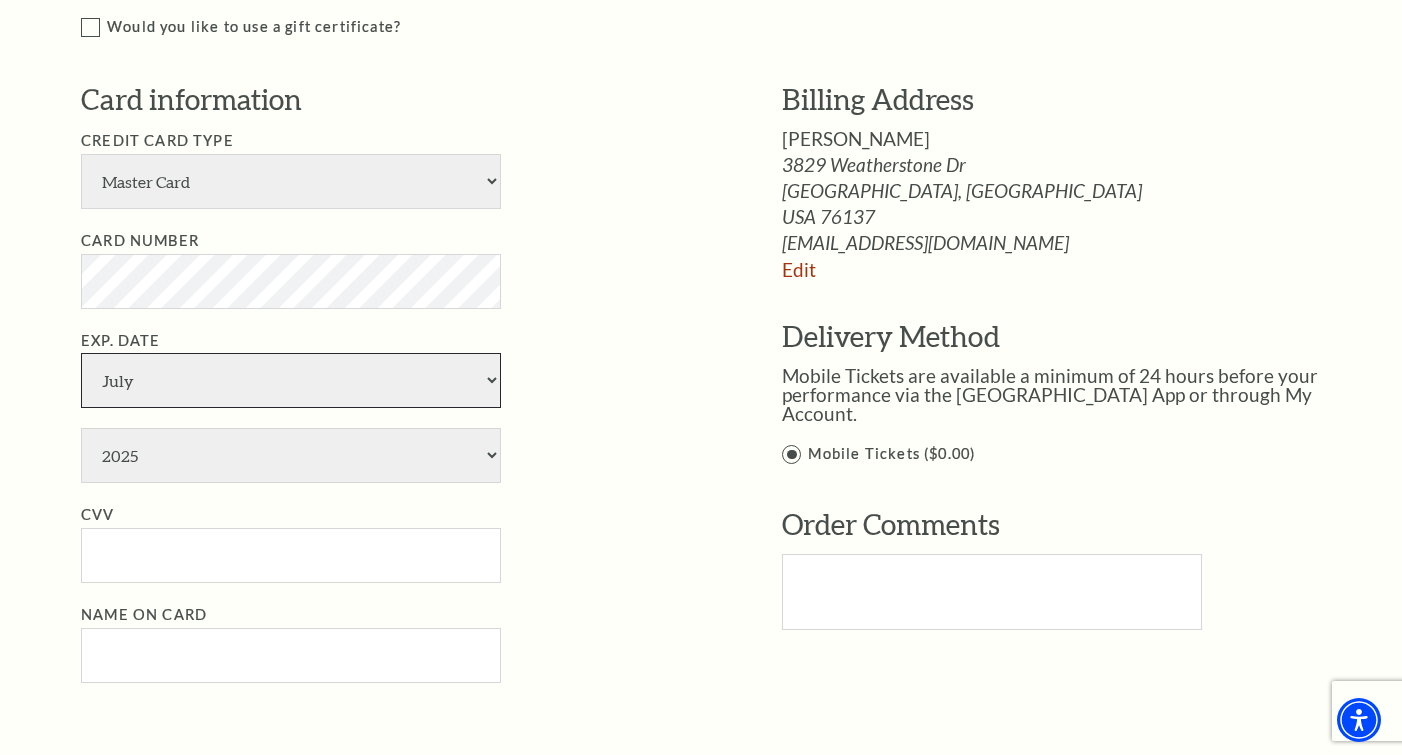 select on "5" 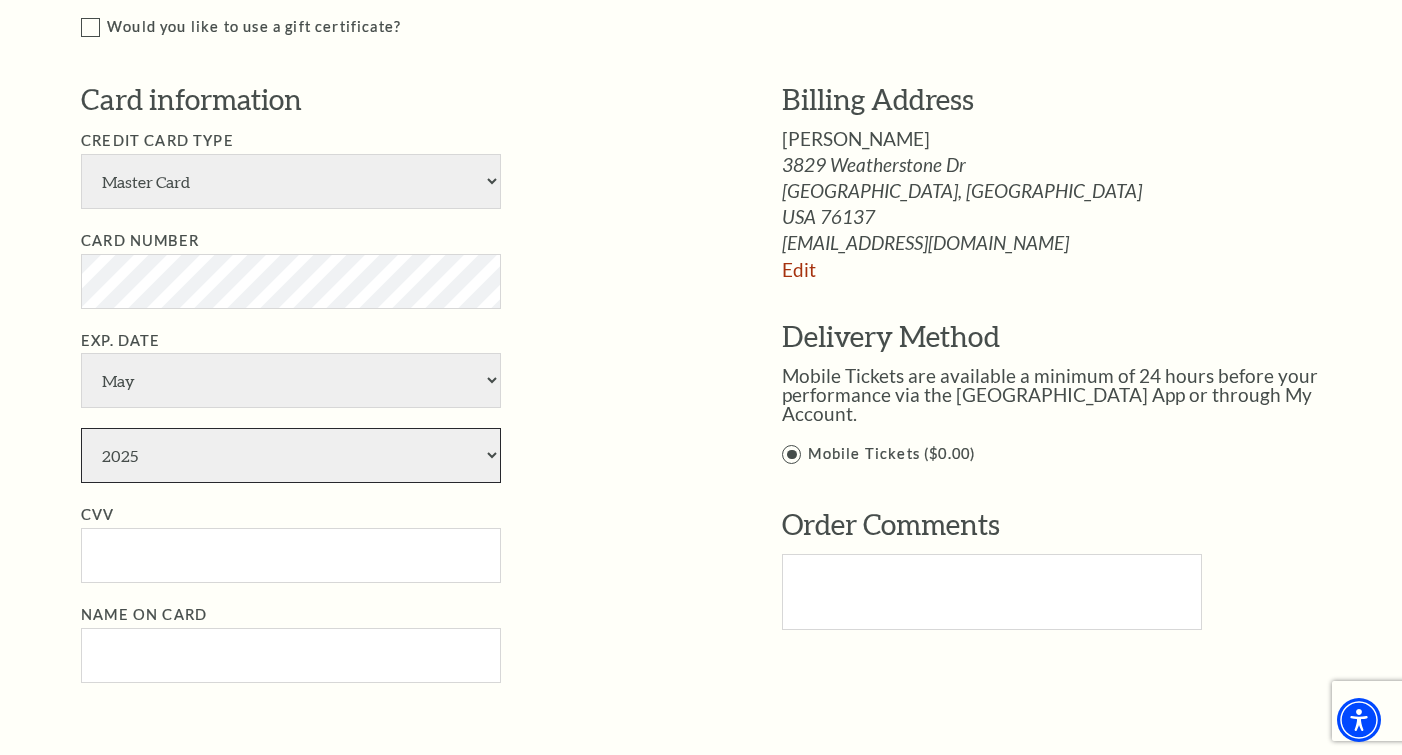 select on "2028" 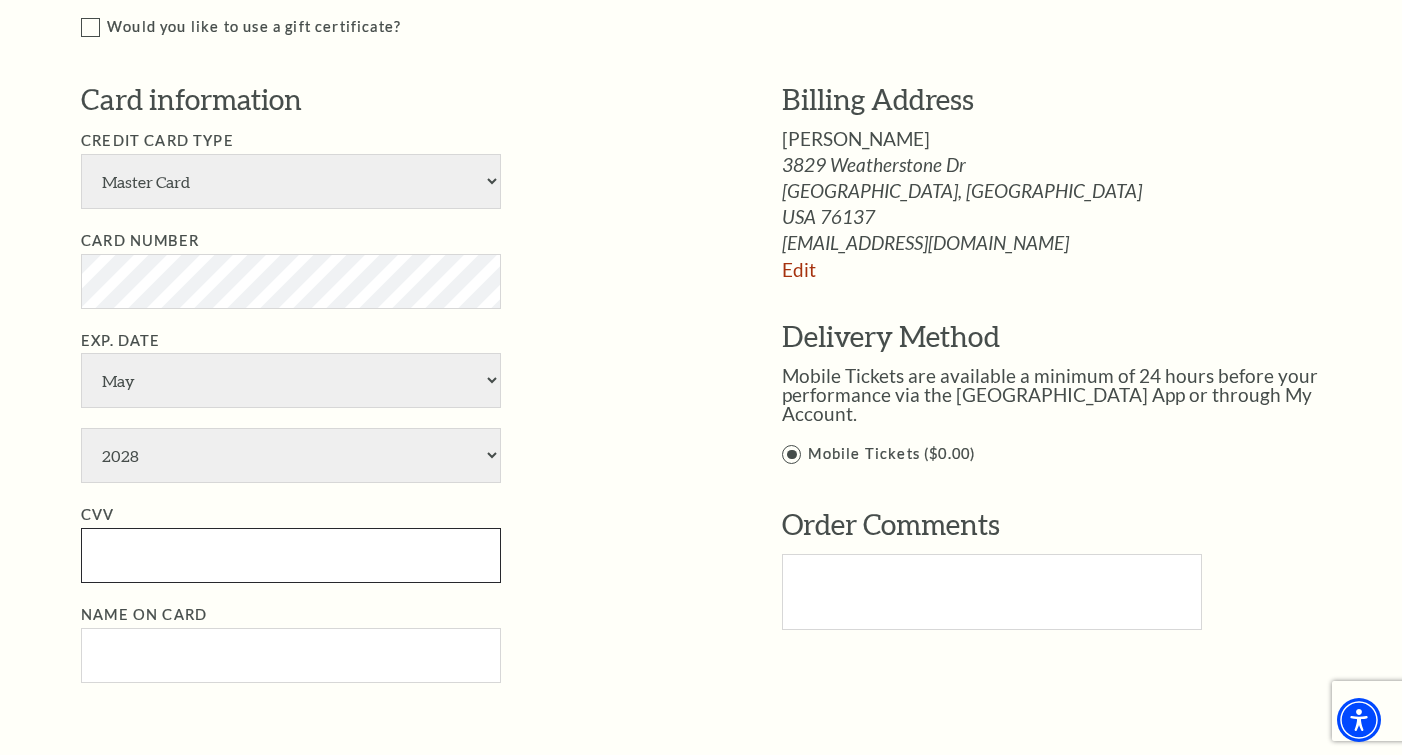 click on "CVV" at bounding box center [291, 555] 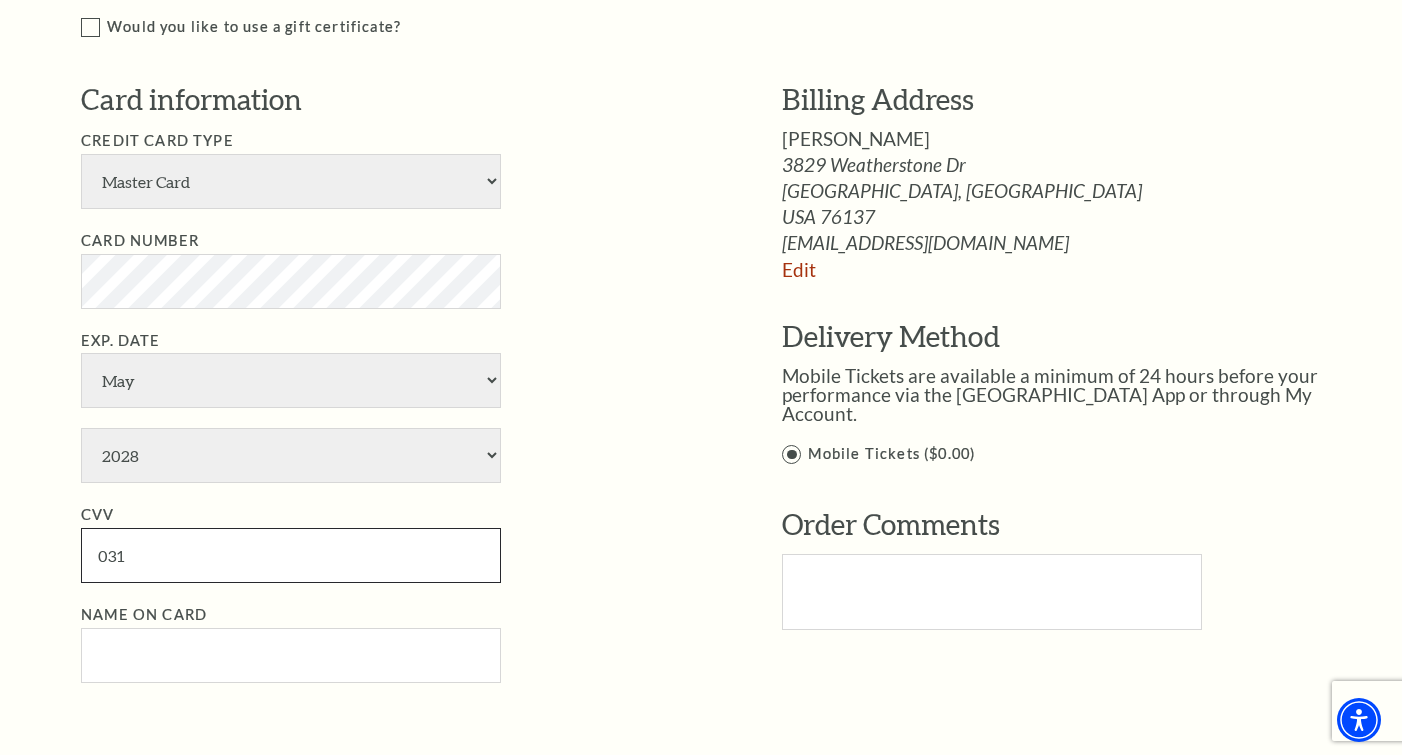 type on "031" 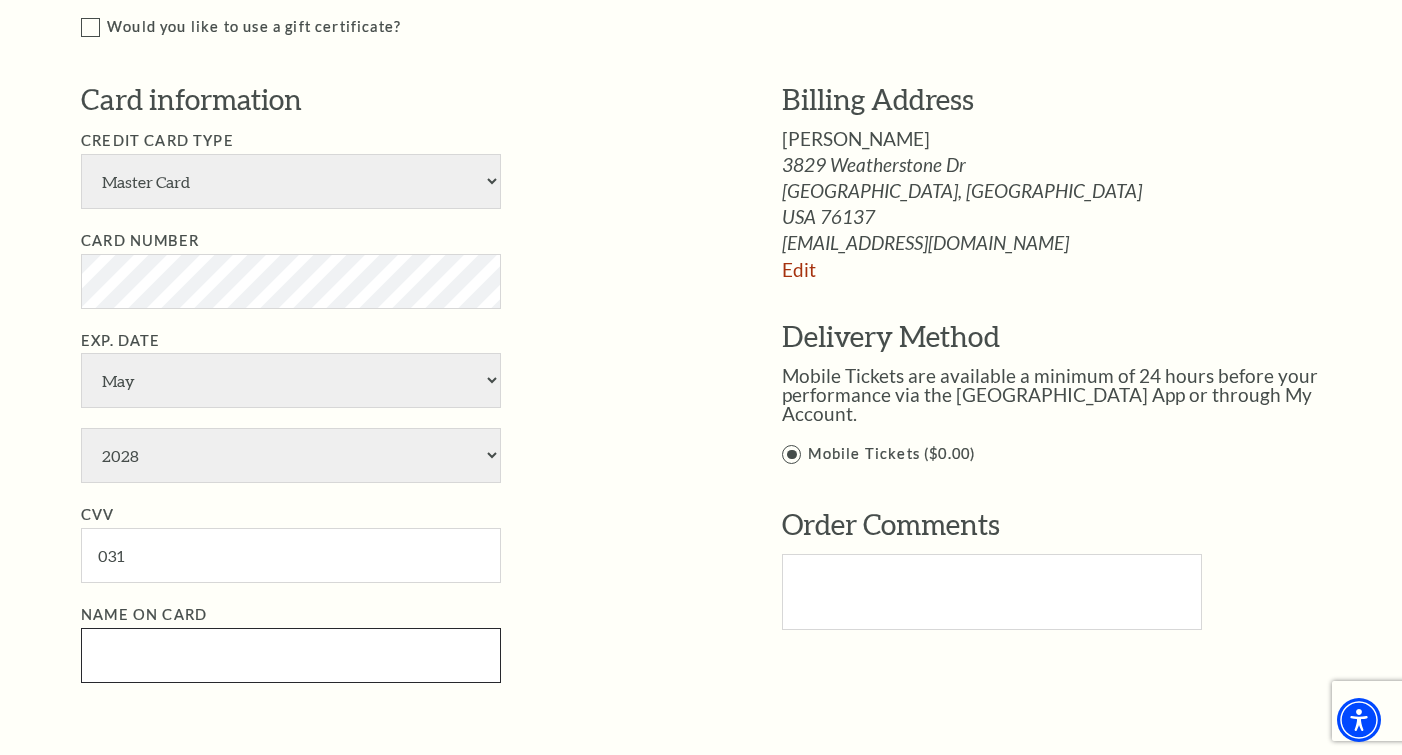 click on "Name on Card" at bounding box center (291, 655) 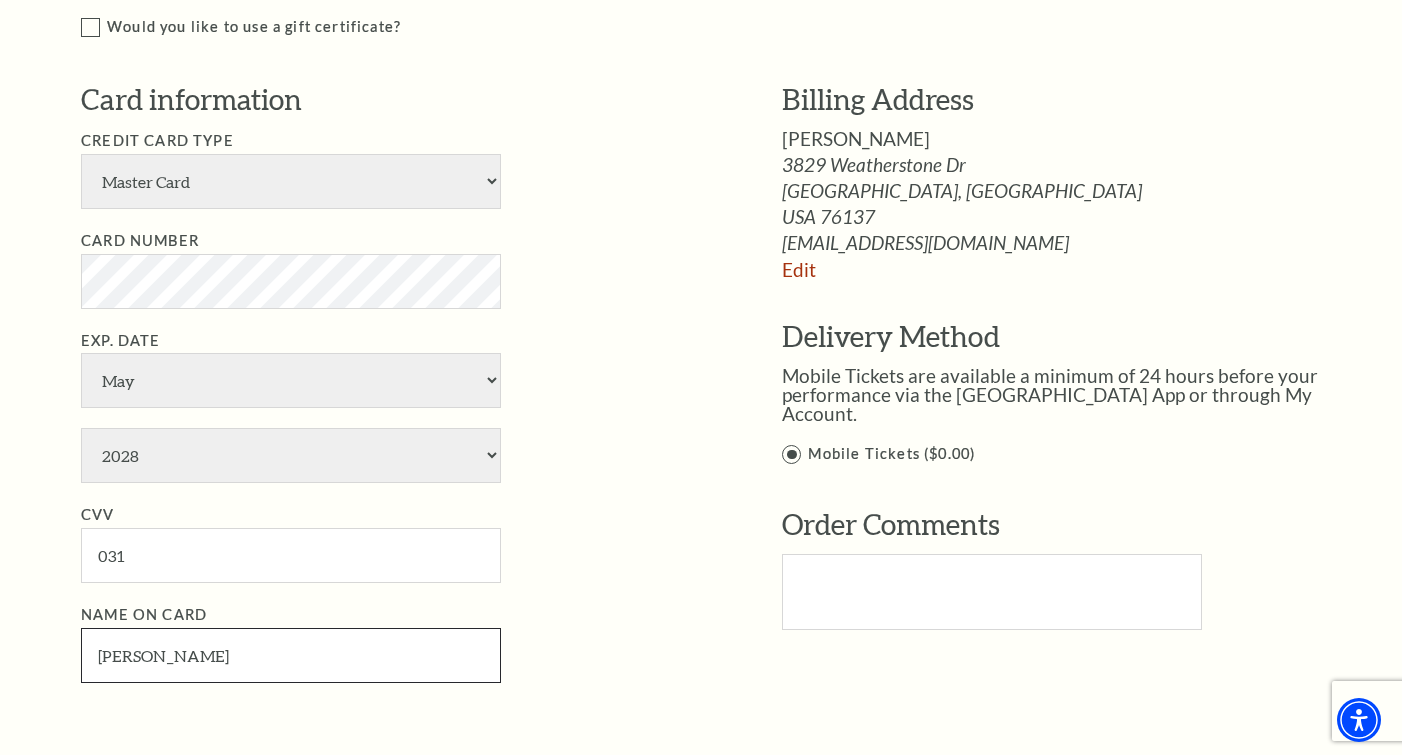 type on "Sherry J French" 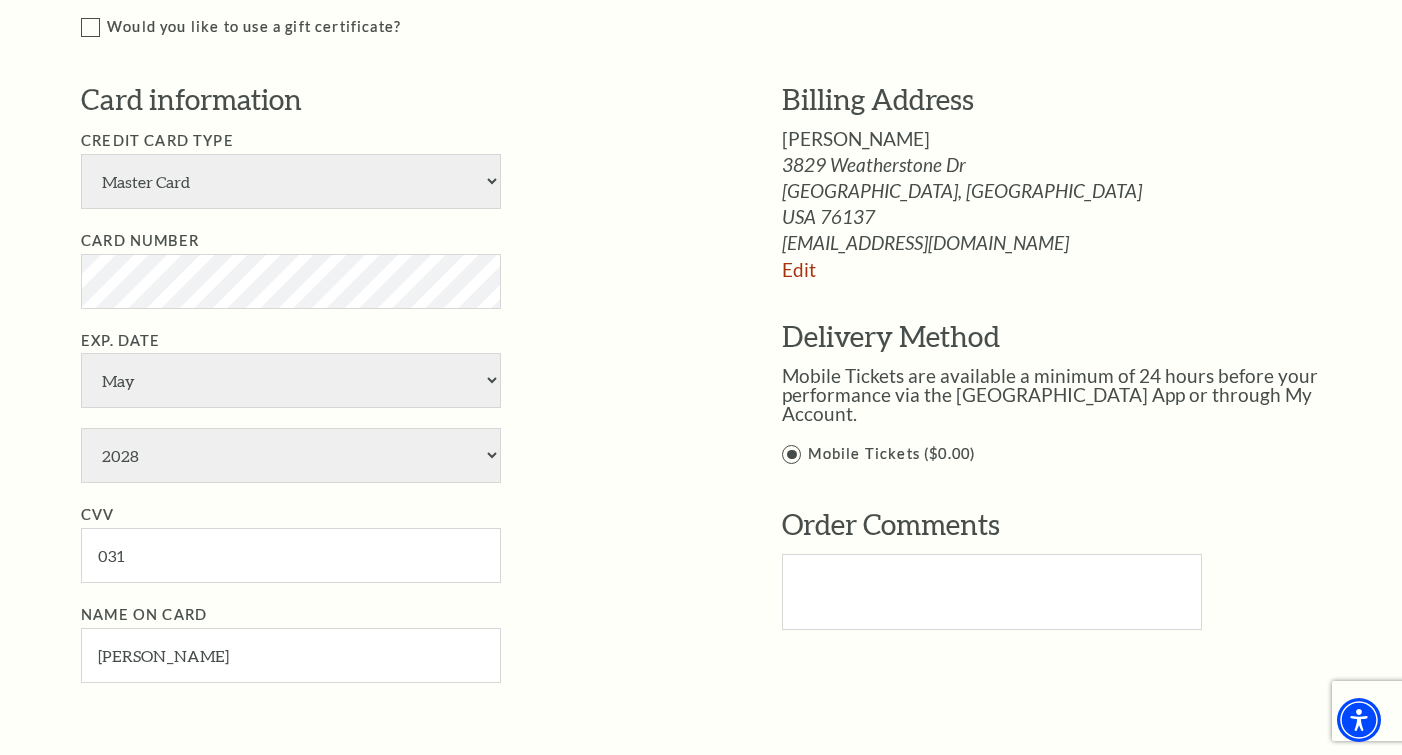 click on "Name on Card
Sherry J French" at bounding box center [401, 643] 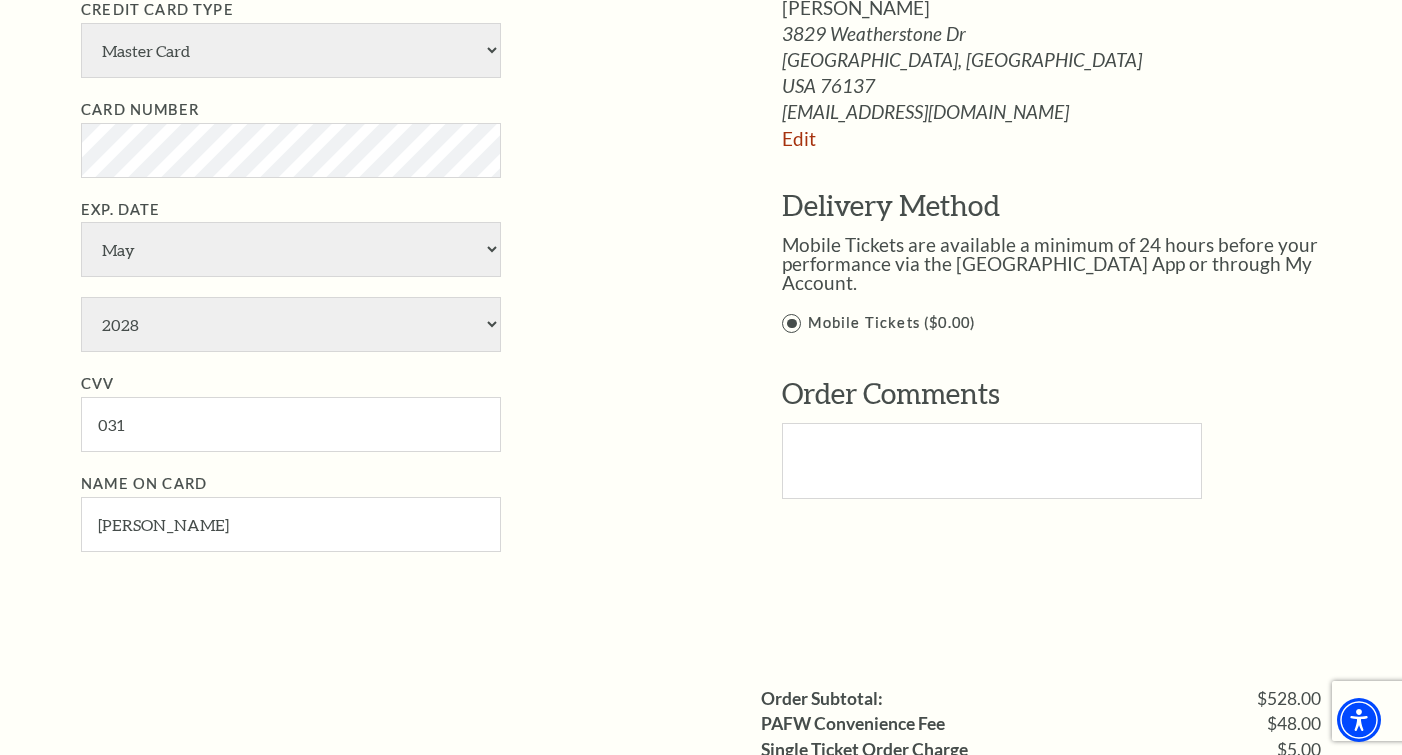 scroll, scrollTop: 1338, scrollLeft: 0, axis: vertical 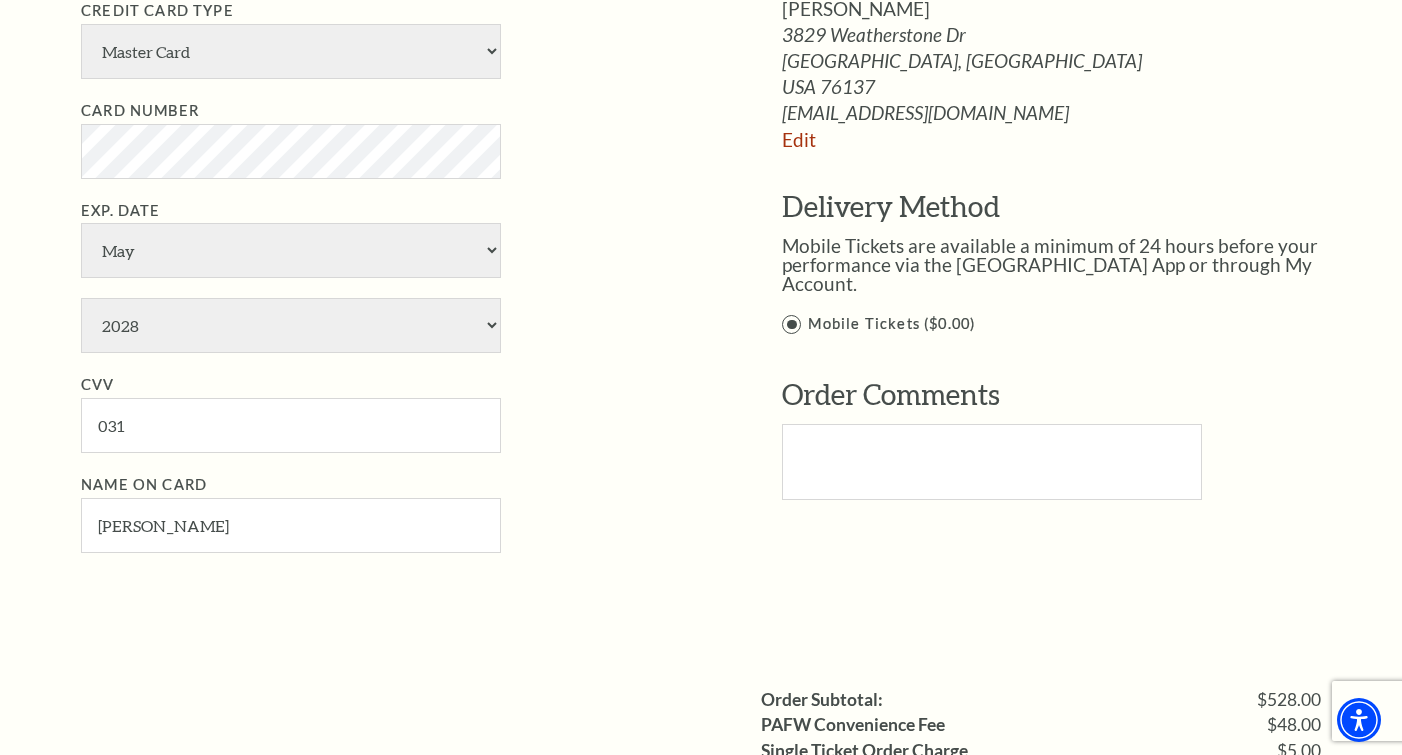 click on "Mobile Tickets ($0.00)" at bounding box center (1072, 324) 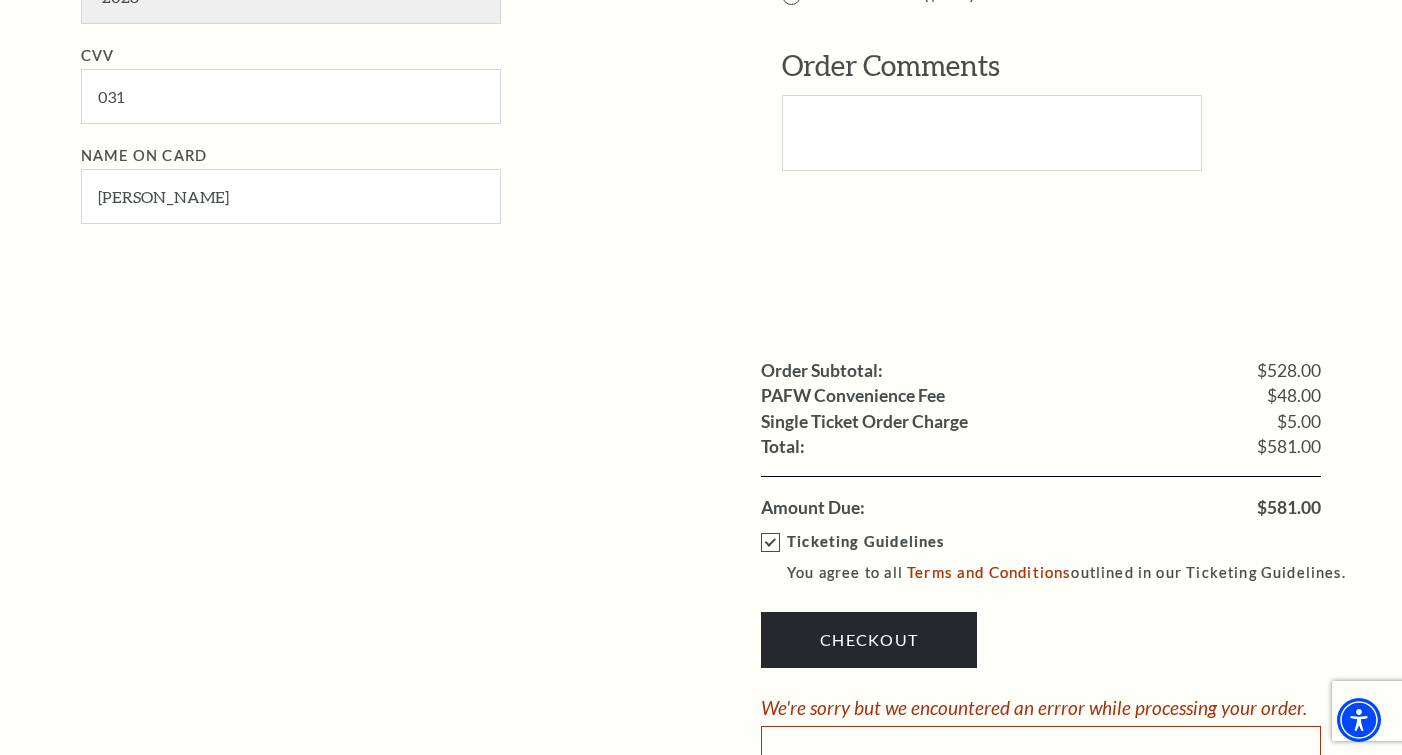 scroll, scrollTop: 1765, scrollLeft: 0, axis: vertical 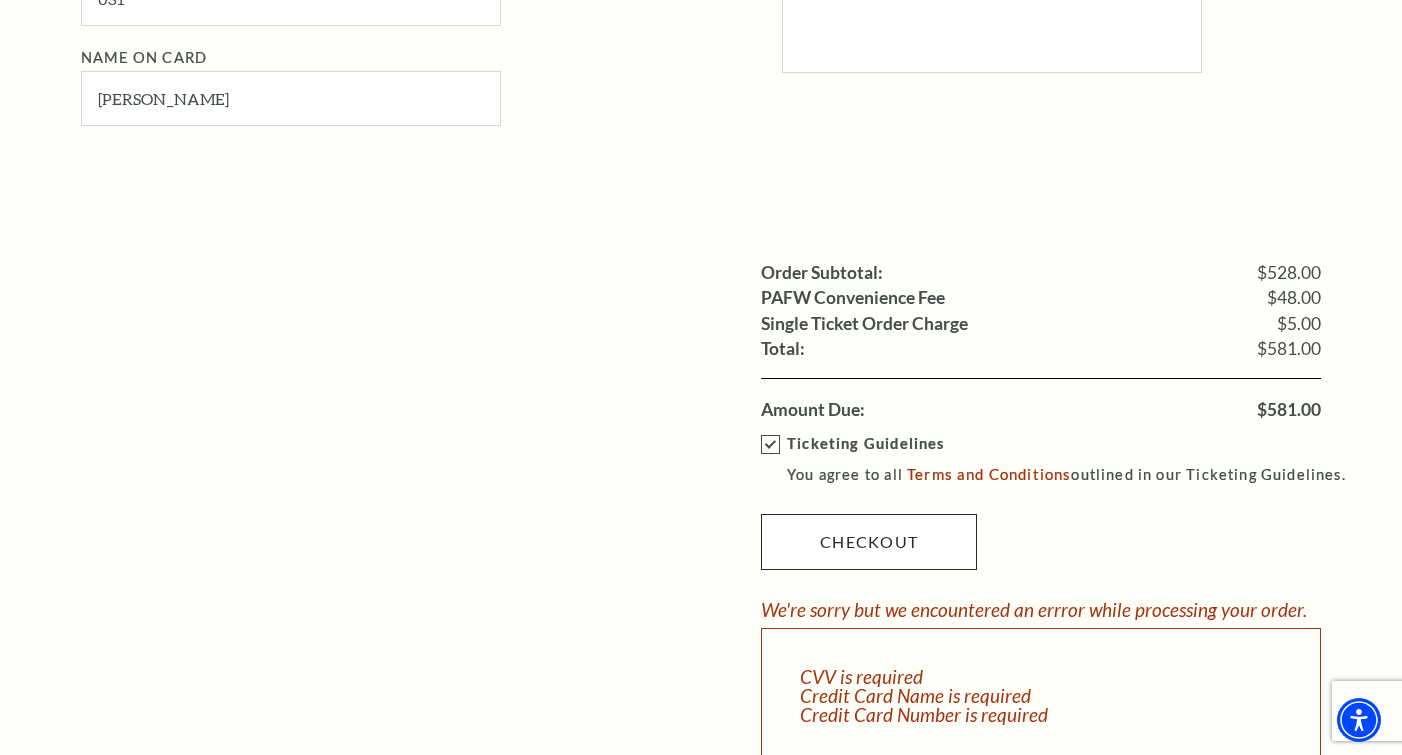 click on "Checkout" at bounding box center [869, 542] 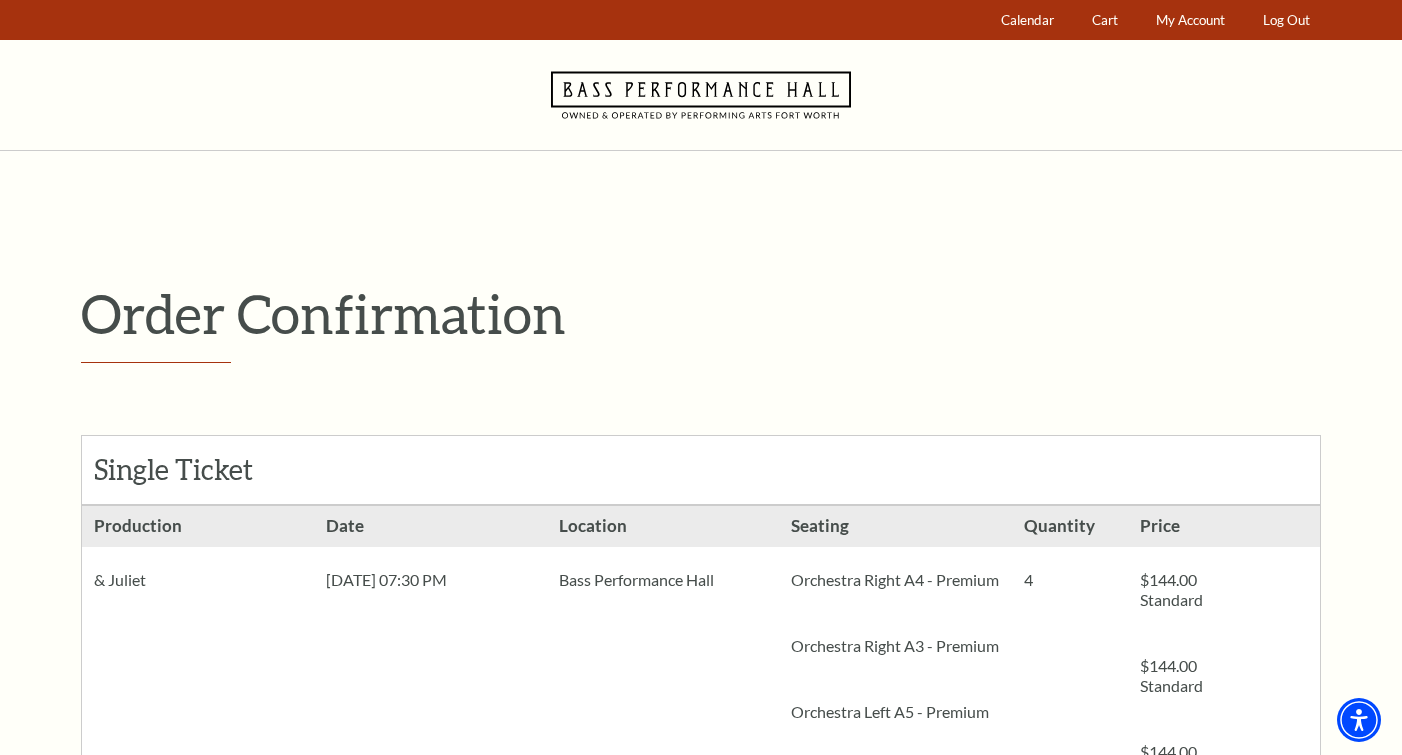 scroll, scrollTop: 0, scrollLeft: 0, axis: both 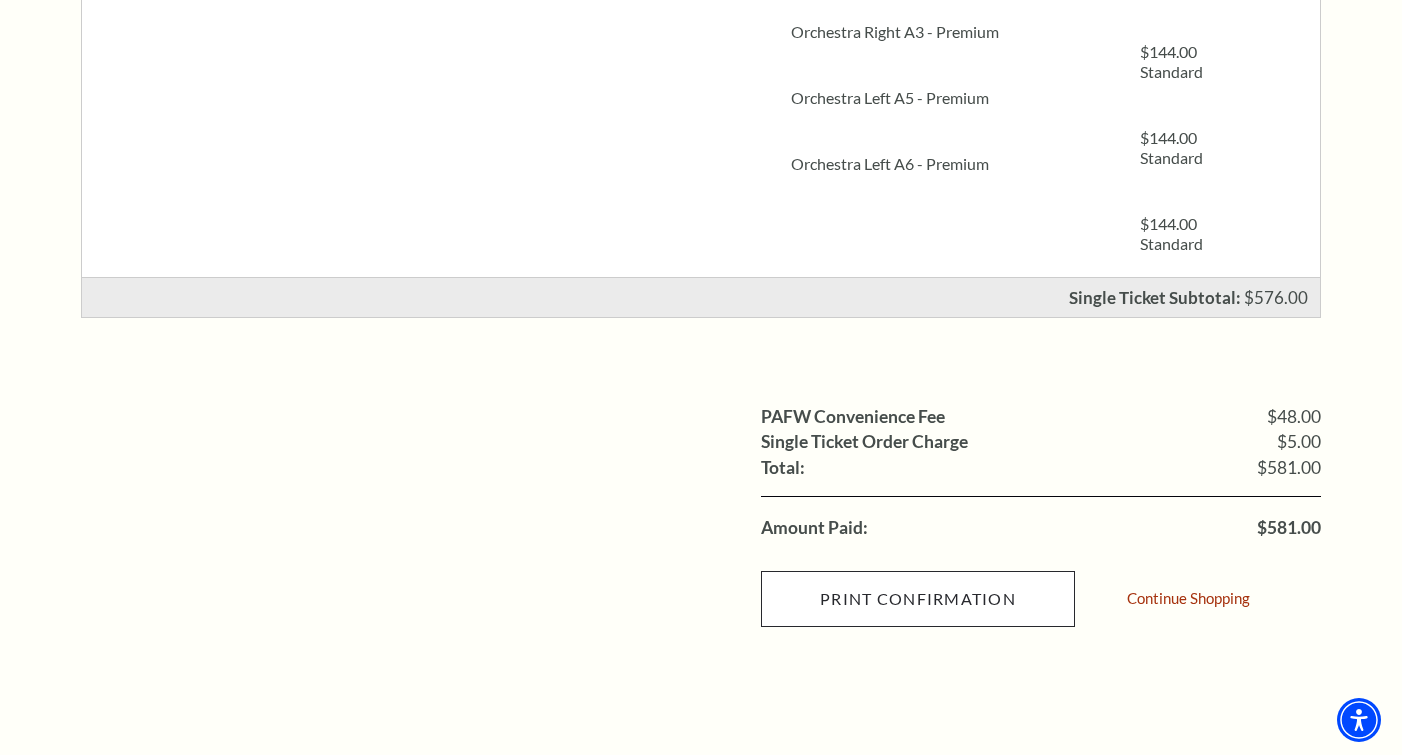 click on "Print Confirmation" at bounding box center [918, 599] 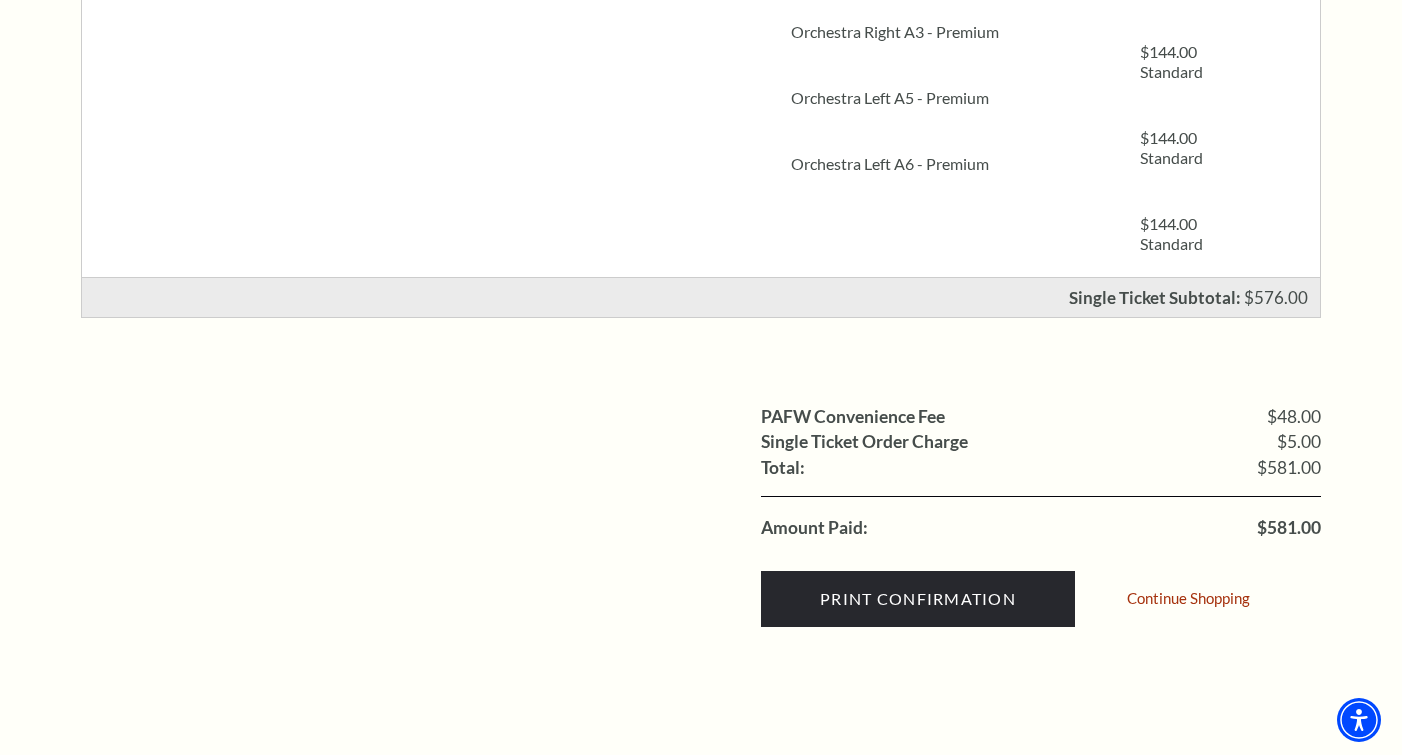 scroll, scrollTop: 503, scrollLeft: 0, axis: vertical 